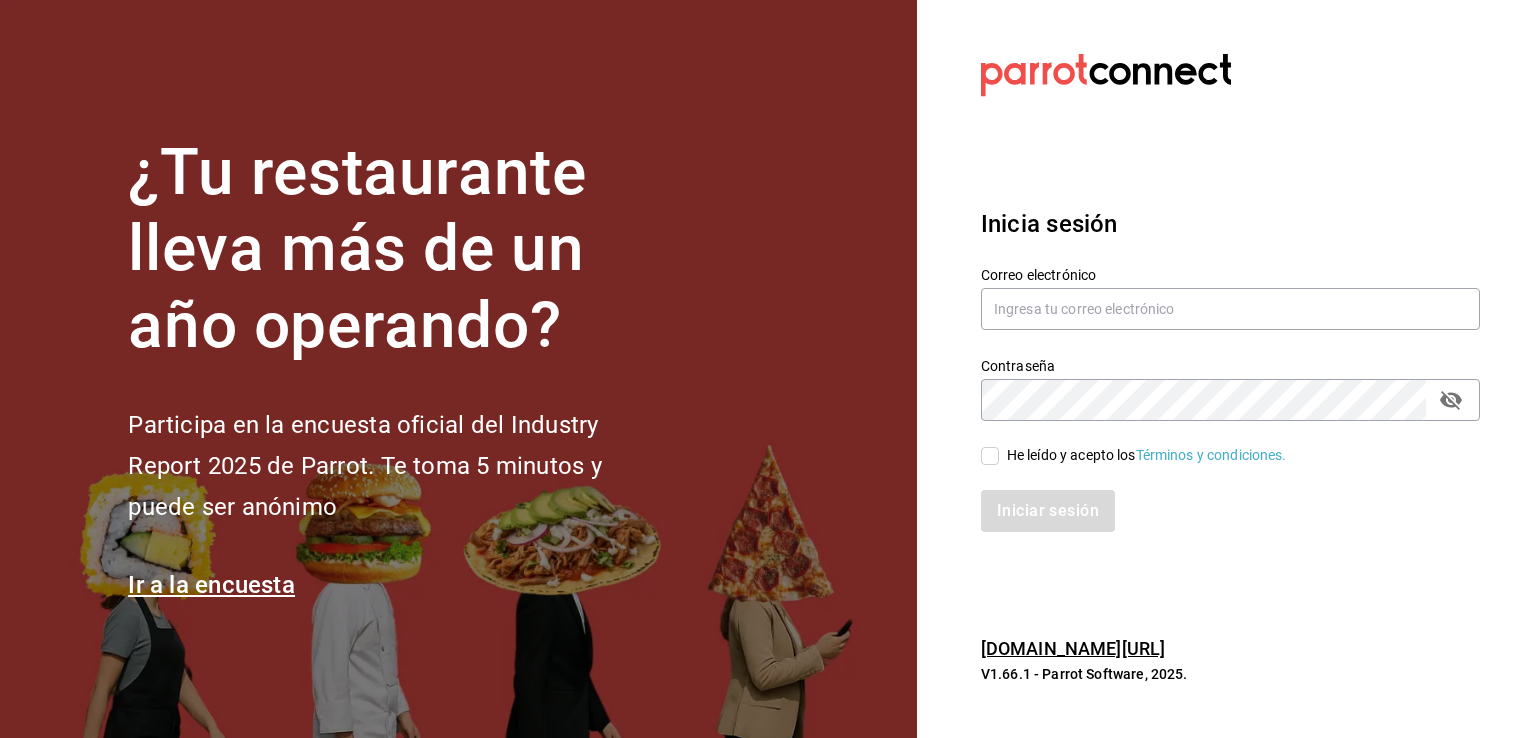 scroll, scrollTop: 0, scrollLeft: 0, axis: both 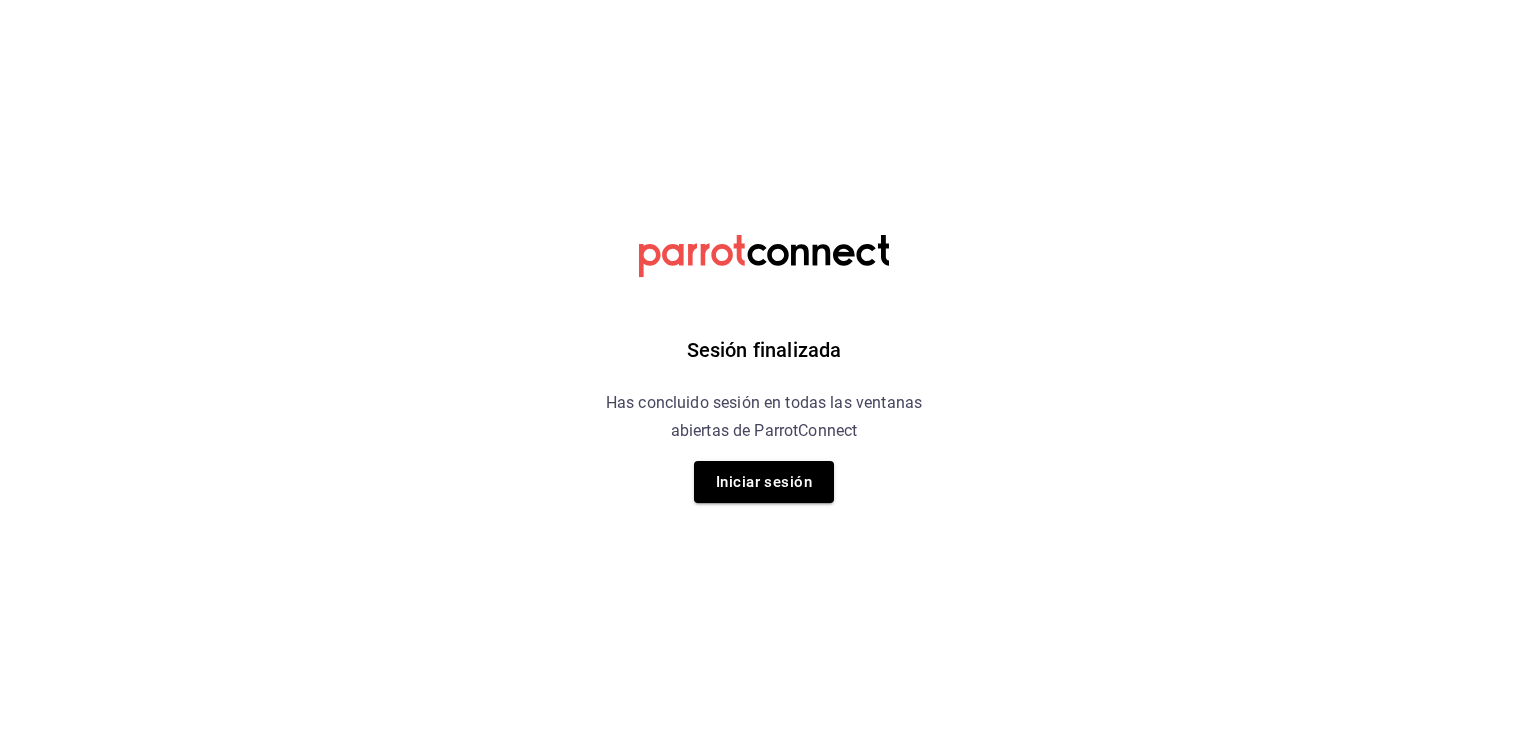 click on "Sesión finalizada Has concluido sesión en todas las ventanas abiertas de ParrotConnect Iniciar sesión" at bounding box center (764, 0) 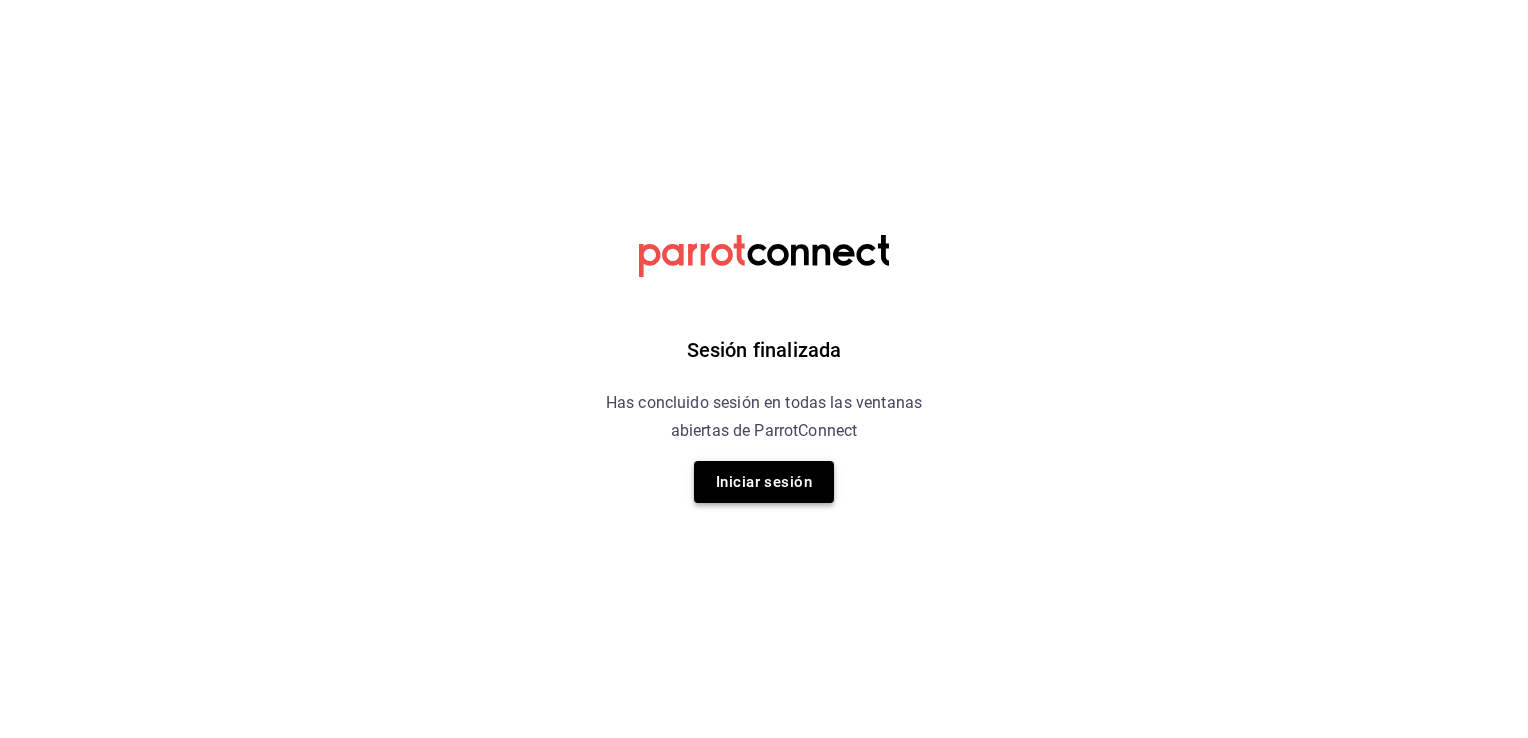 click on "Iniciar sesión" at bounding box center [764, 482] 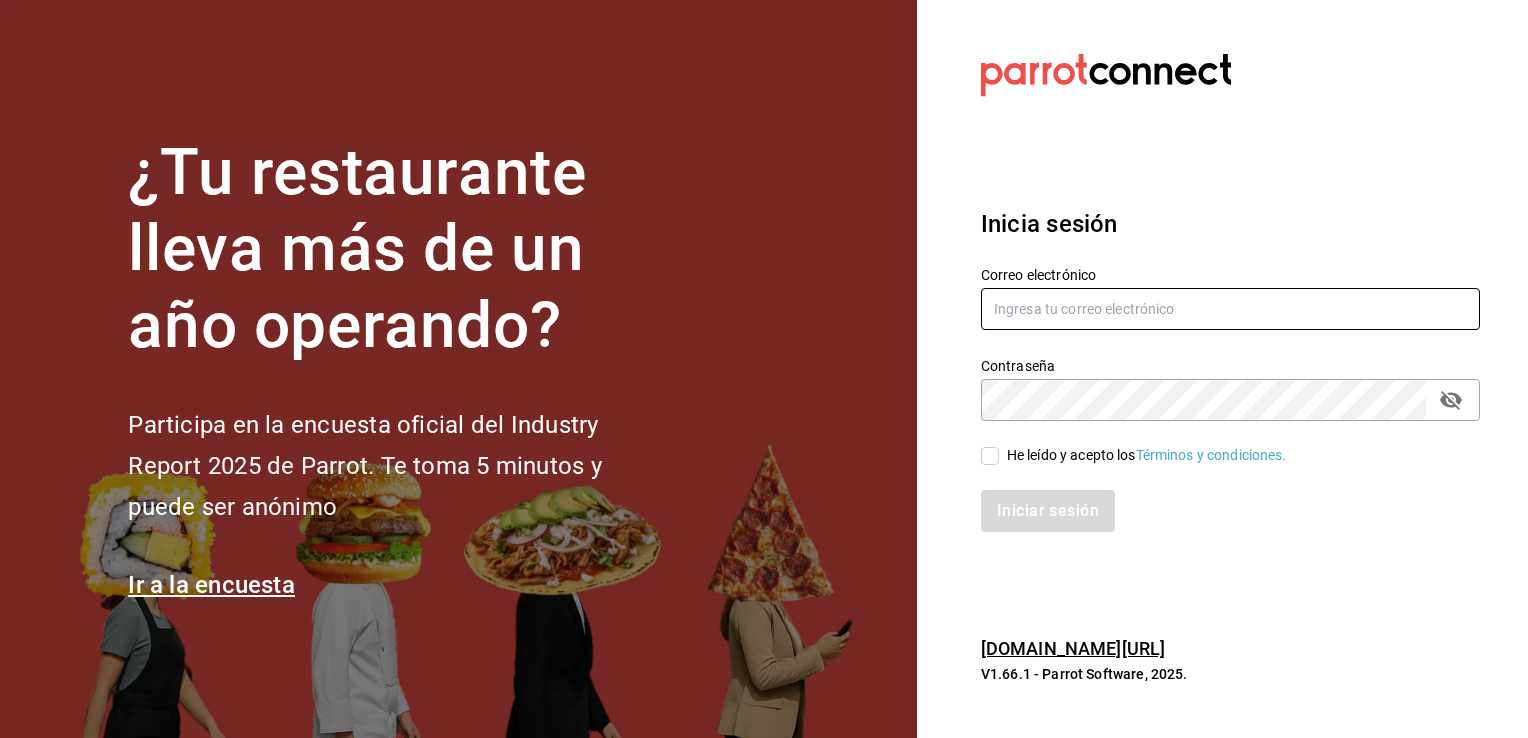 type on "sergio.cardenas@grupocosteno.com" 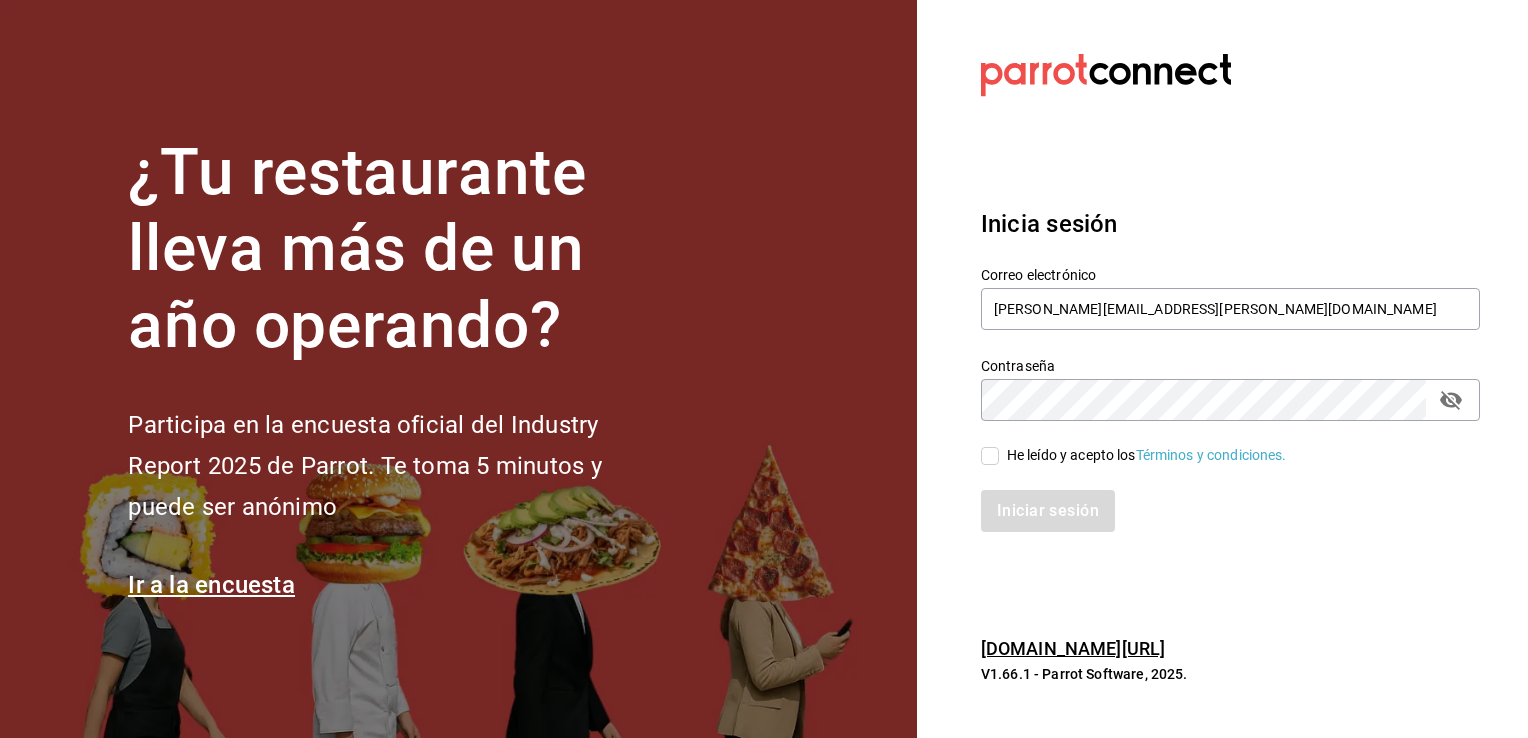click on "He leído y acepto los  Términos y condiciones." at bounding box center (990, 456) 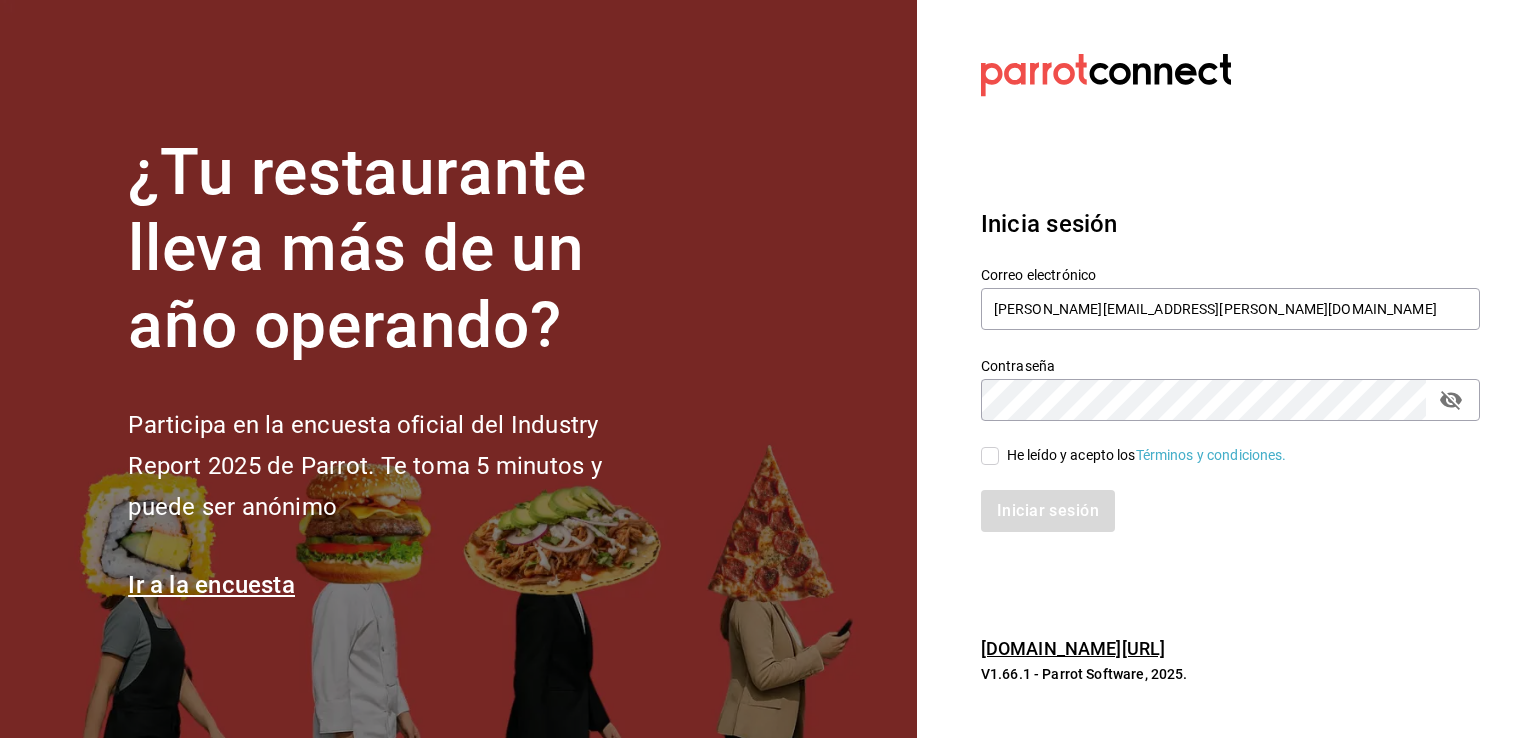 checkbox on "true" 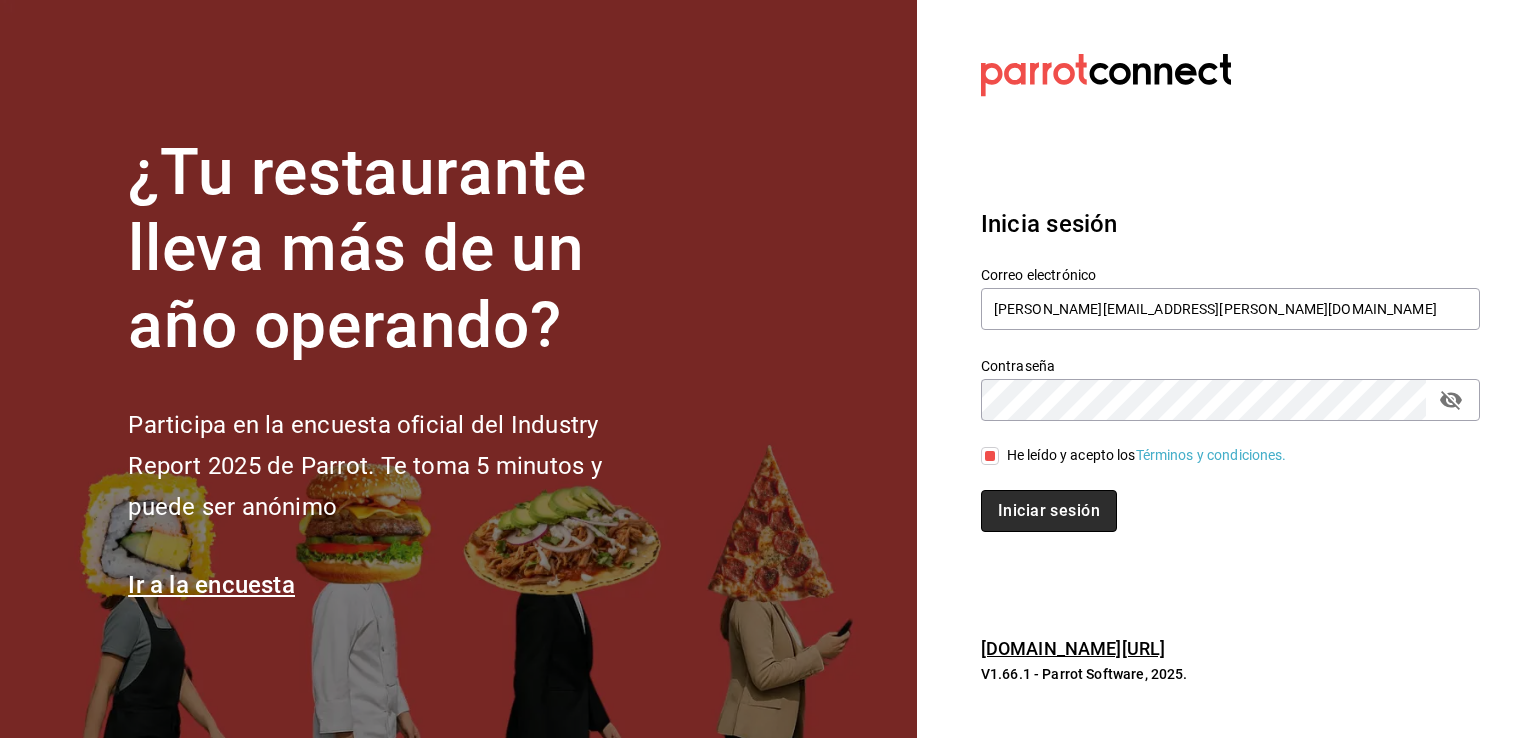 click on "Iniciar sesión" at bounding box center [1049, 511] 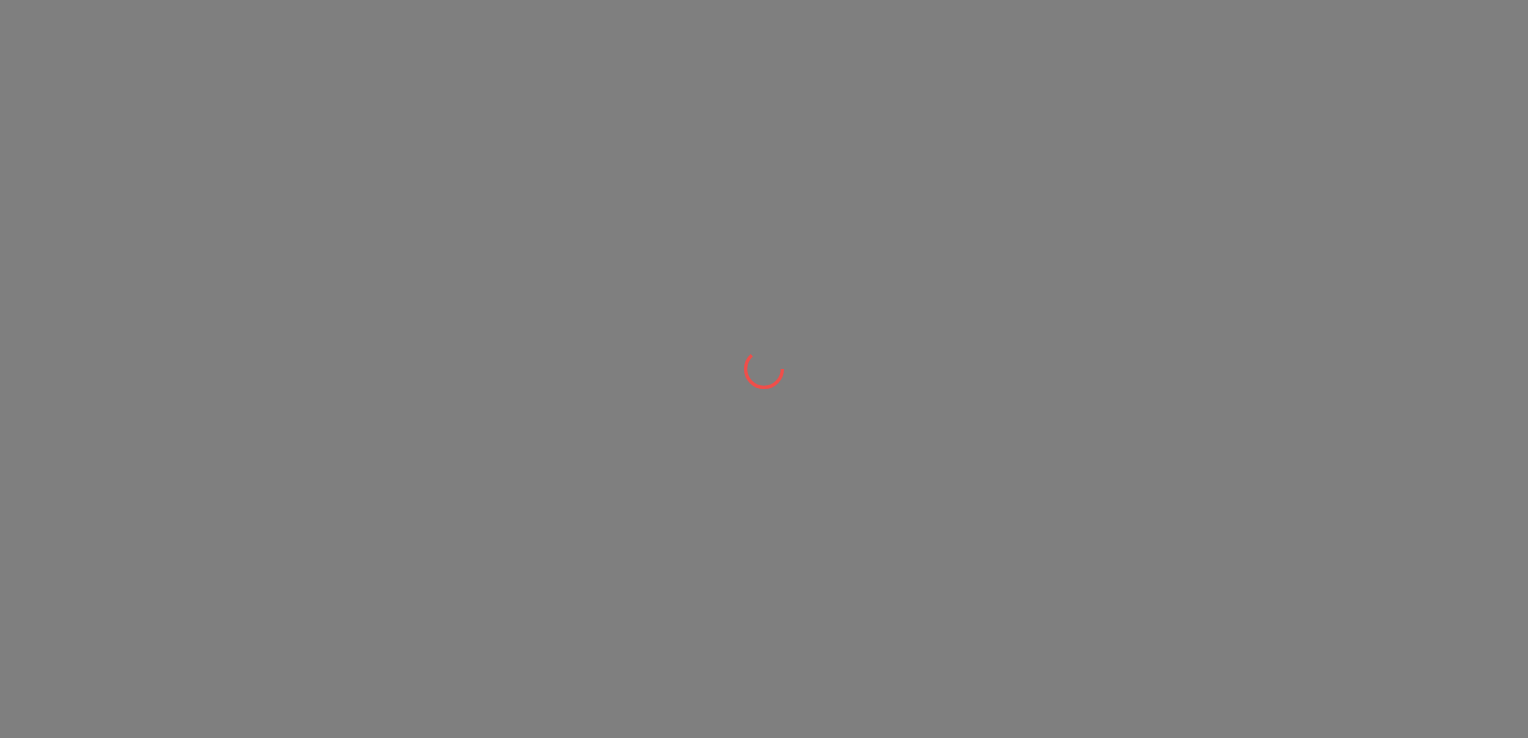 scroll, scrollTop: 0, scrollLeft: 0, axis: both 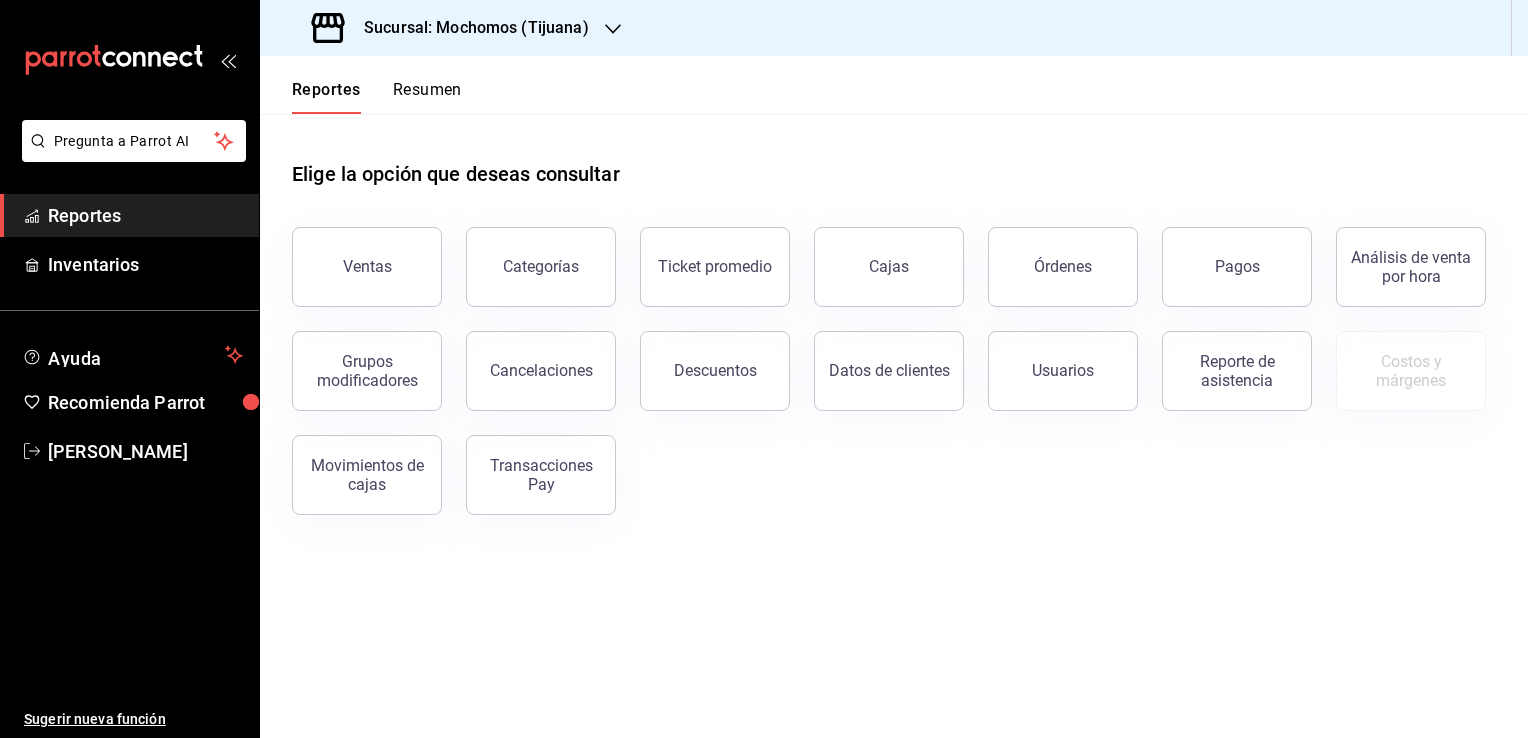 click 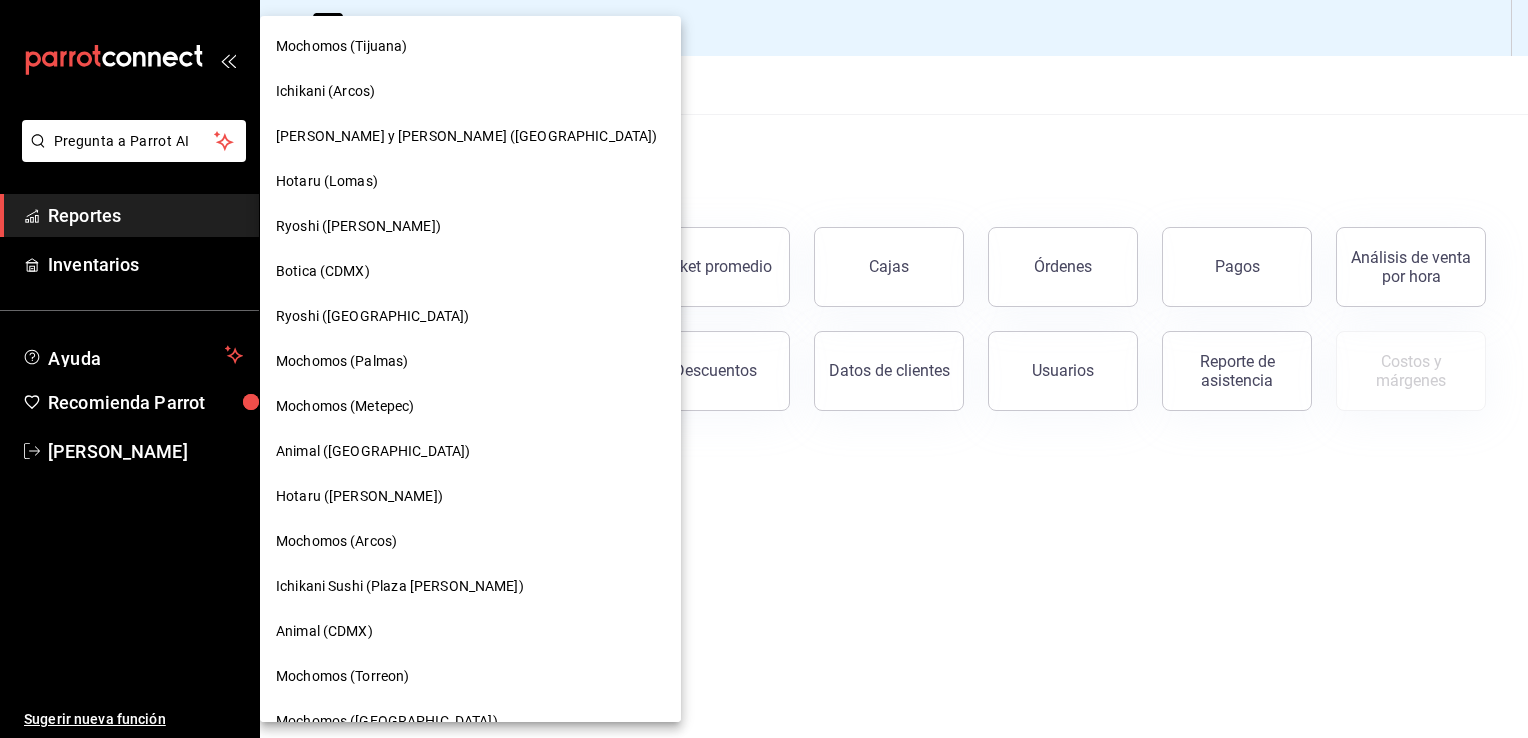 click on "Mochomos (Tijuana)" at bounding box center (341, 46) 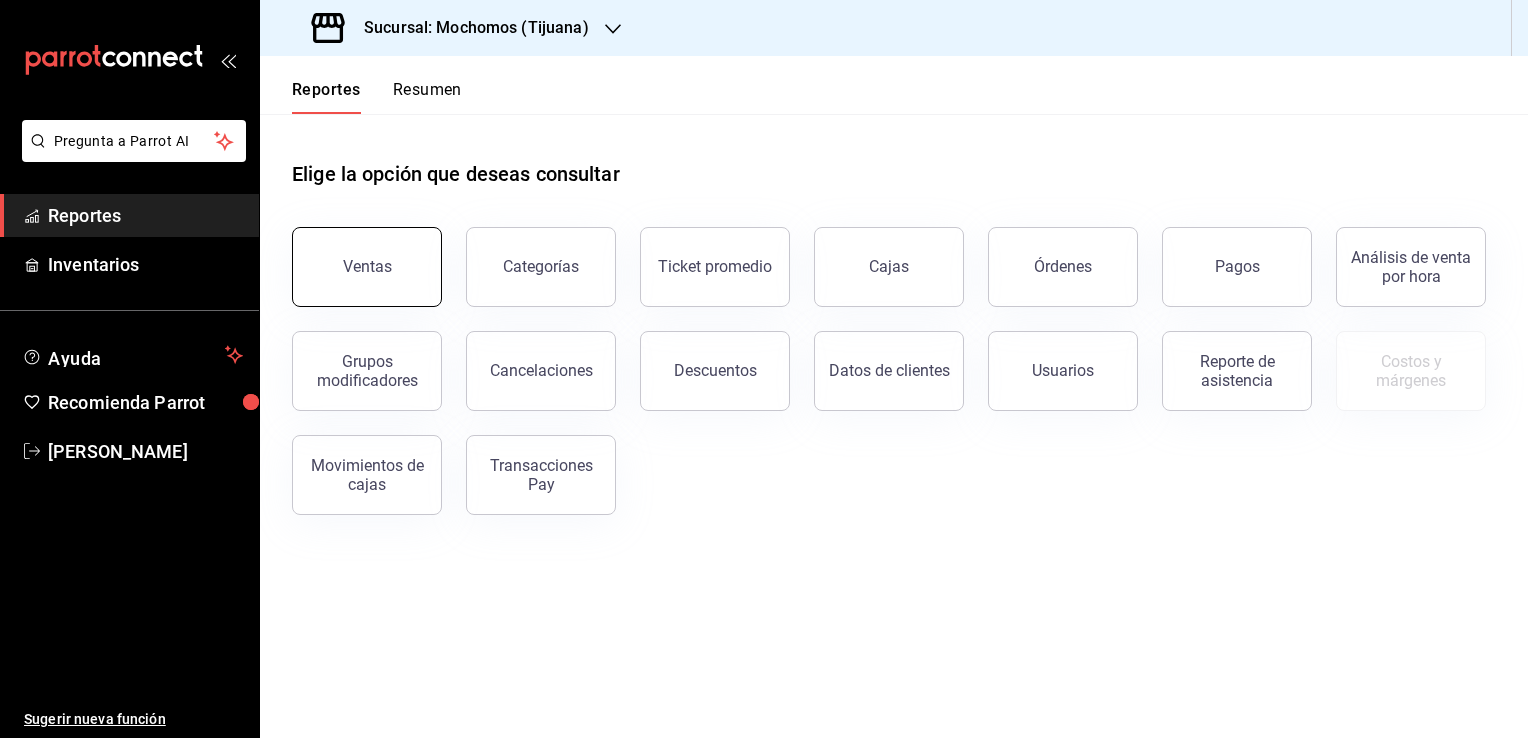 click on "Ventas" at bounding box center (367, 266) 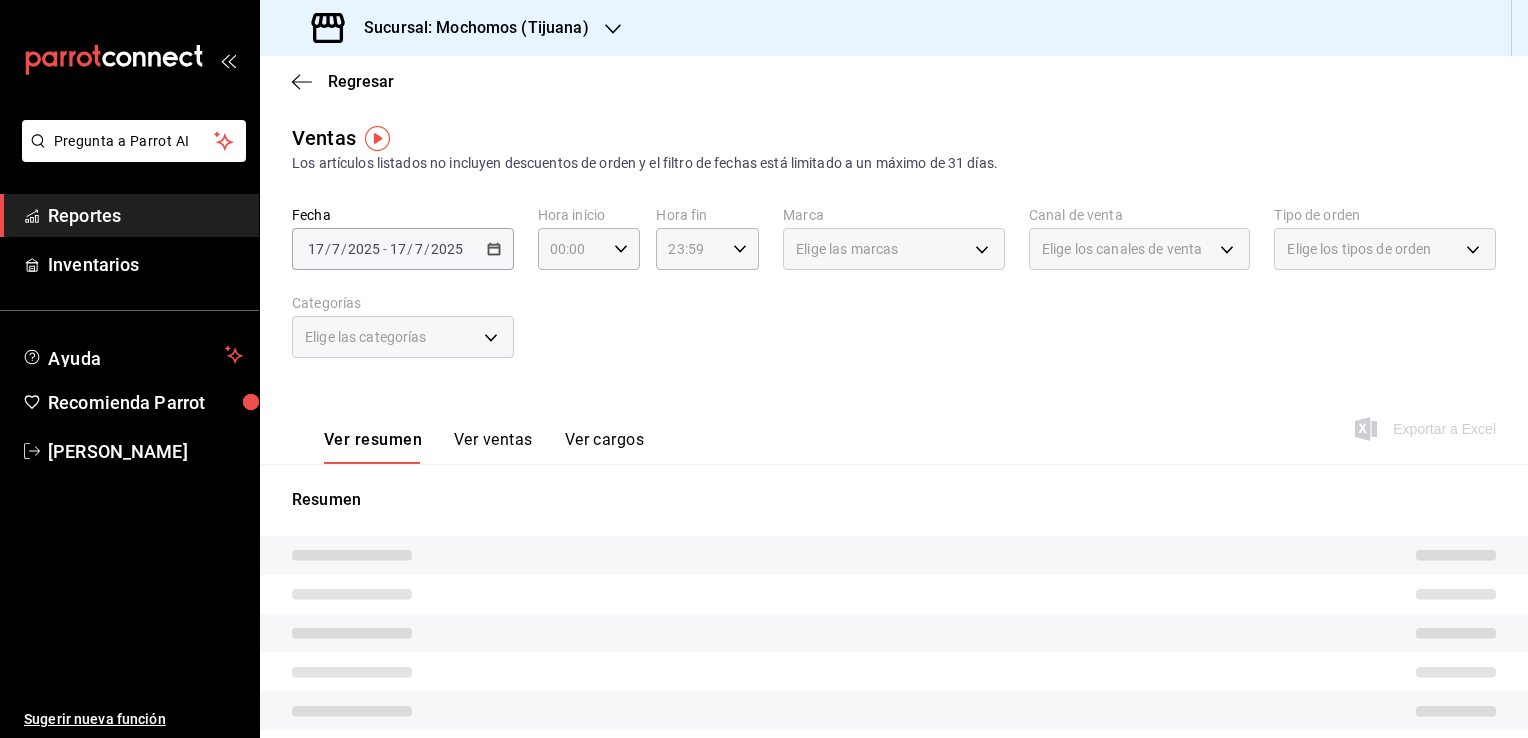 click on "[DATE] [DATE] - [DATE] [DATE]" at bounding box center (403, 249) 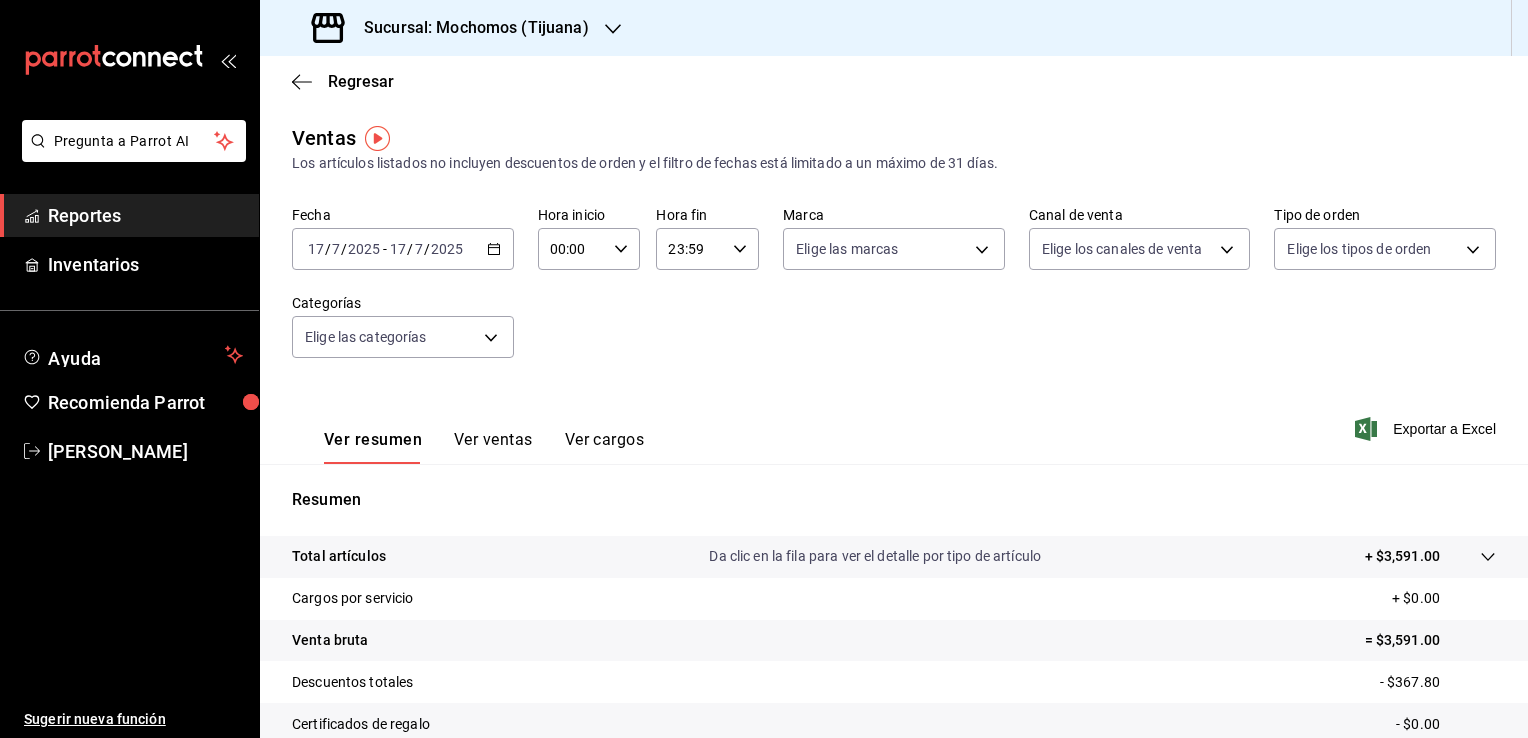 click 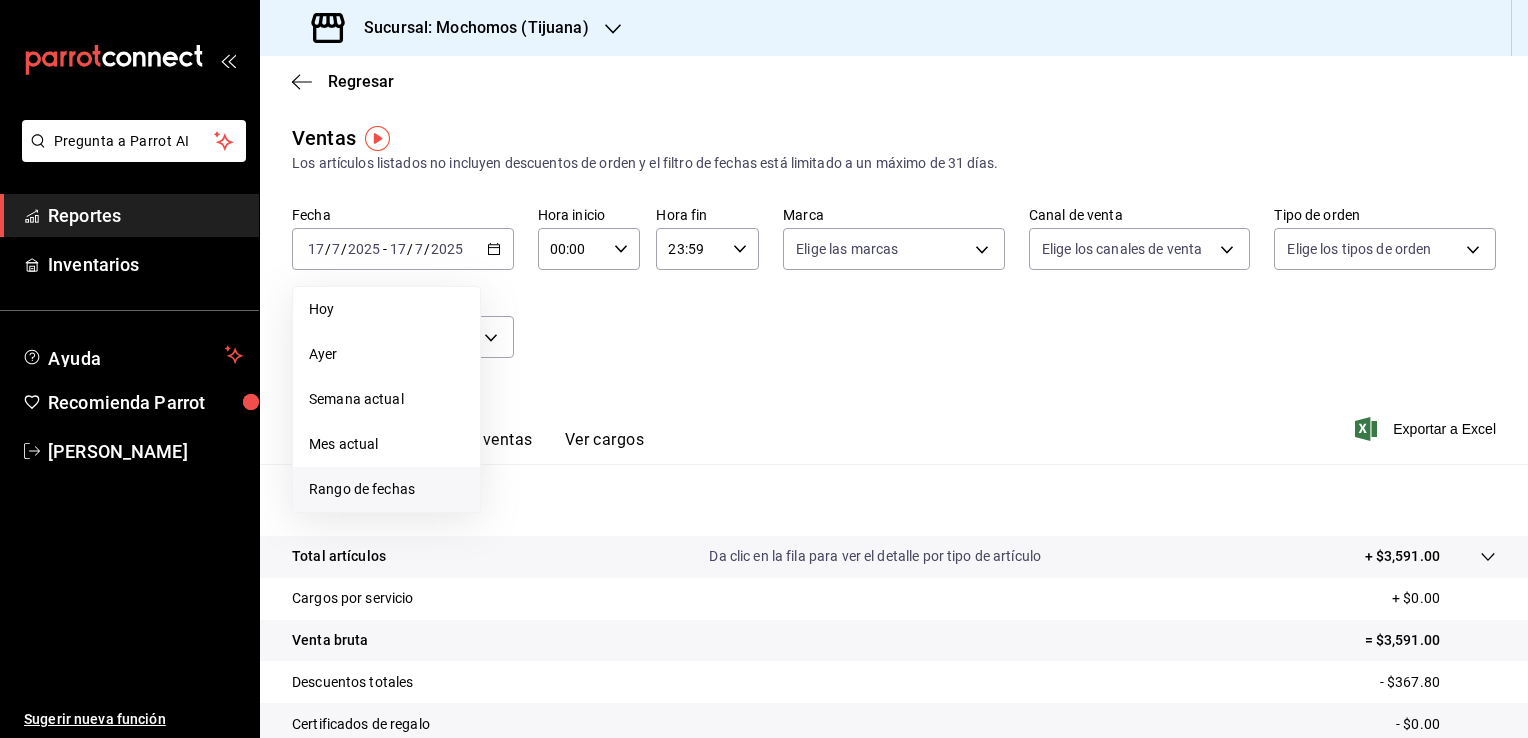 click on "Rango de fechas" at bounding box center (386, 489) 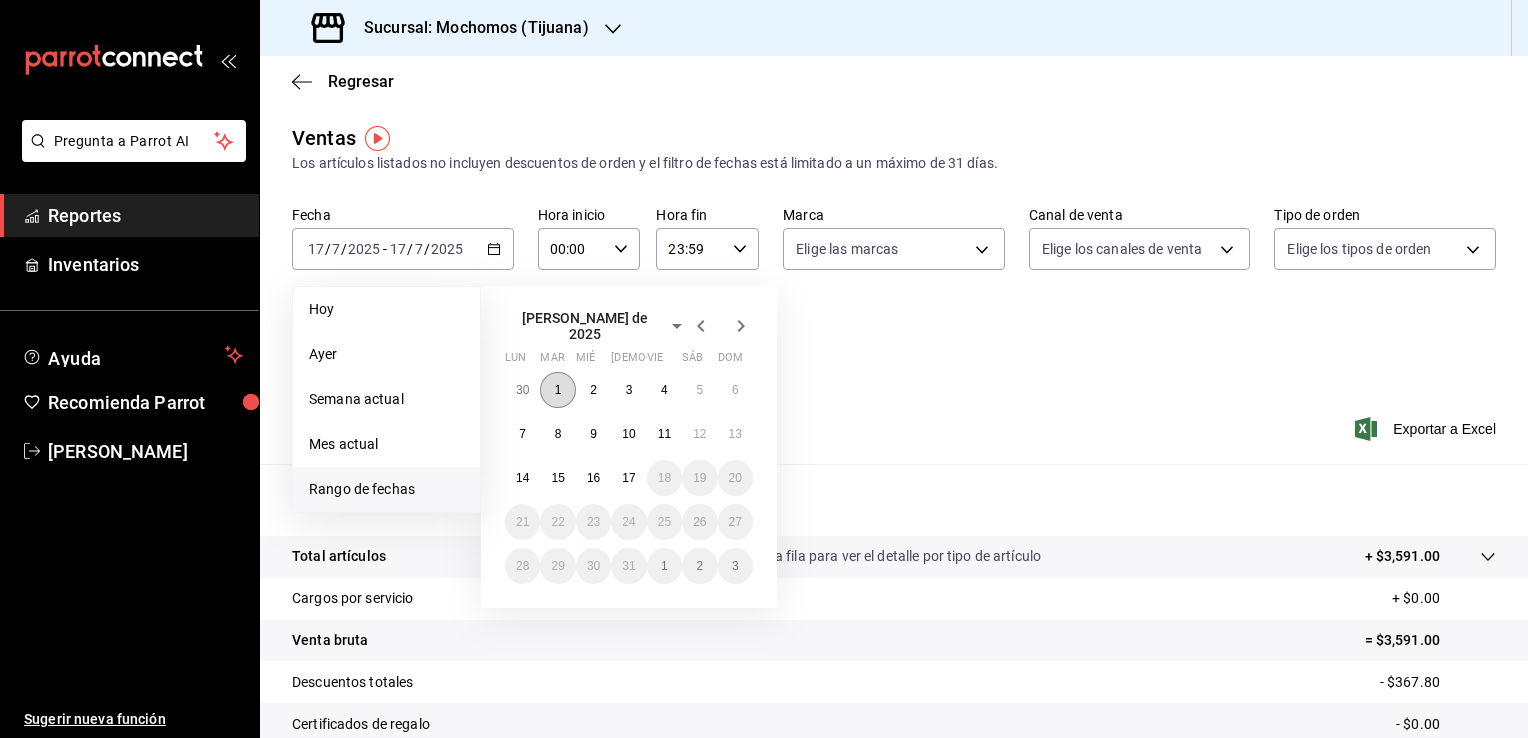 click on "1" at bounding box center (557, 390) 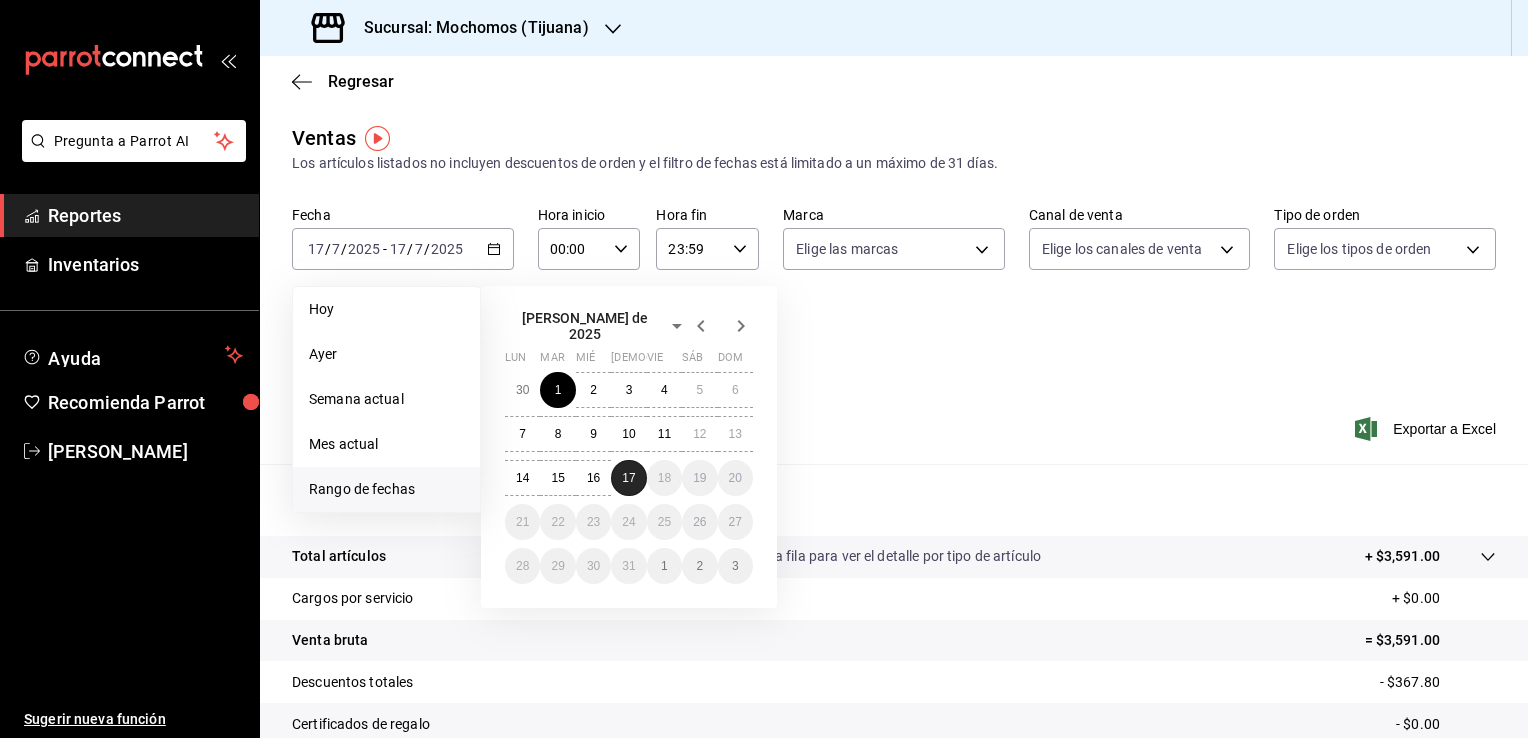 click on "17" at bounding box center [628, 478] 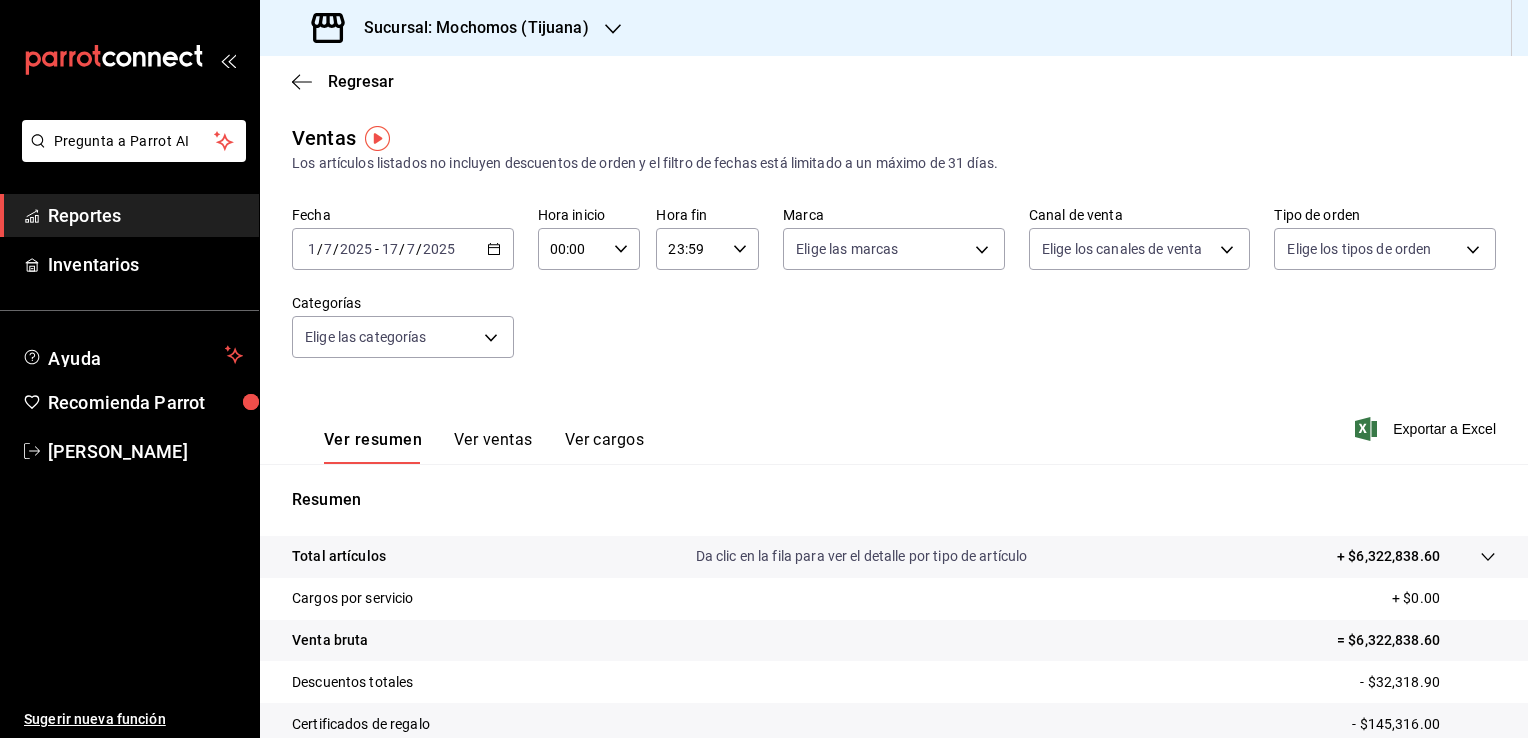 click 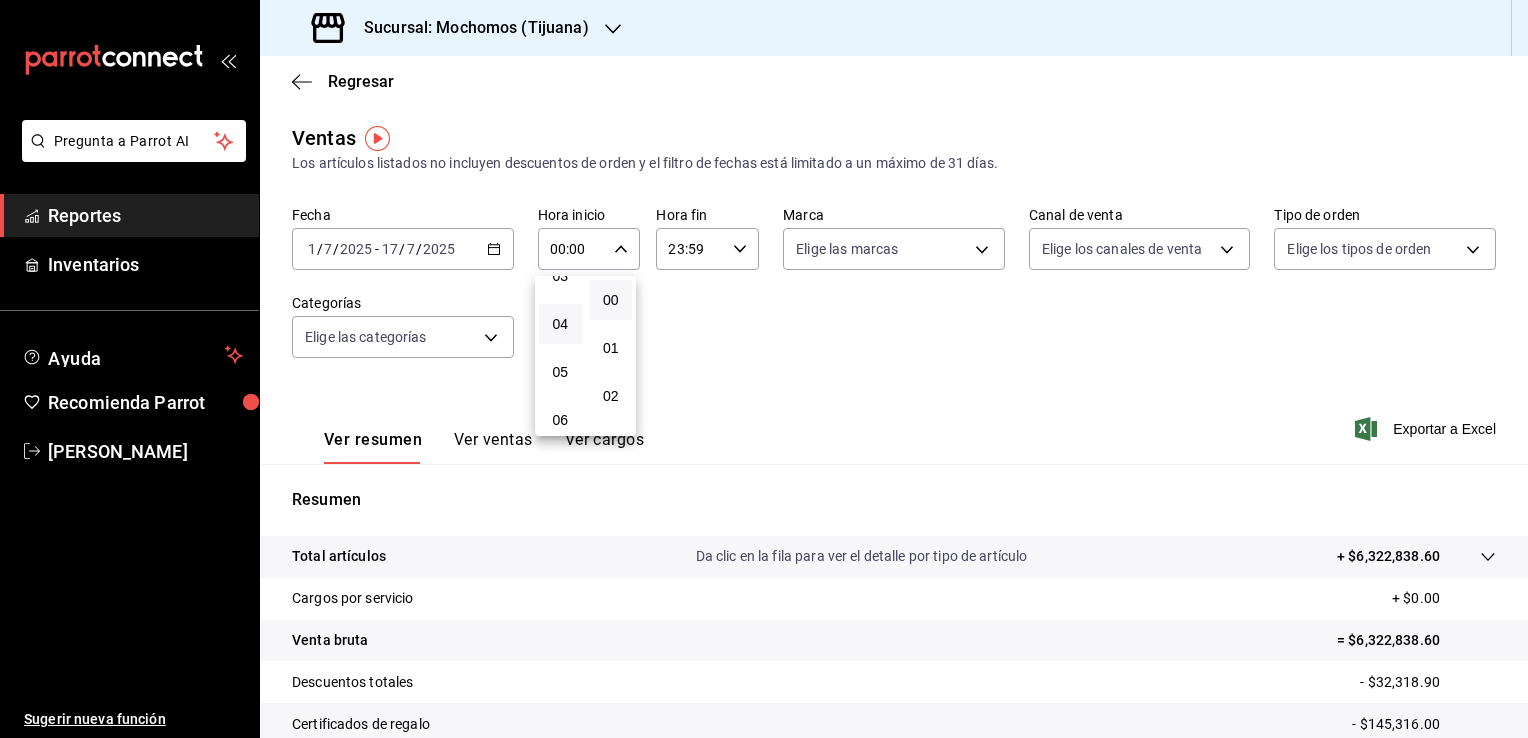 scroll, scrollTop: 200, scrollLeft: 0, axis: vertical 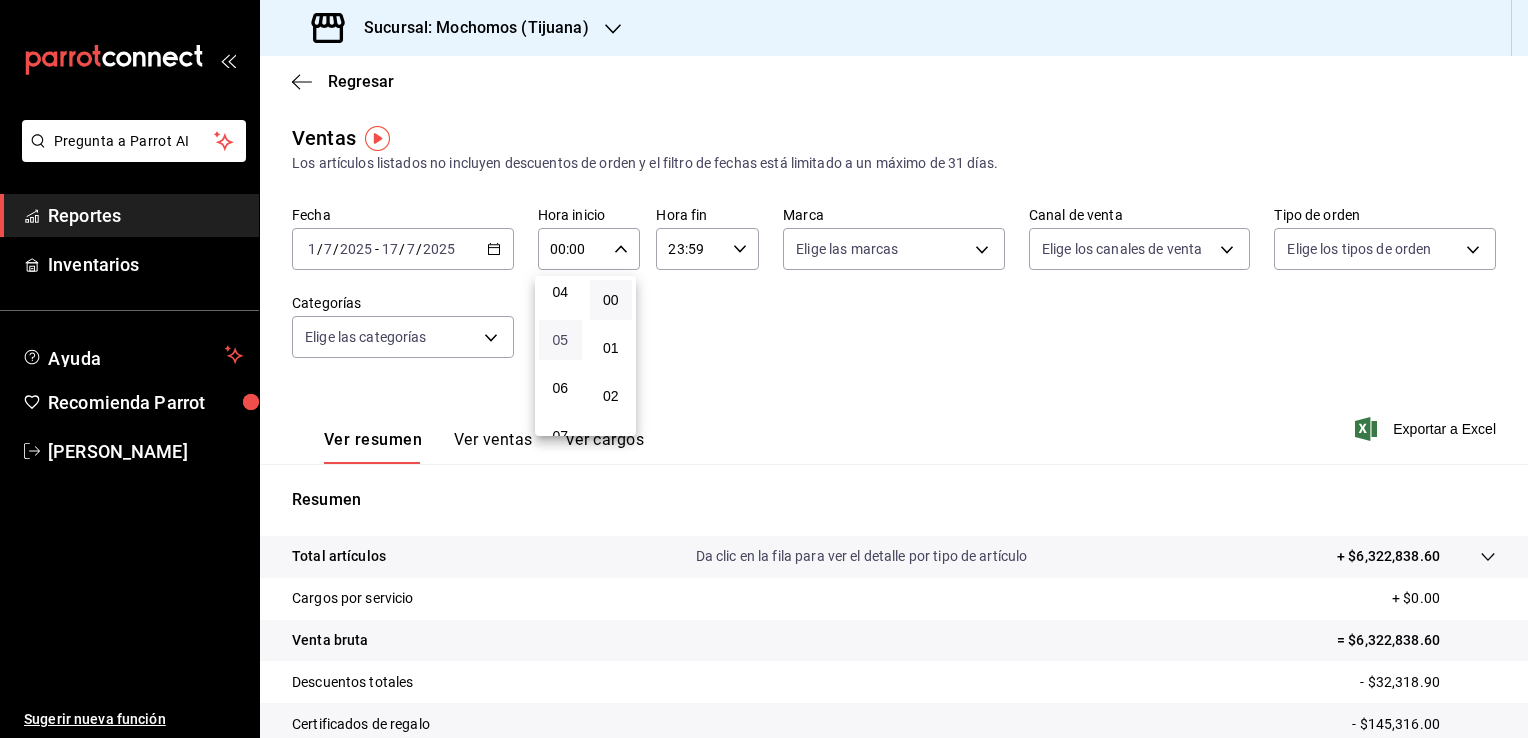 click on "05" at bounding box center [560, 340] 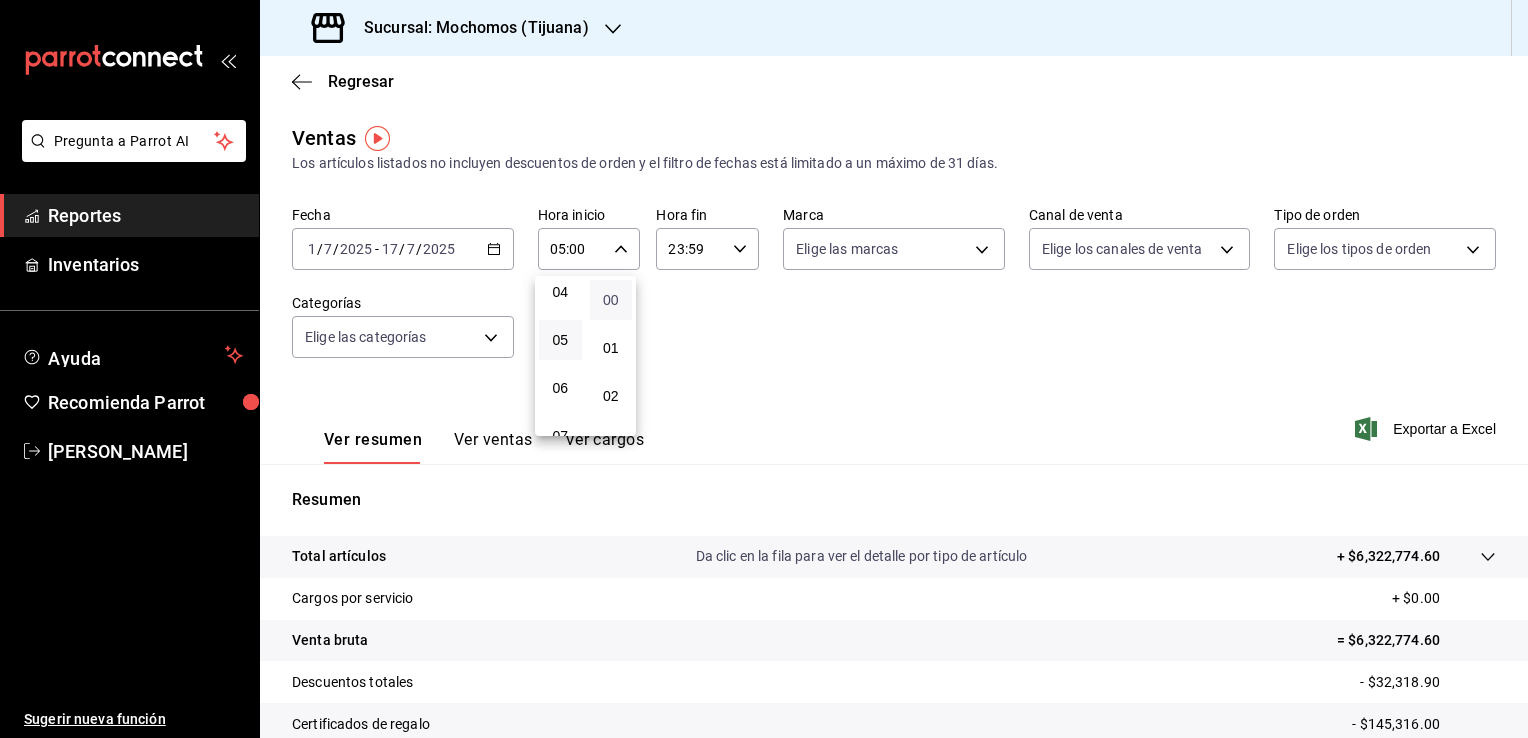 click on "00" at bounding box center (611, 300) 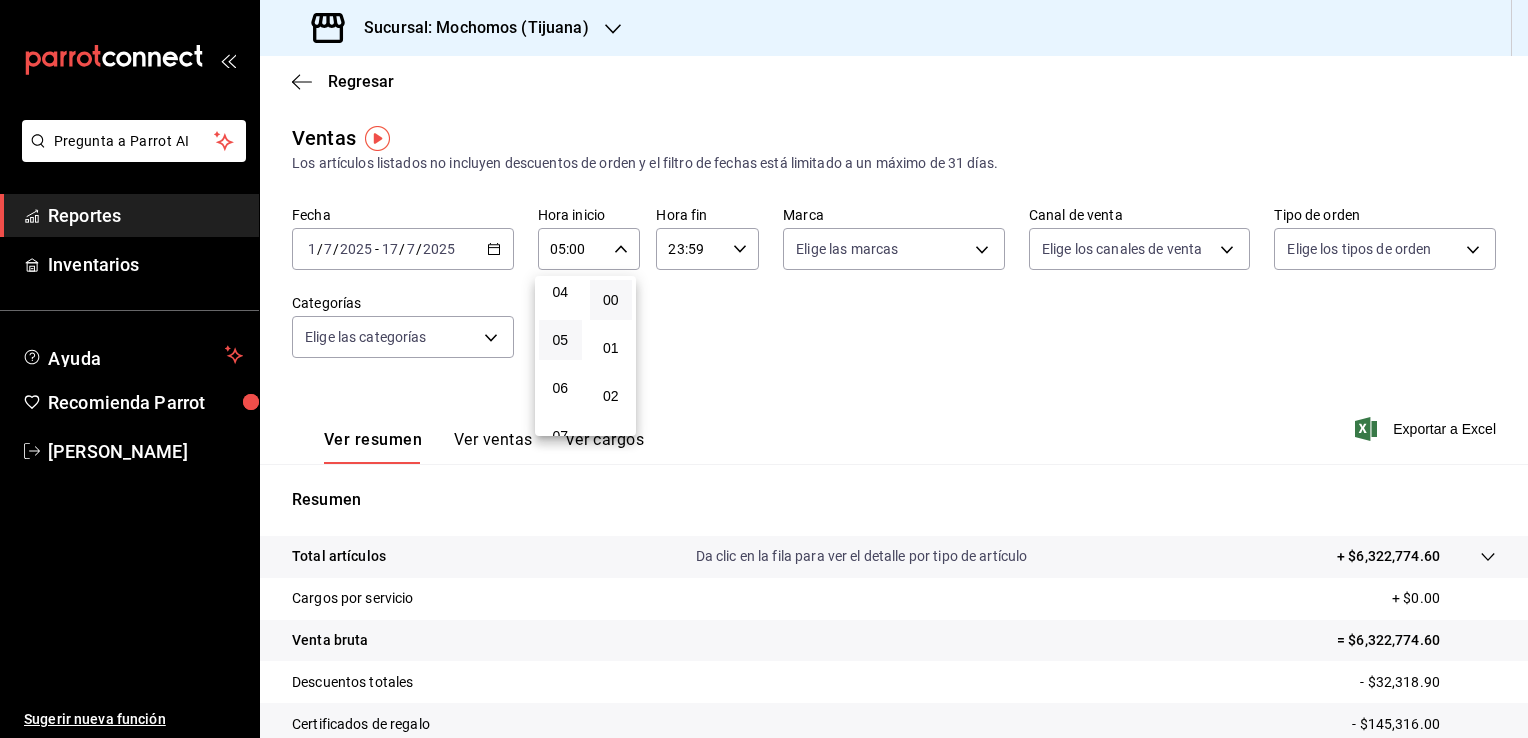 click at bounding box center (764, 369) 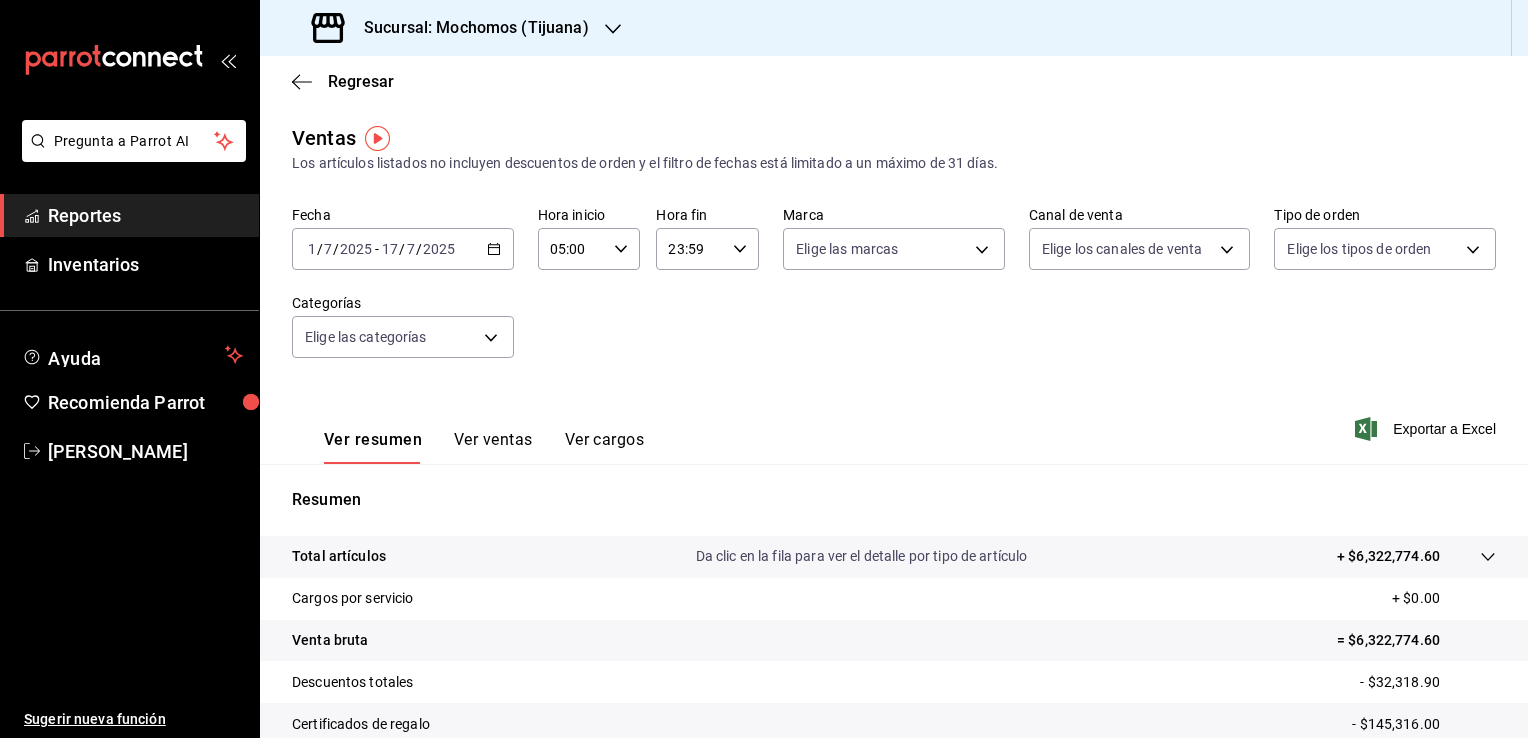 click 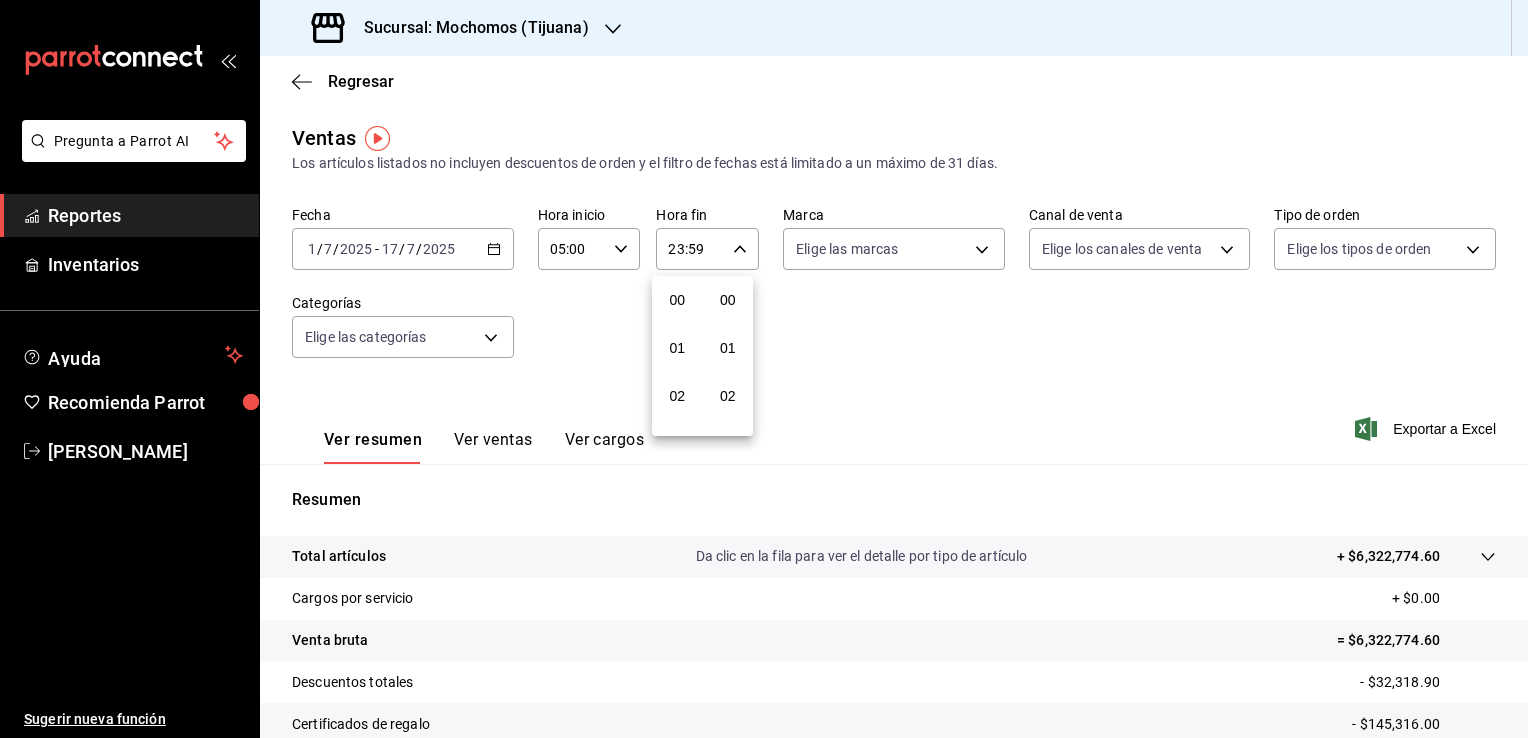 scroll, scrollTop: 1011, scrollLeft: 0, axis: vertical 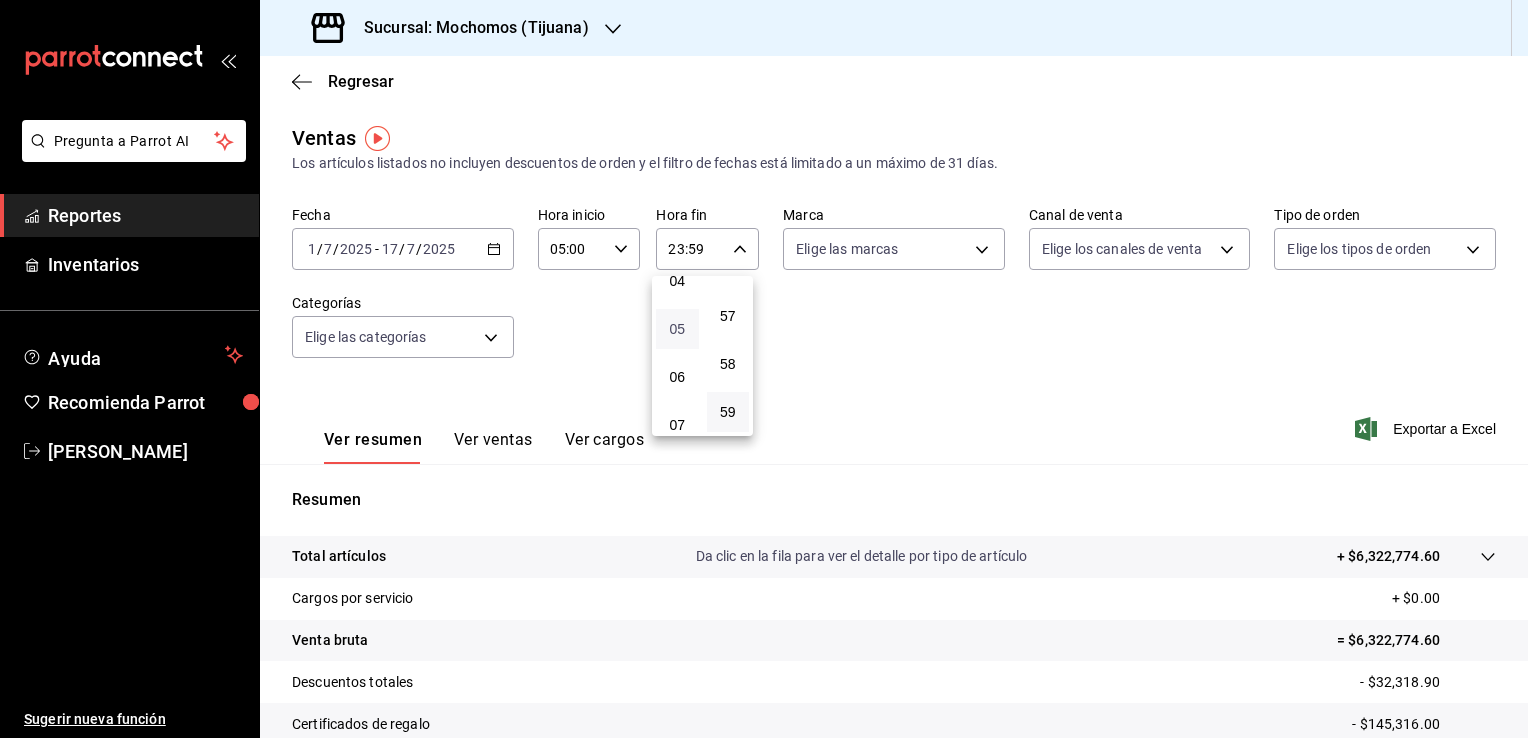 click on "05" at bounding box center [677, 329] 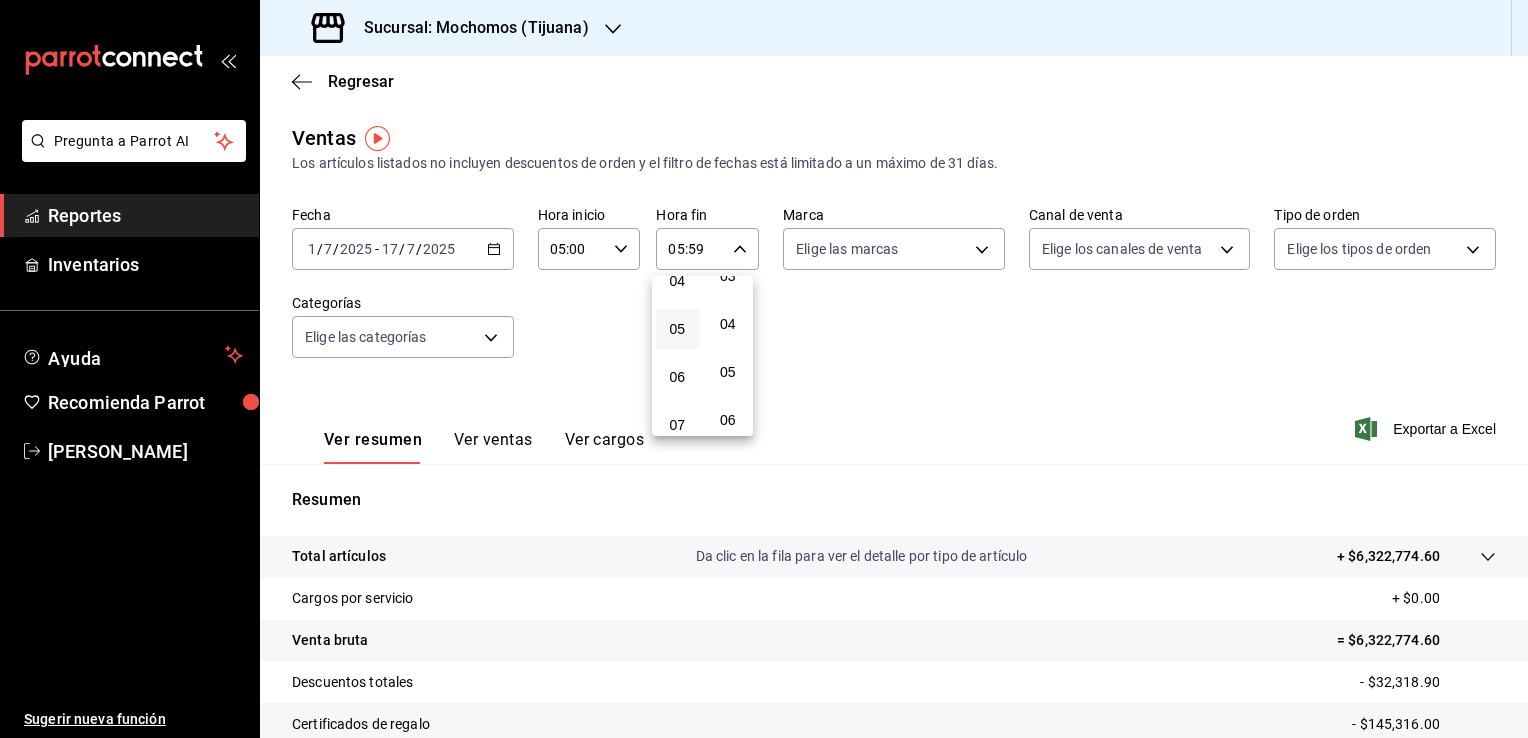 scroll, scrollTop: 0, scrollLeft: 0, axis: both 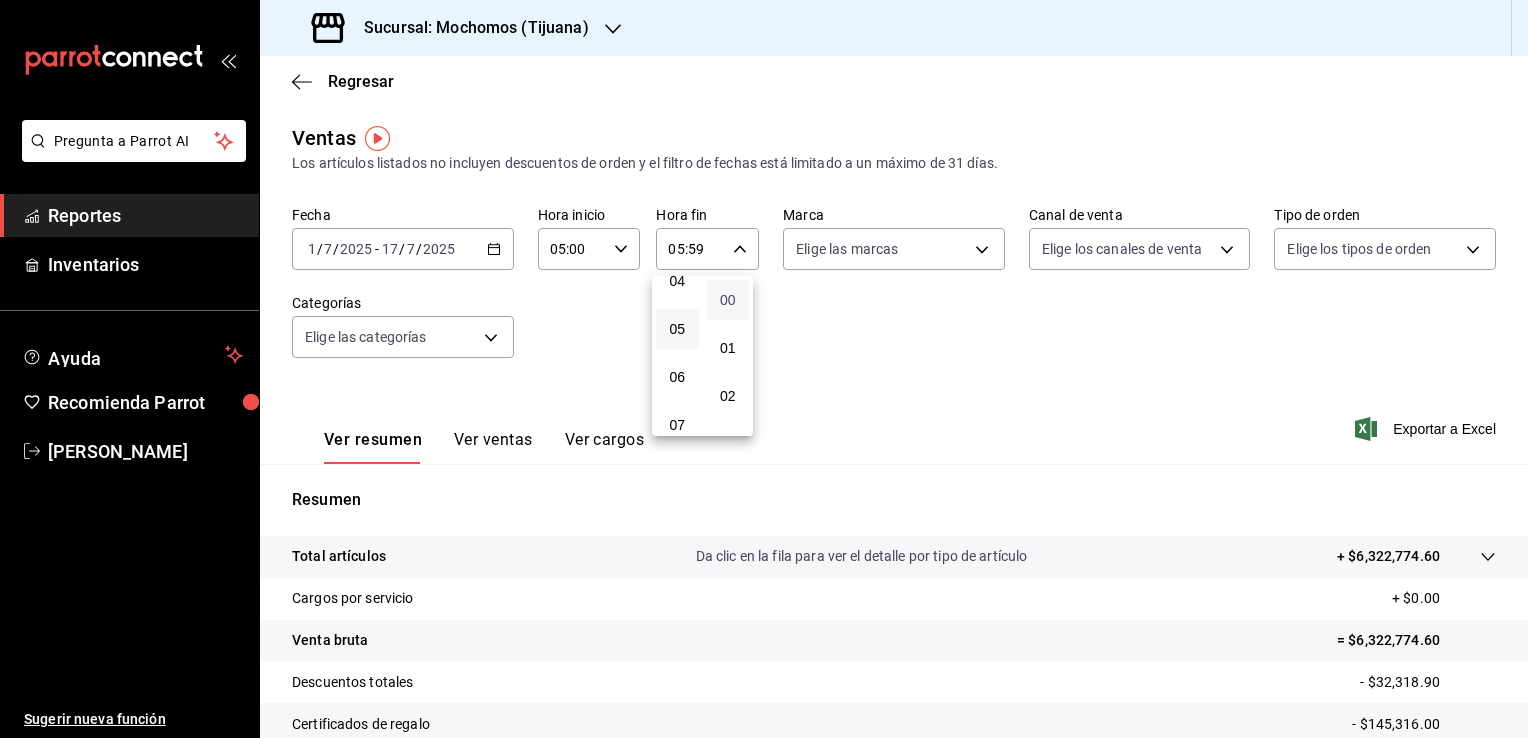 click on "00" at bounding box center [728, 300] 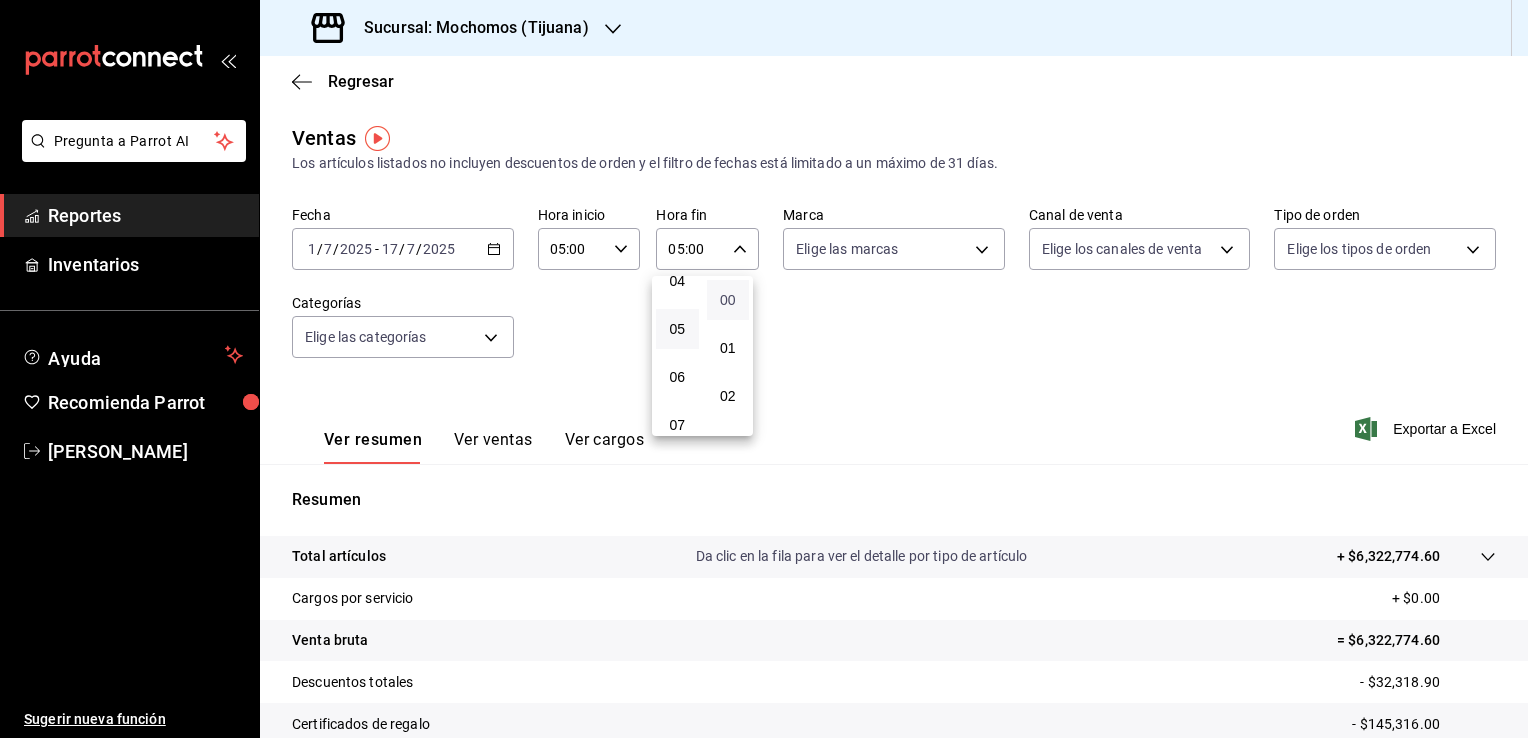 click on "00" at bounding box center (728, 300) 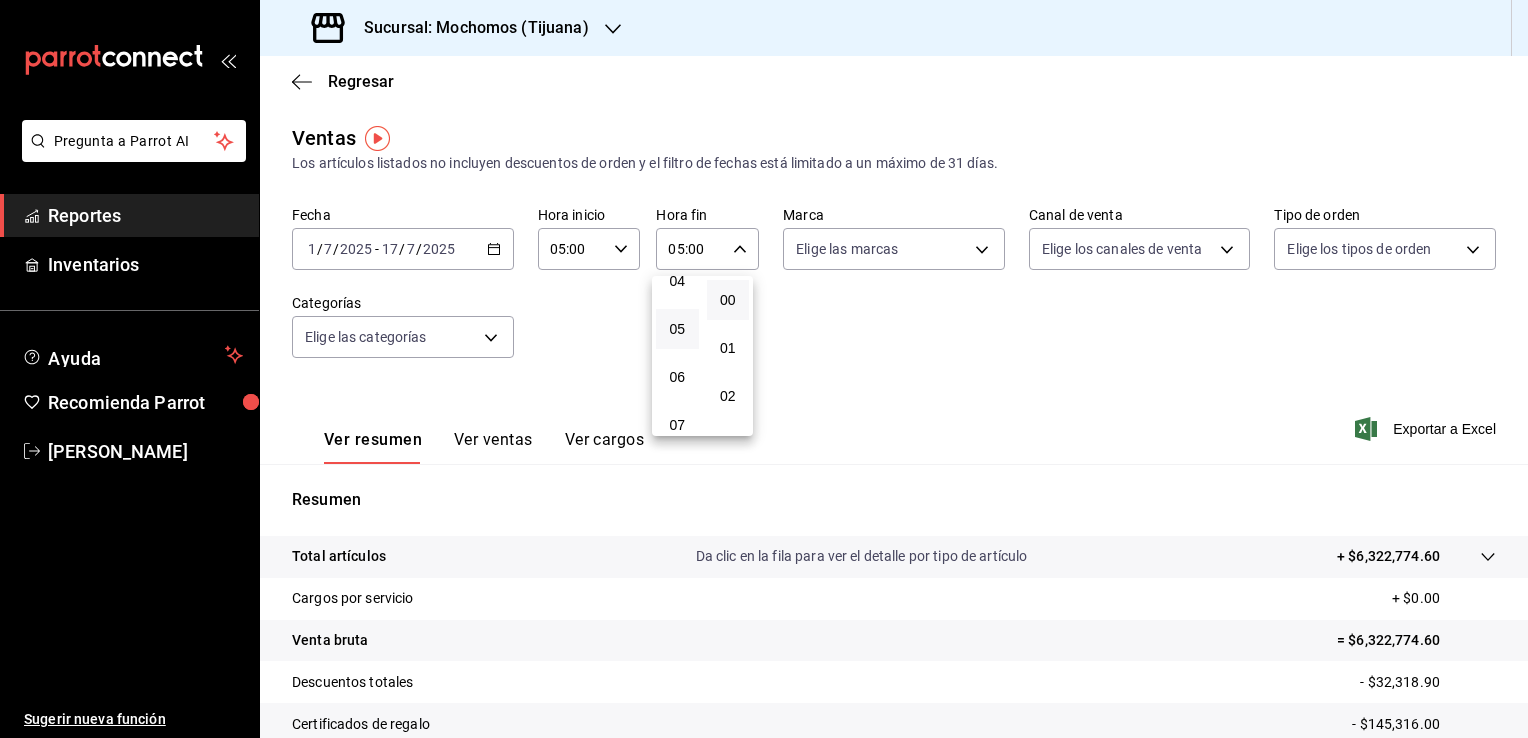 click at bounding box center [764, 369] 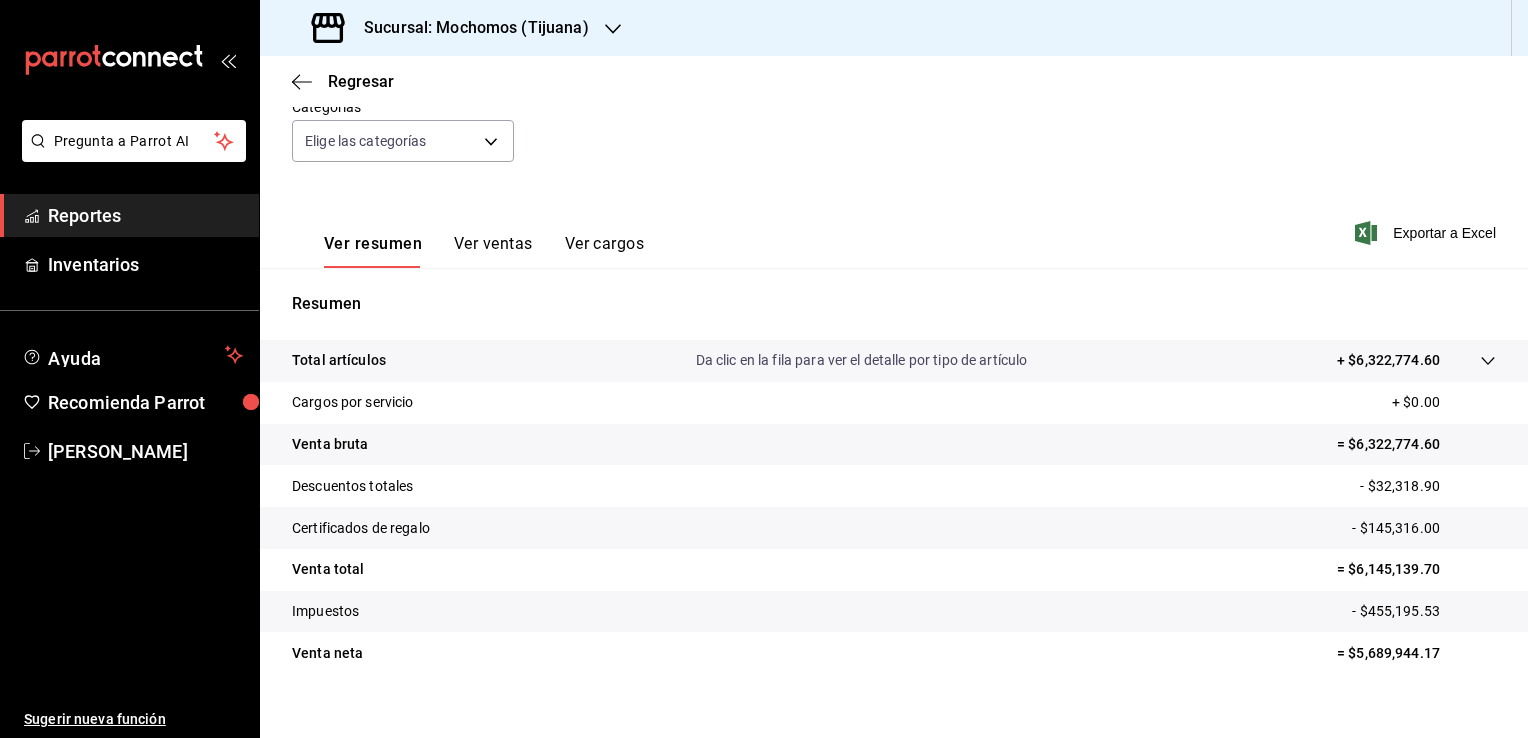 scroll, scrollTop: 220, scrollLeft: 0, axis: vertical 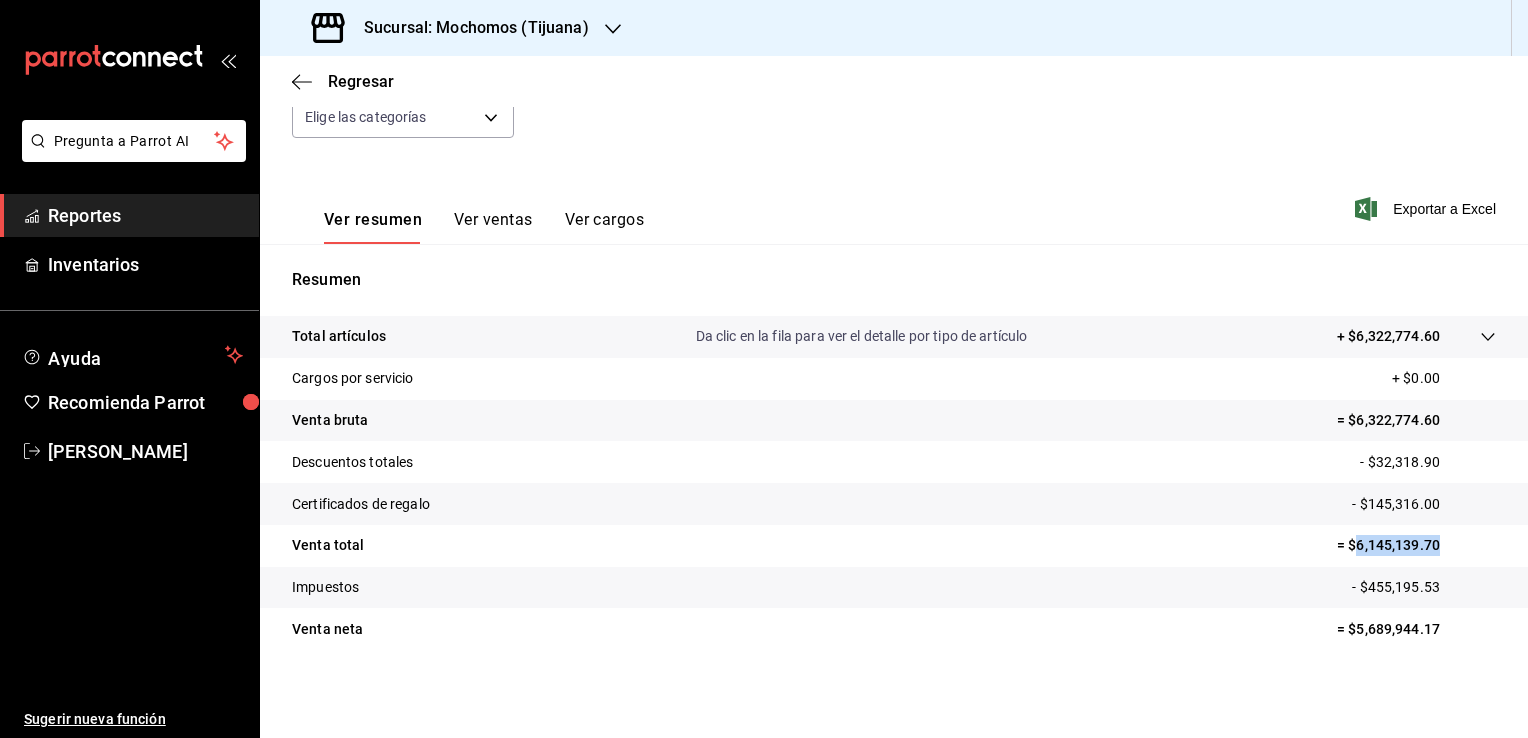drag, startPoint x: 1424, startPoint y: 546, endPoint x: 1340, endPoint y: 529, distance: 85.70297 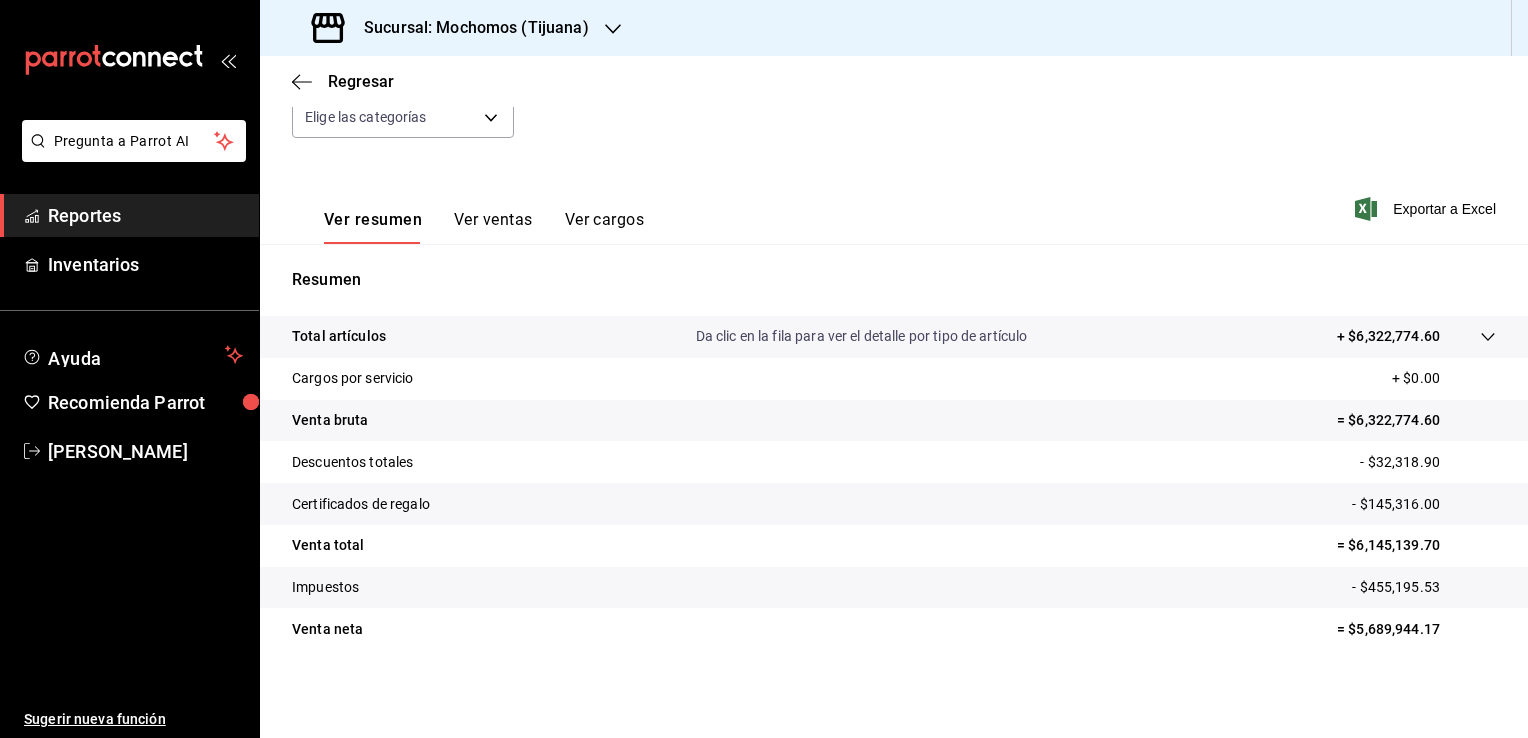 click on "Sucursal: Mochomos (Tijuana)" at bounding box center [452, 28] 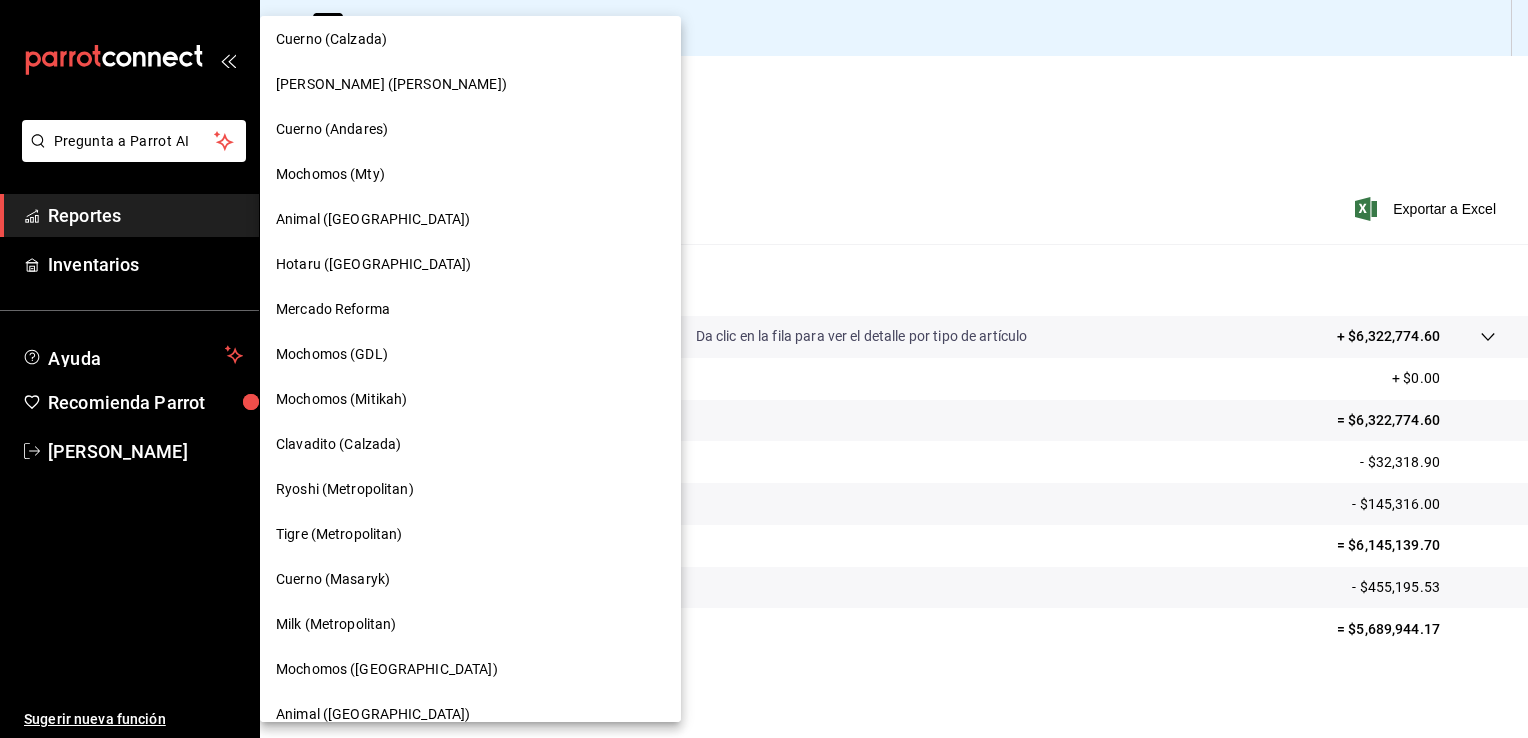 scroll, scrollTop: 1064, scrollLeft: 0, axis: vertical 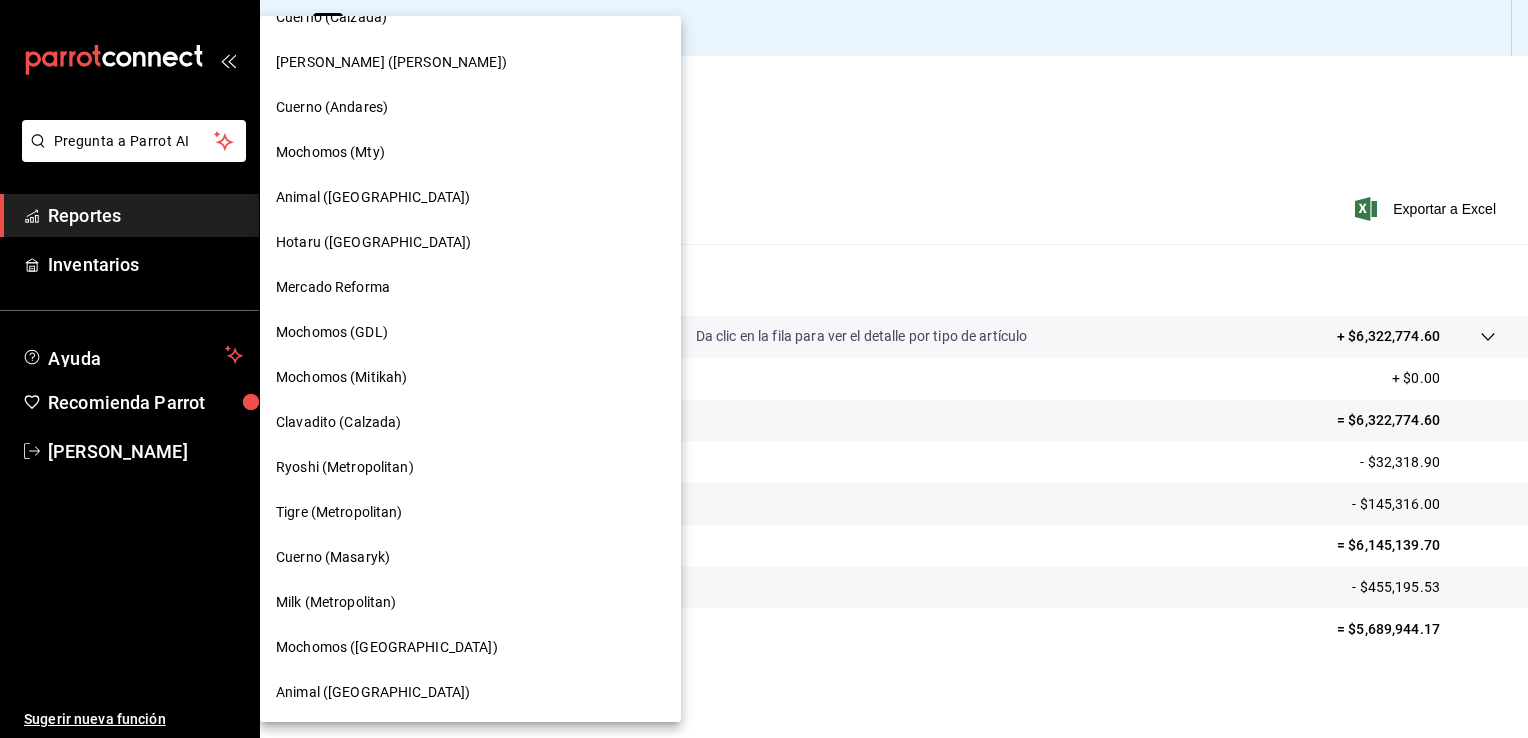 click on "Animal ([GEOGRAPHIC_DATA])" at bounding box center [373, 692] 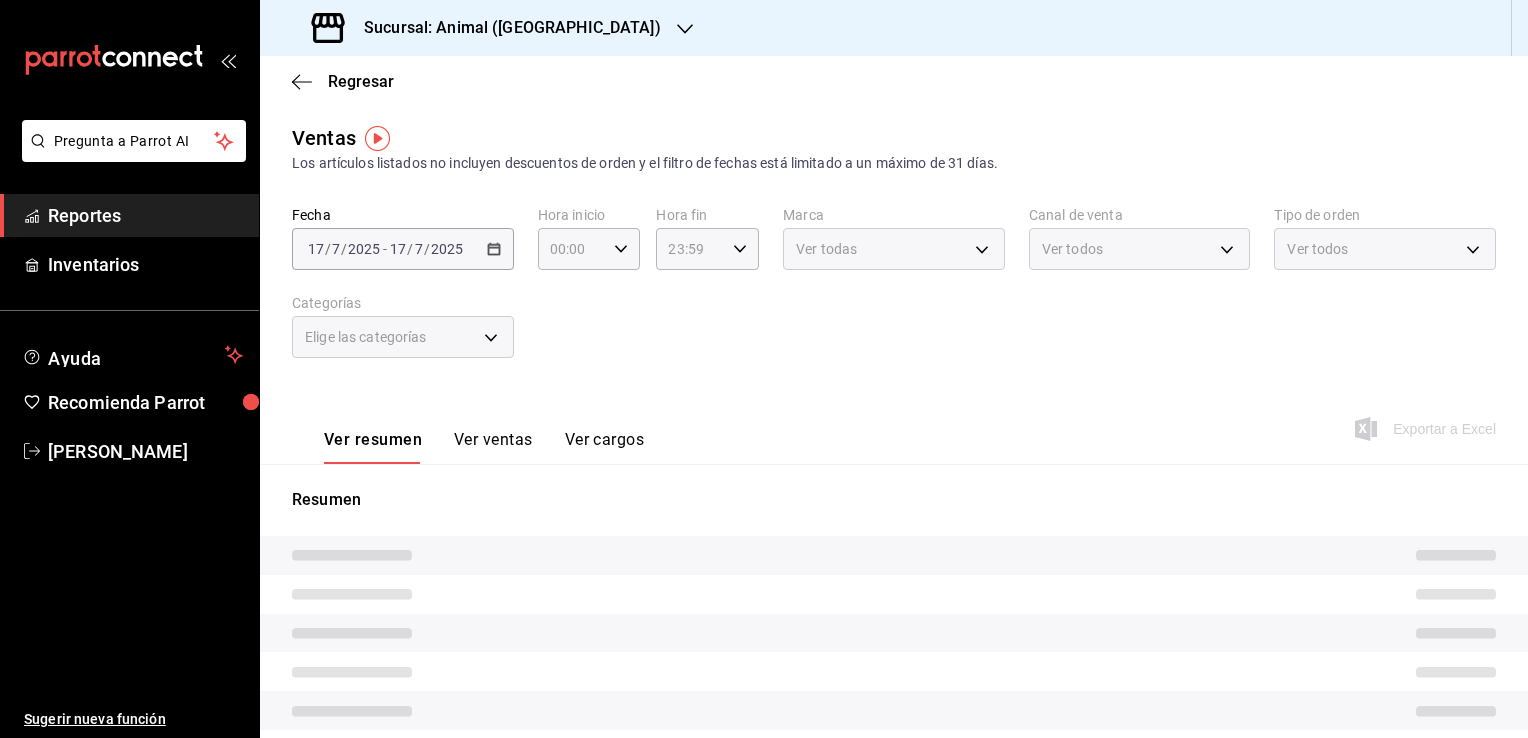 type on "05:00" 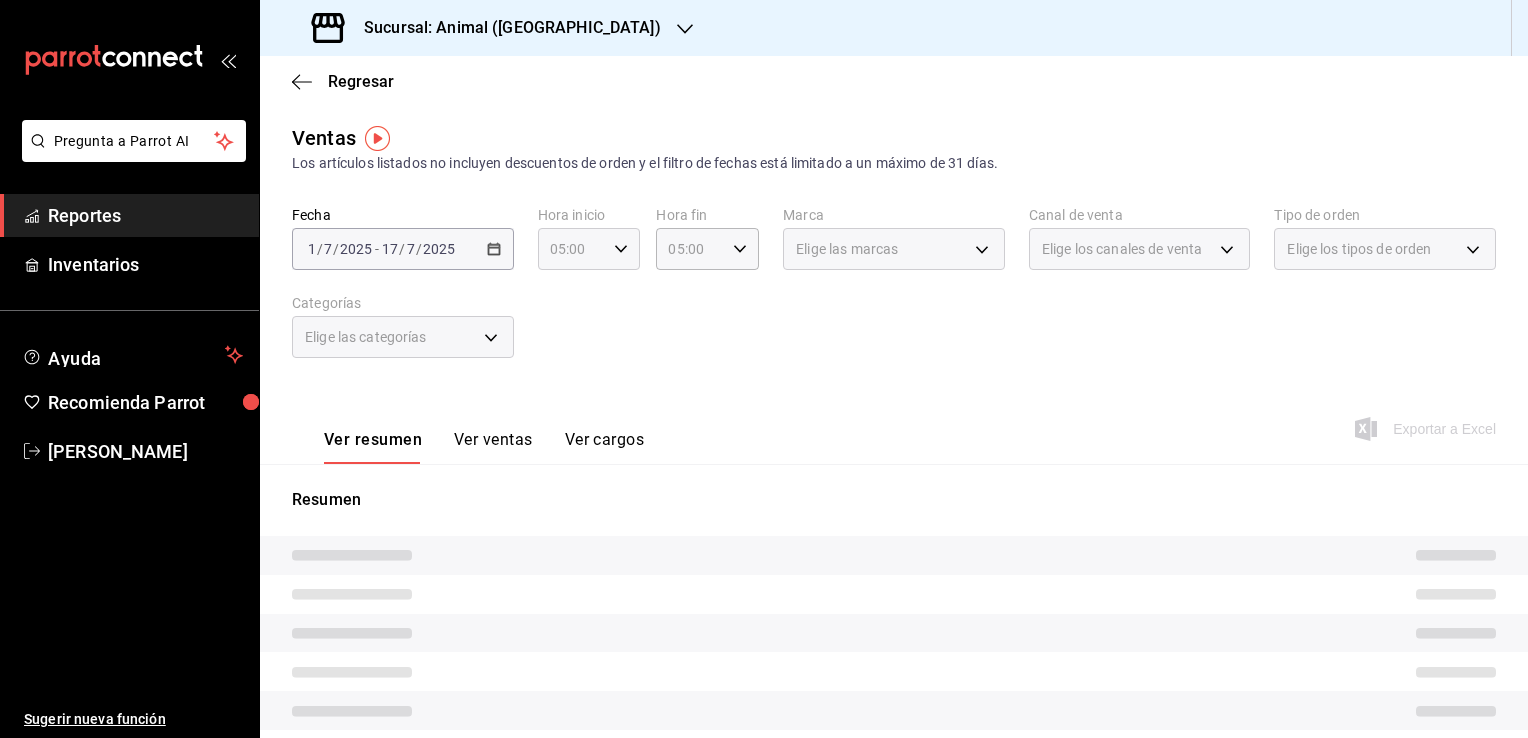 click 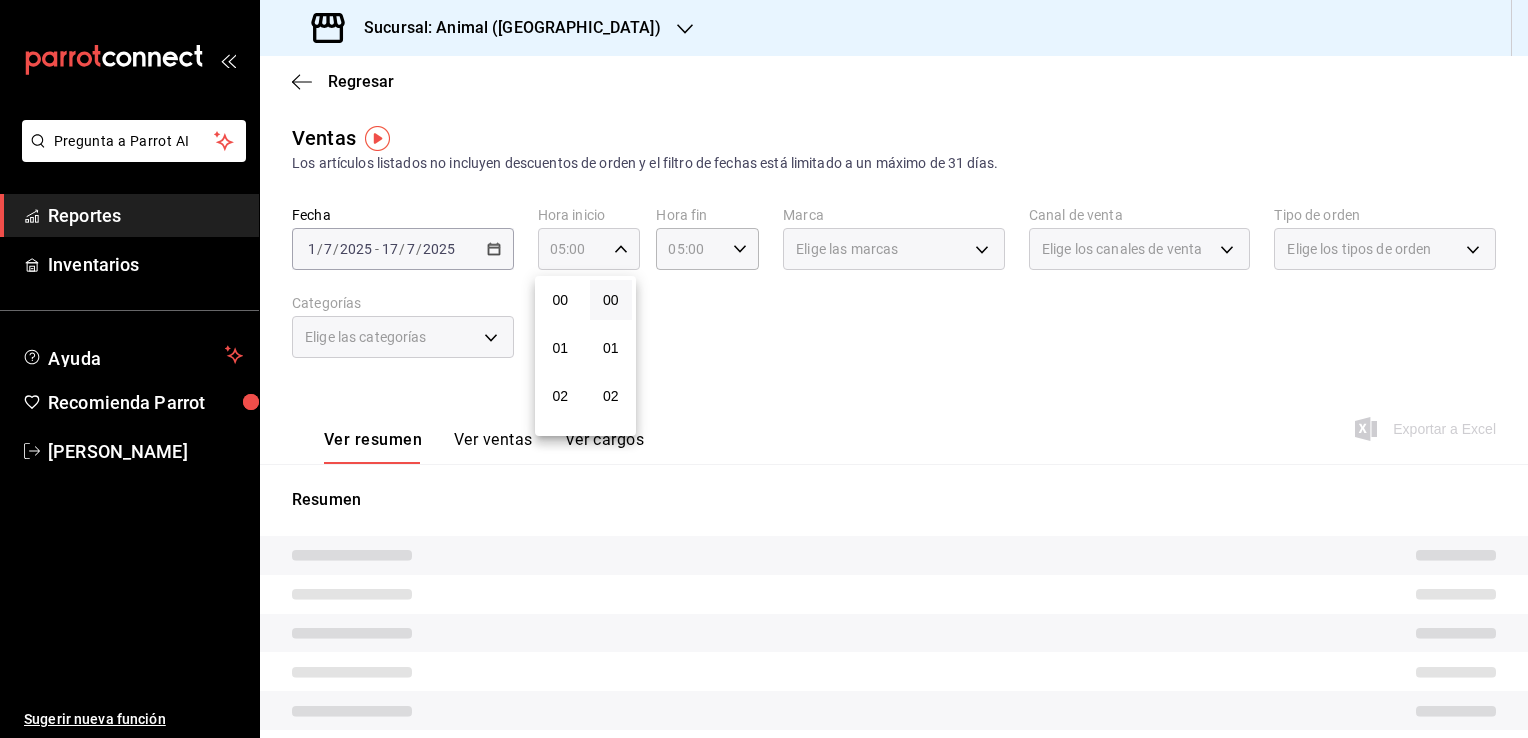 scroll, scrollTop: 244, scrollLeft: 0, axis: vertical 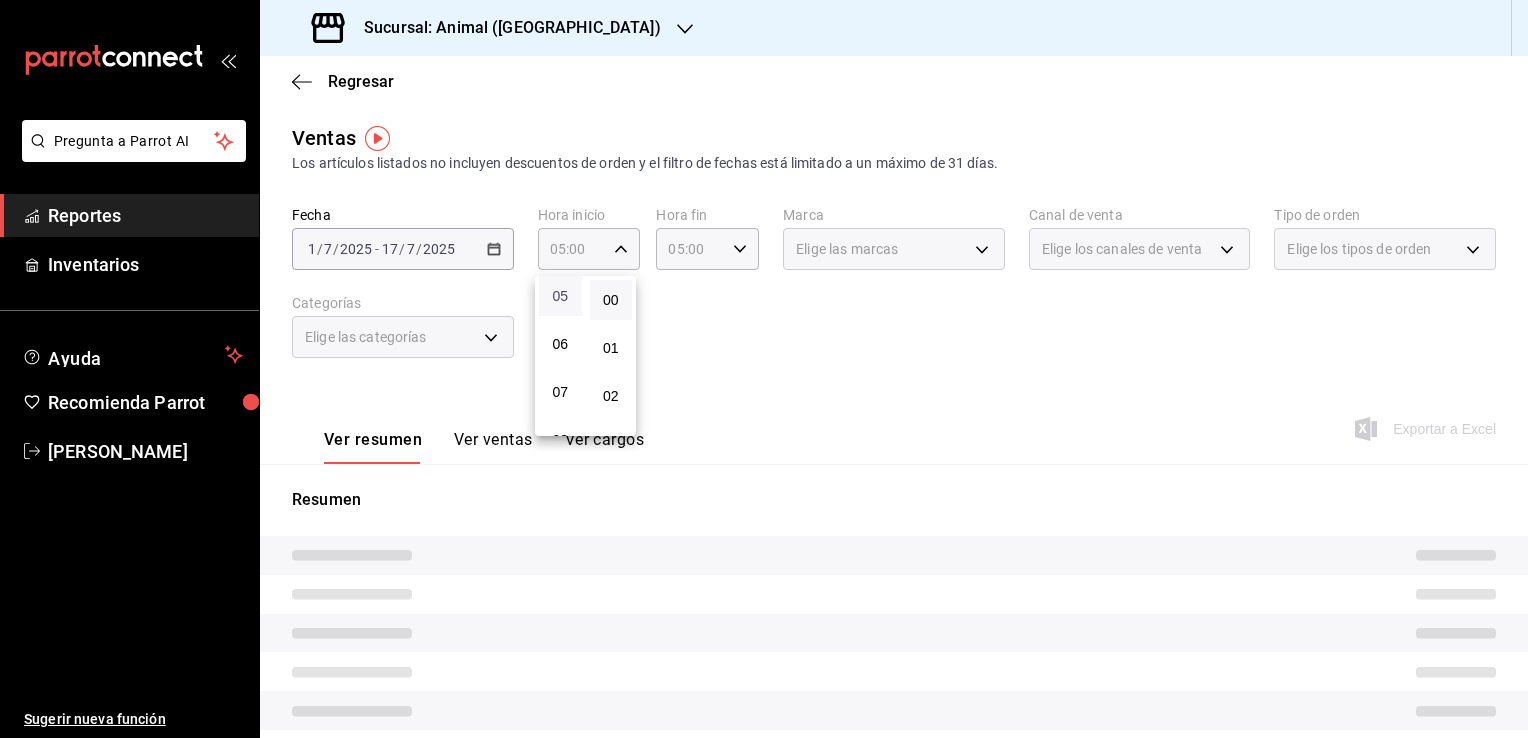click on "05" at bounding box center [560, 296] 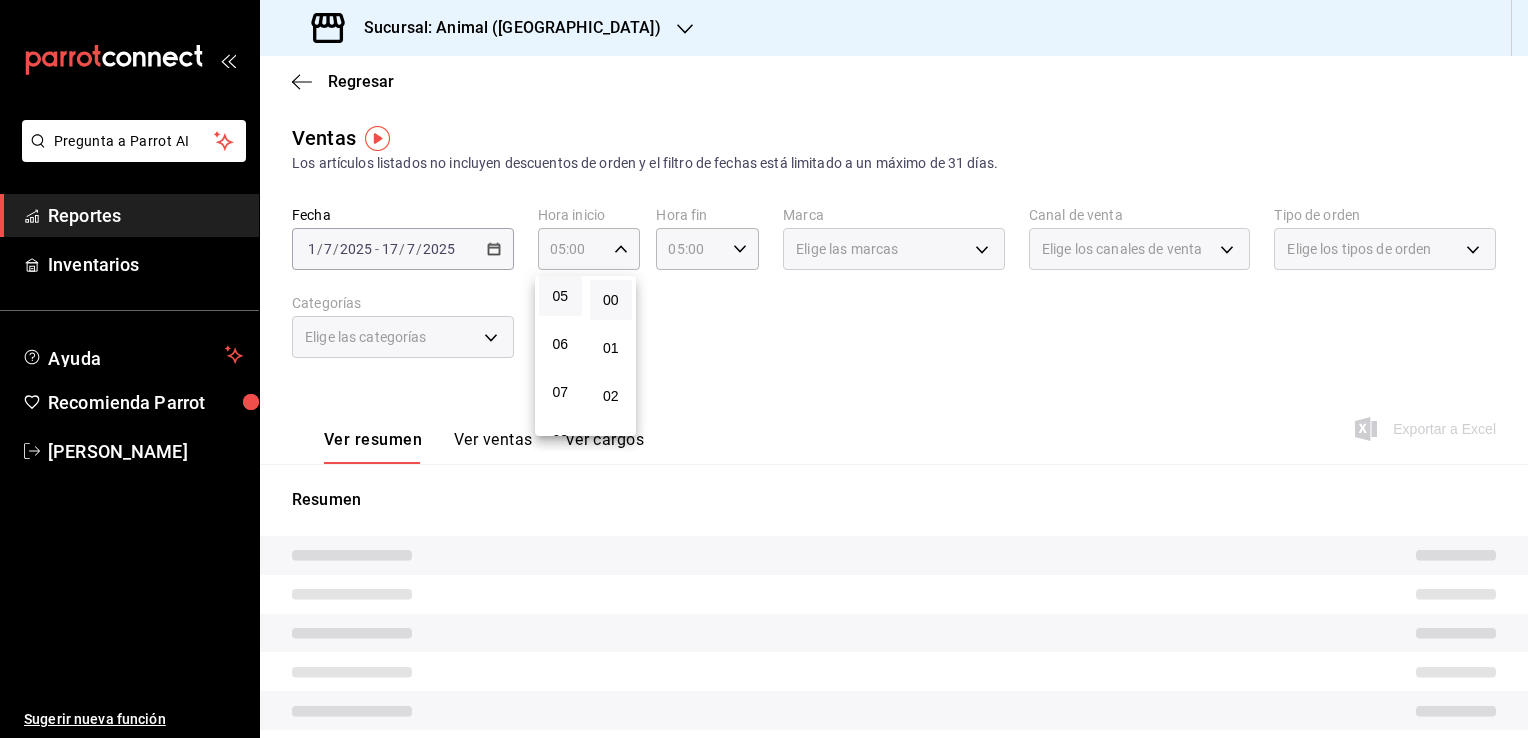 click at bounding box center (764, 369) 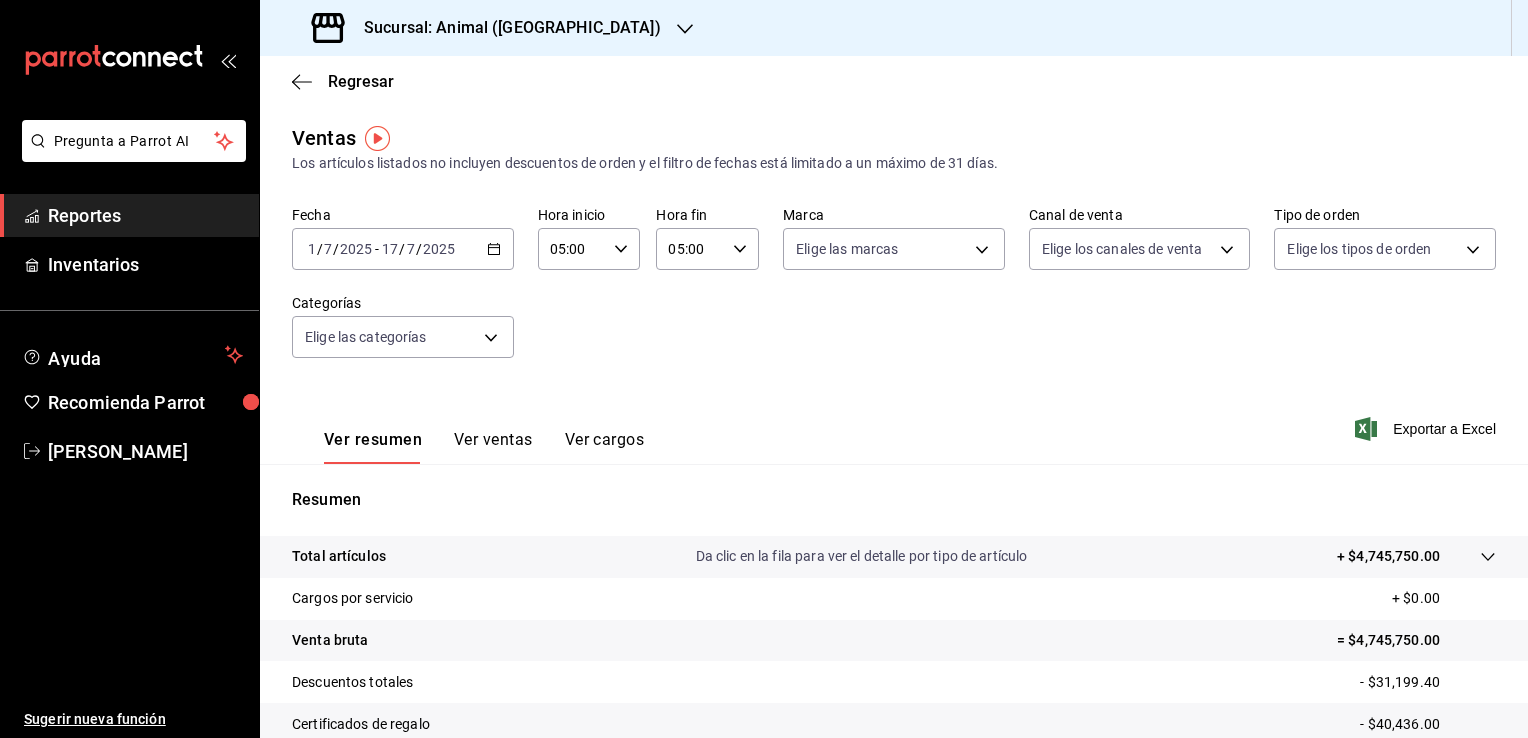 click 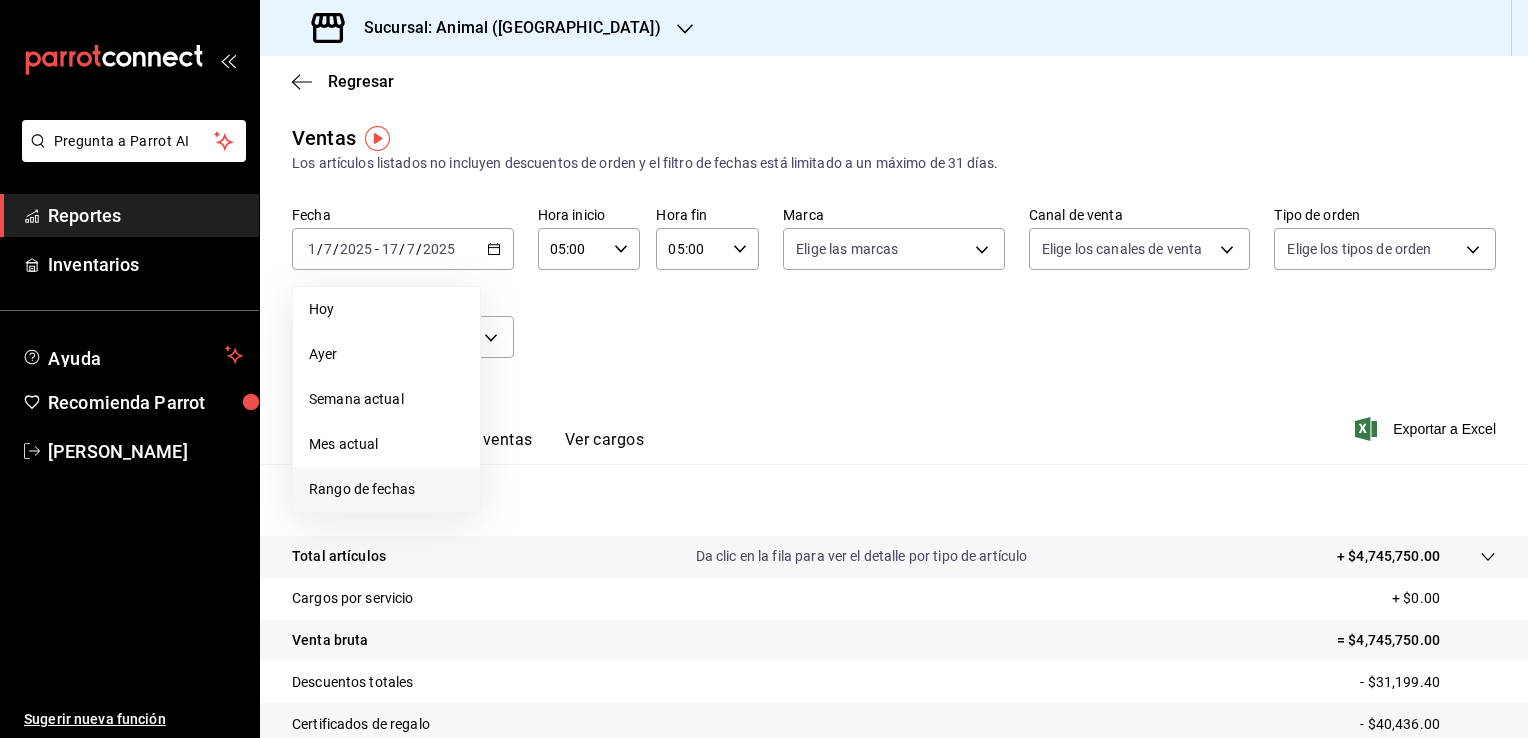 click on "Rango de fechas" at bounding box center [386, 489] 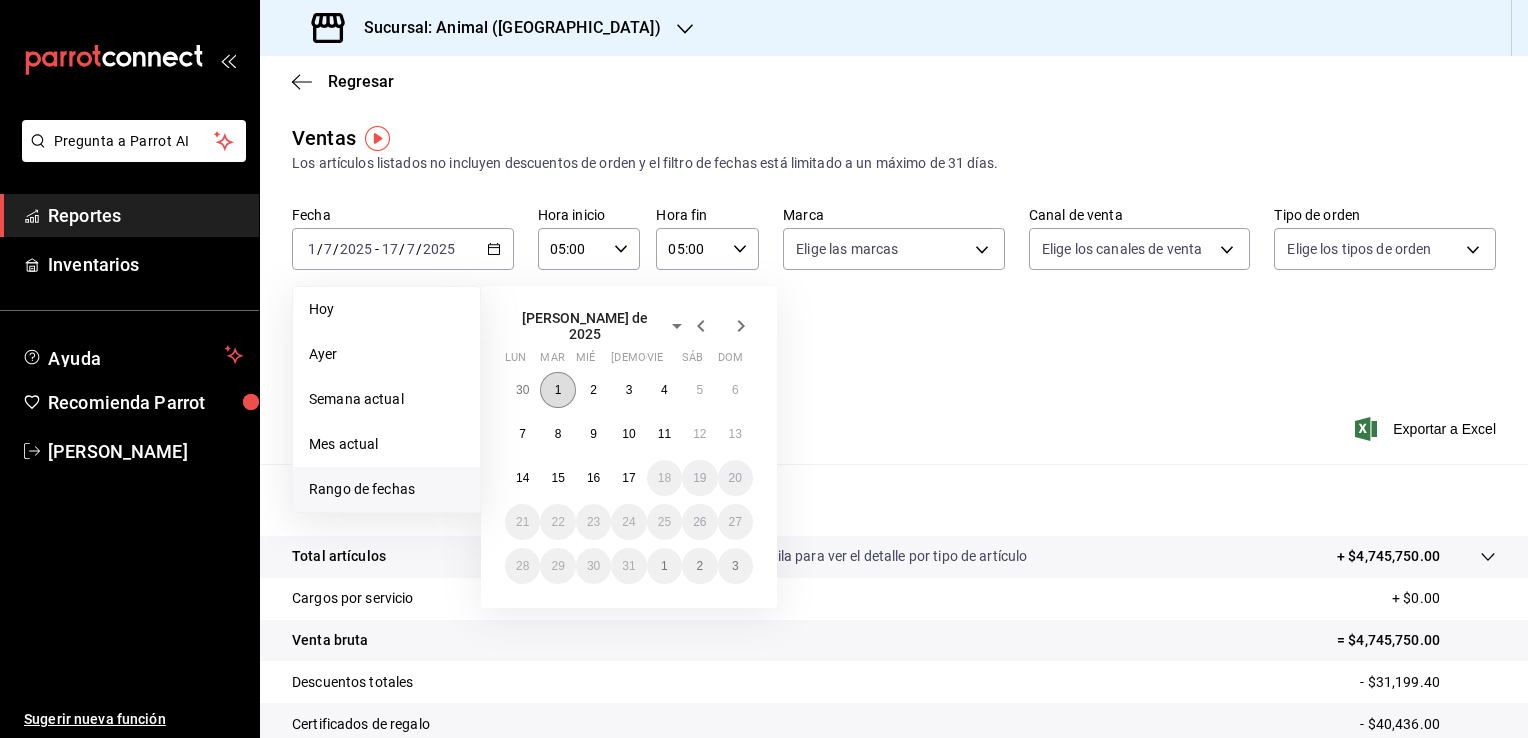 click on "1" at bounding box center [558, 390] 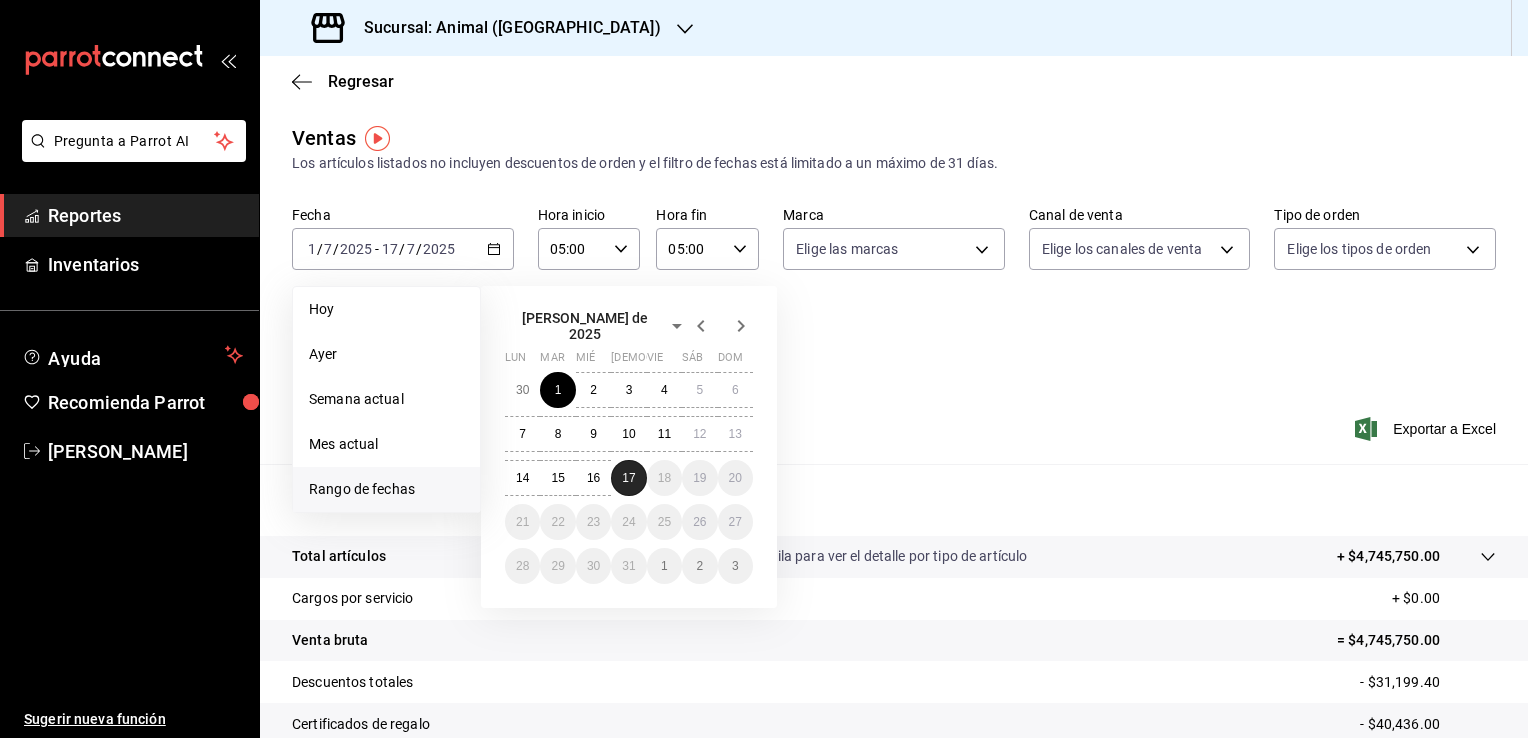 click on "17" at bounding box center (628, 478) 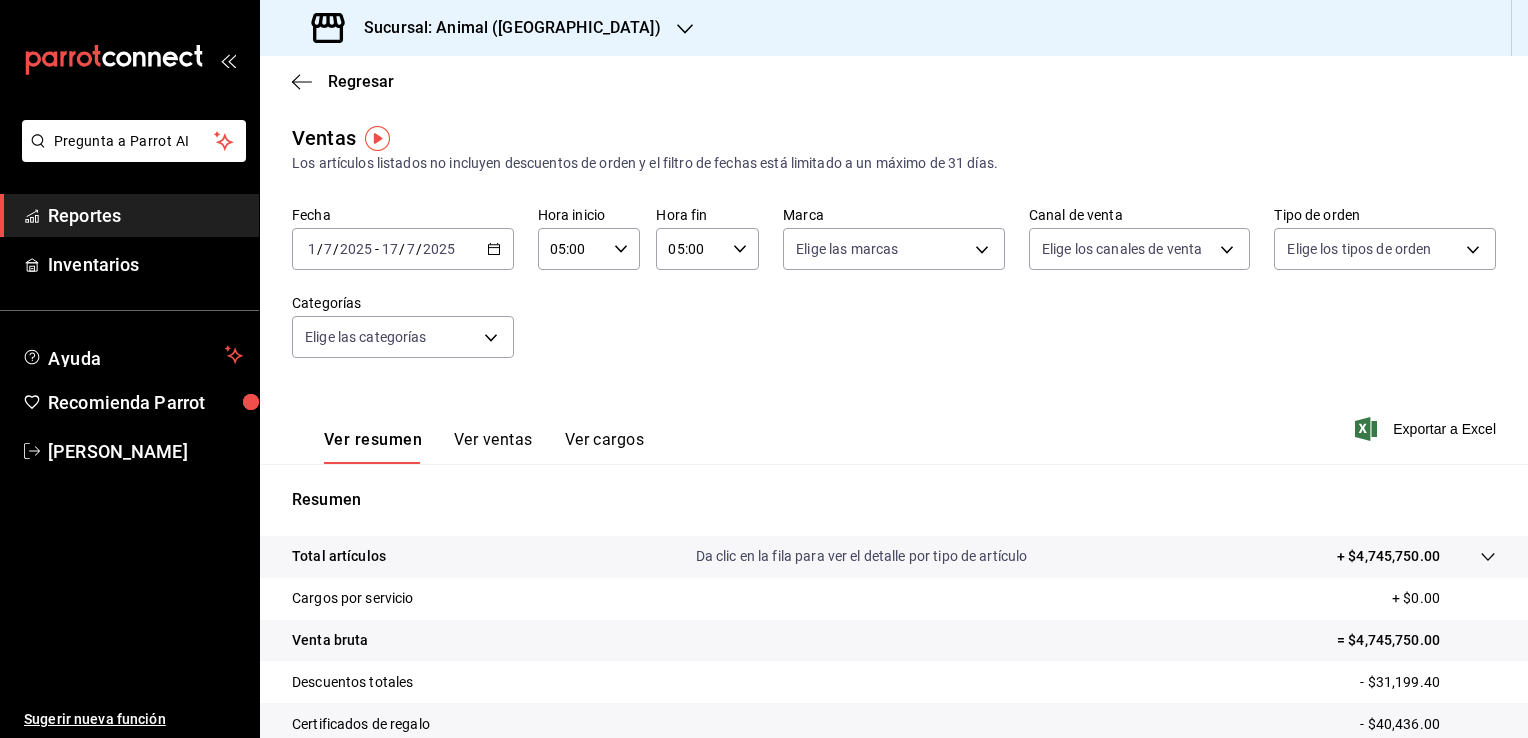 click on "05:00 Hora inicio" at bounding box center (589, 249) 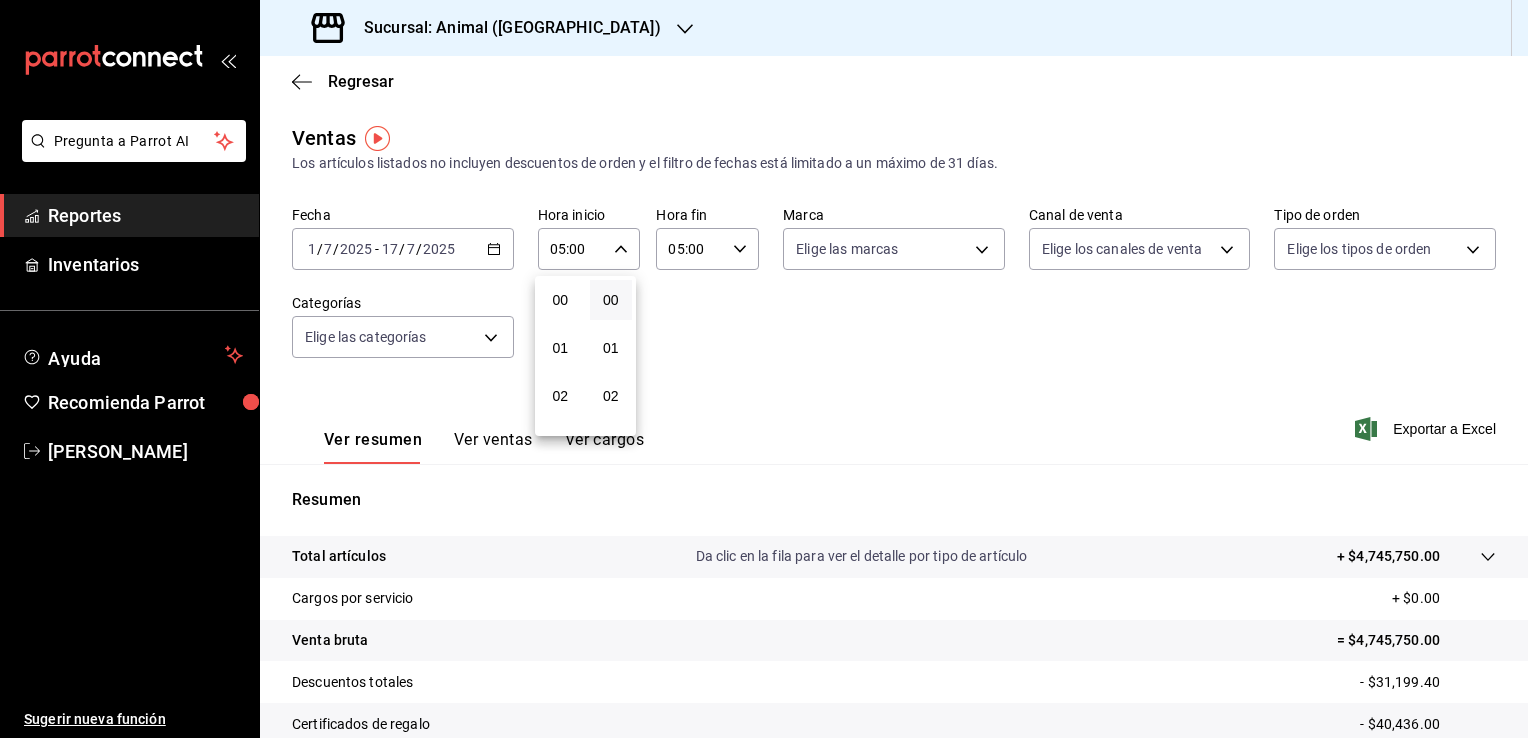 scroll, scrollTop: 244, scrollLeft: 0, axis: vertical 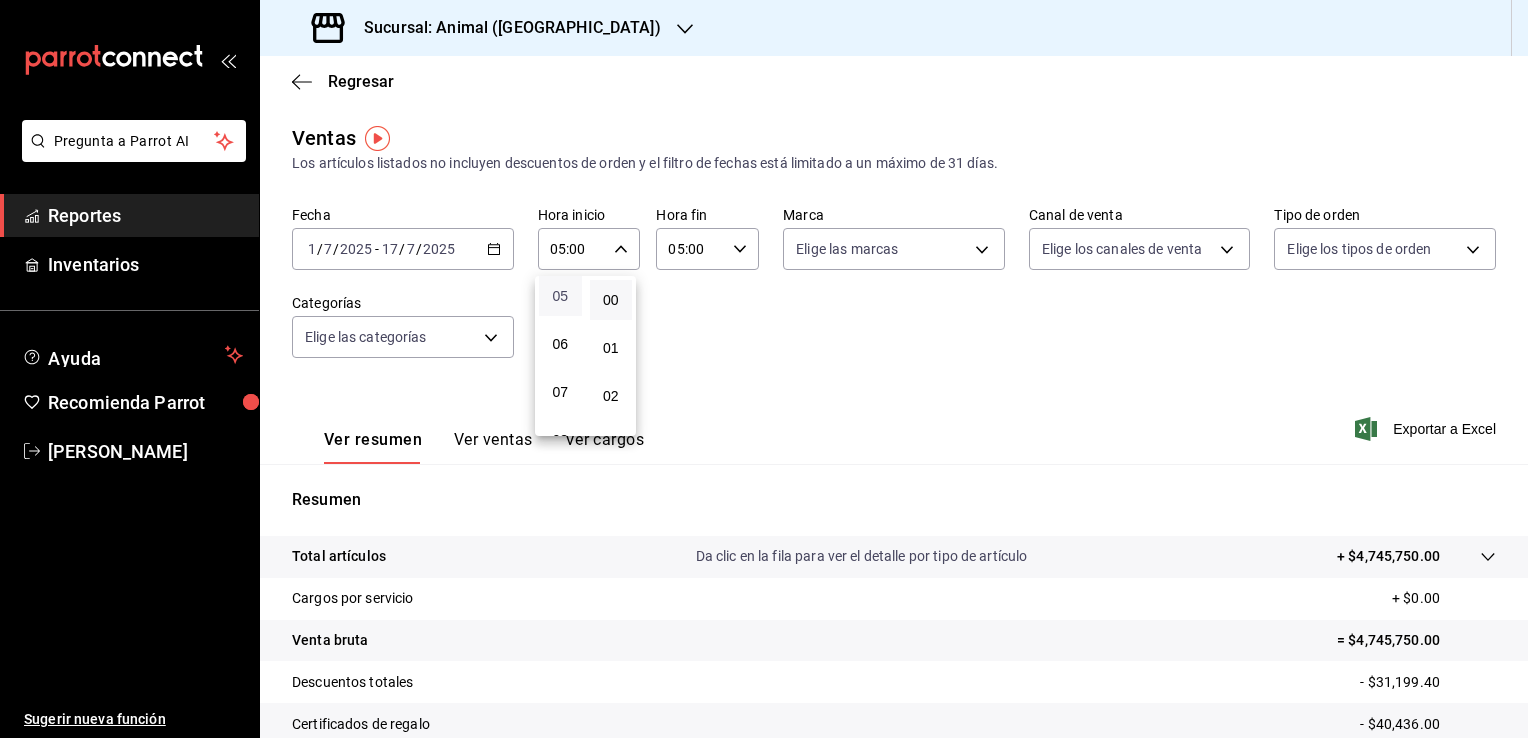 click on "05" at bounding box center [560, 296] 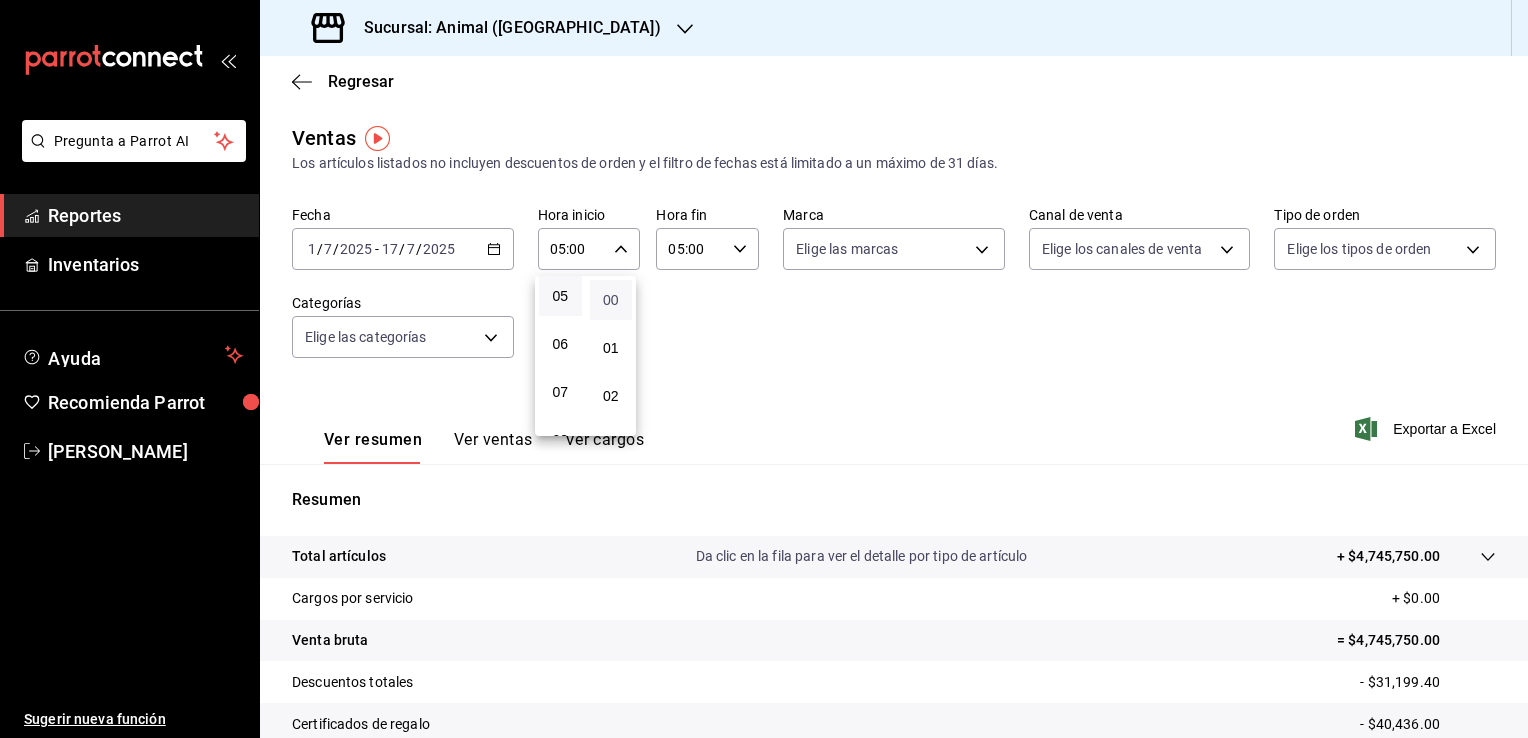 click on "00" at bounding box center [611, 300] 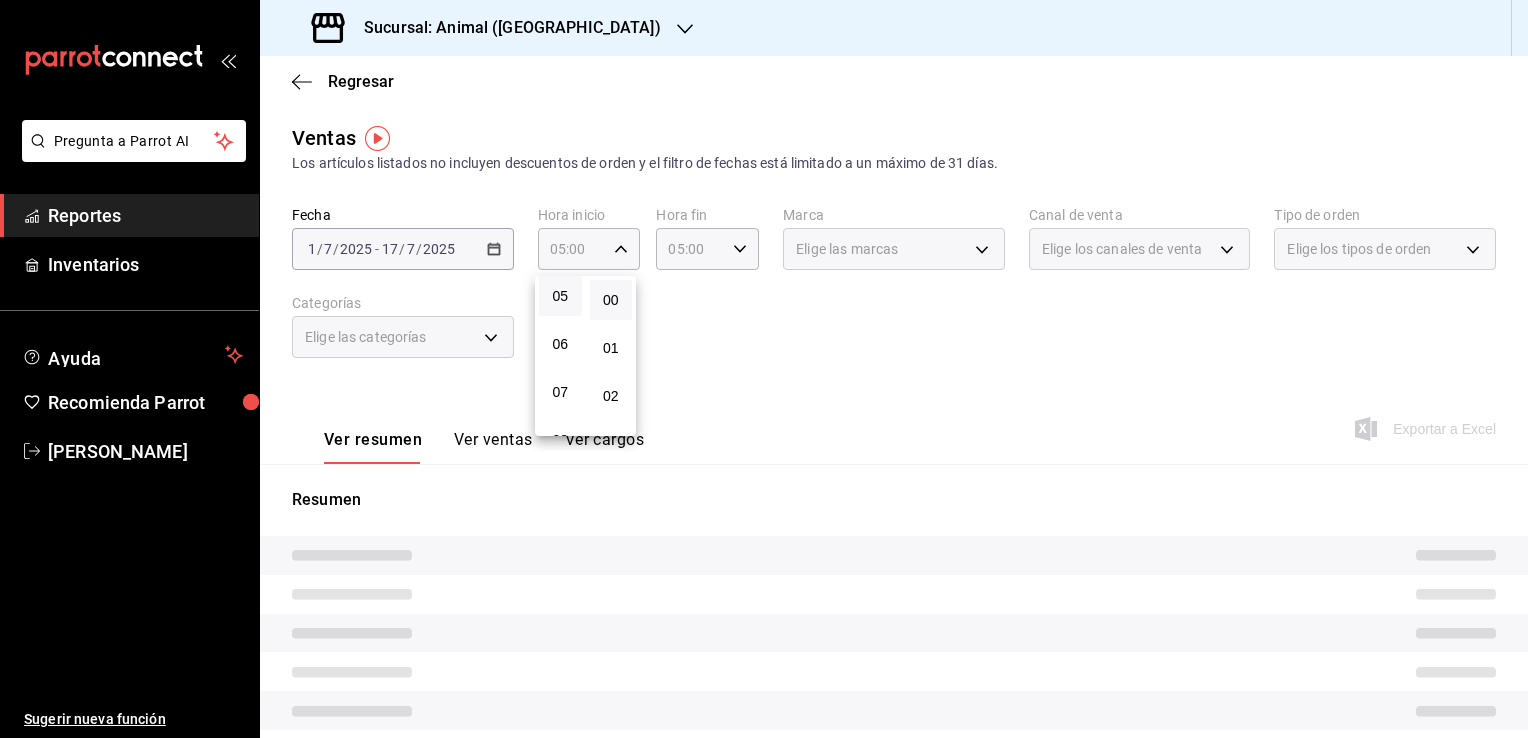click at bounding box center [764, 369] 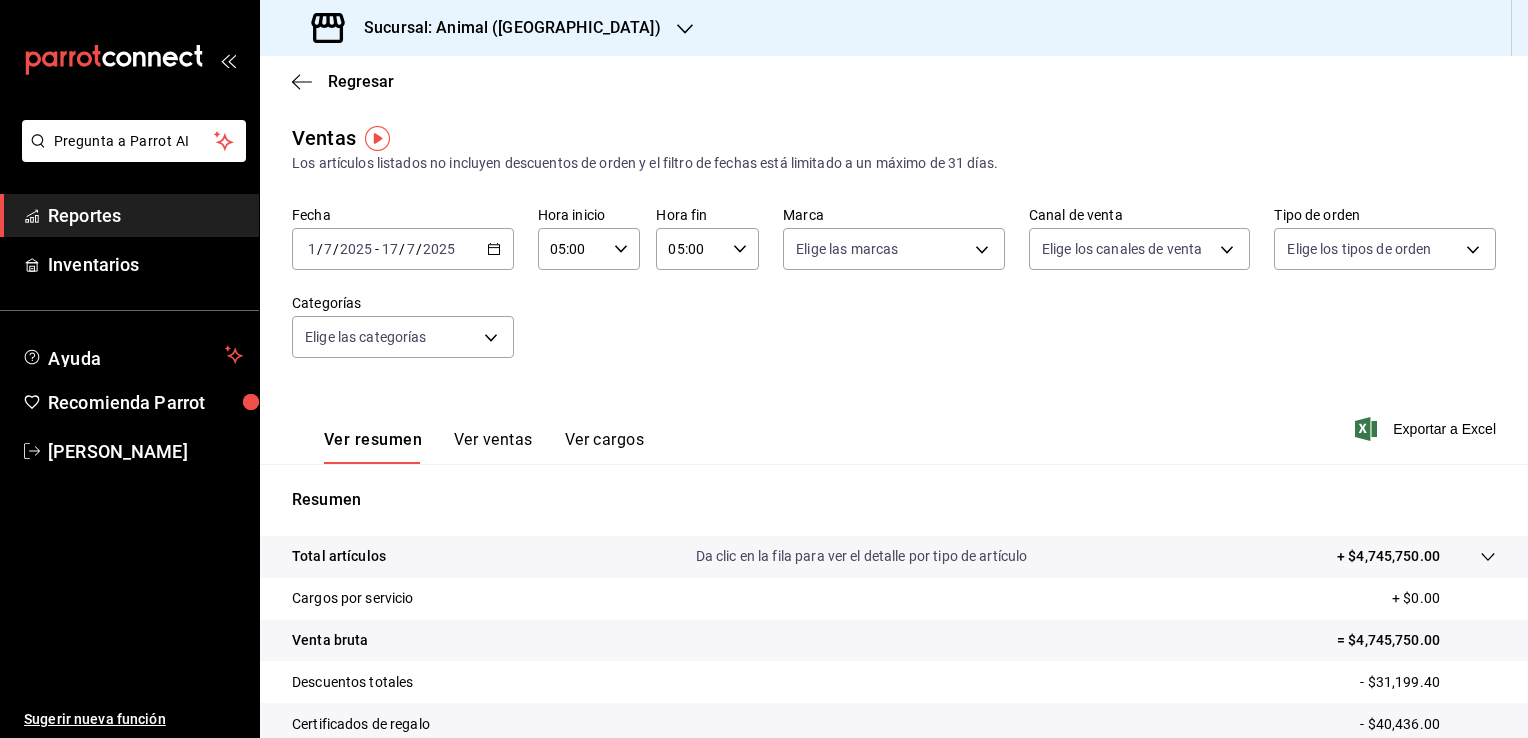 click 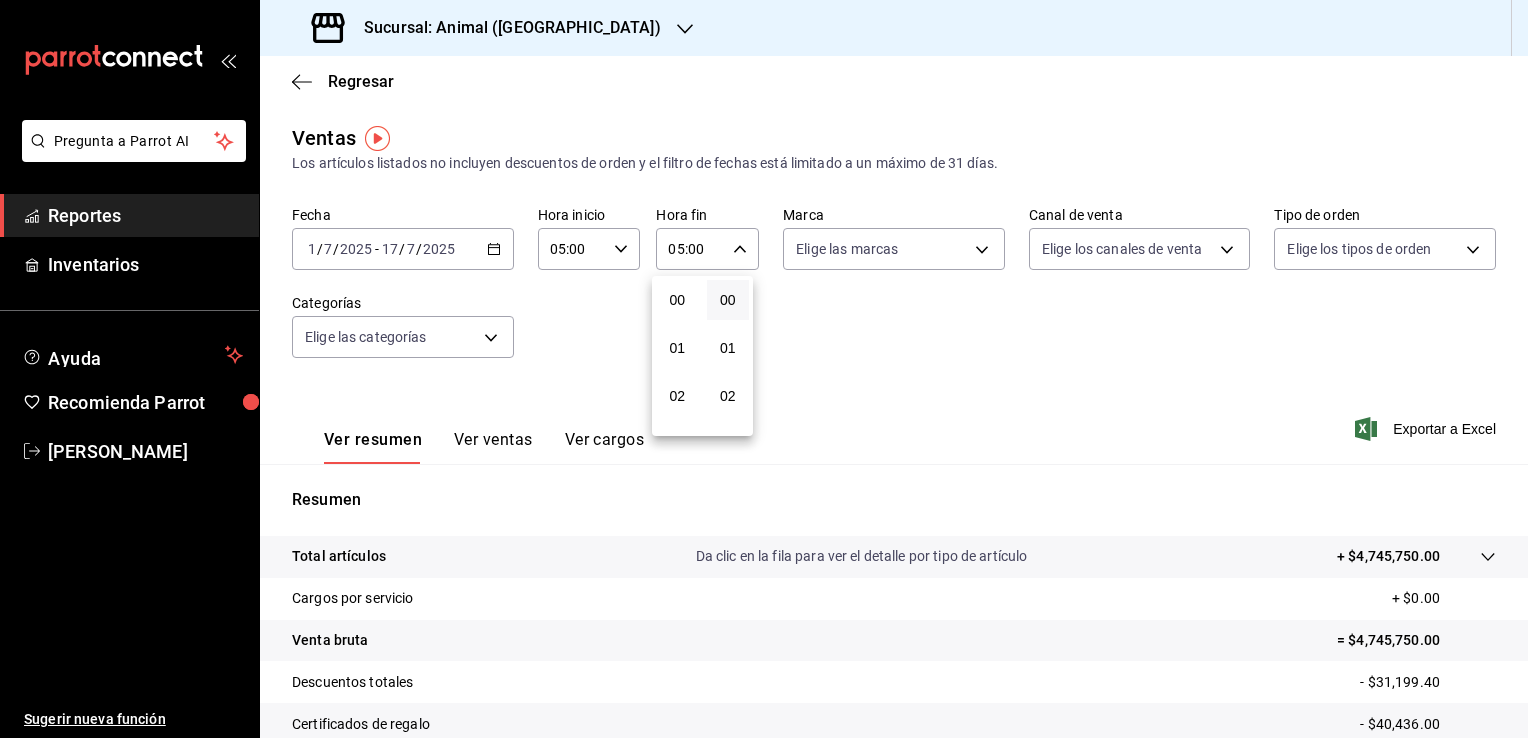 scroll, scrollTop: 244, scrollLeft: 0, axis: vertical 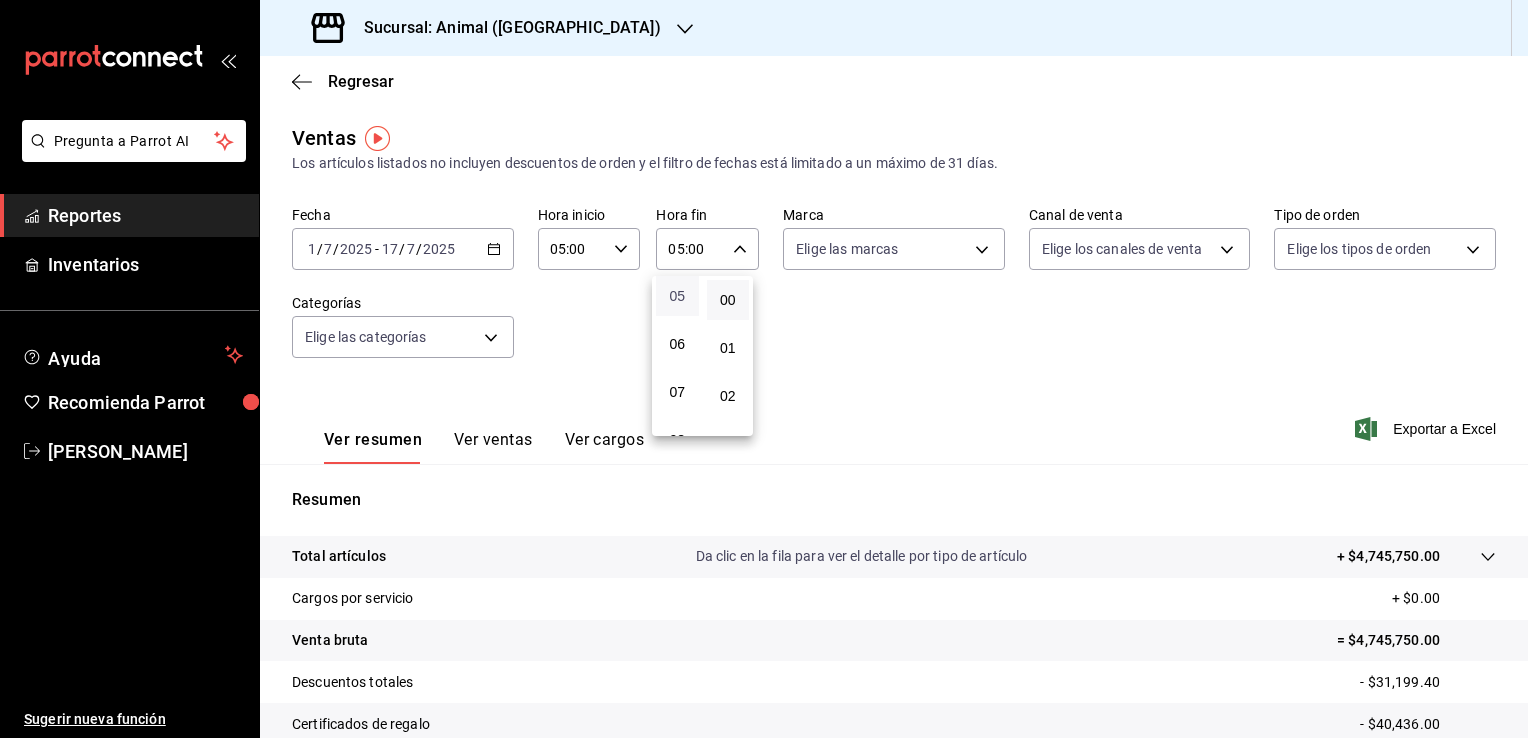 click on "05" at bounding box center [677, 296] 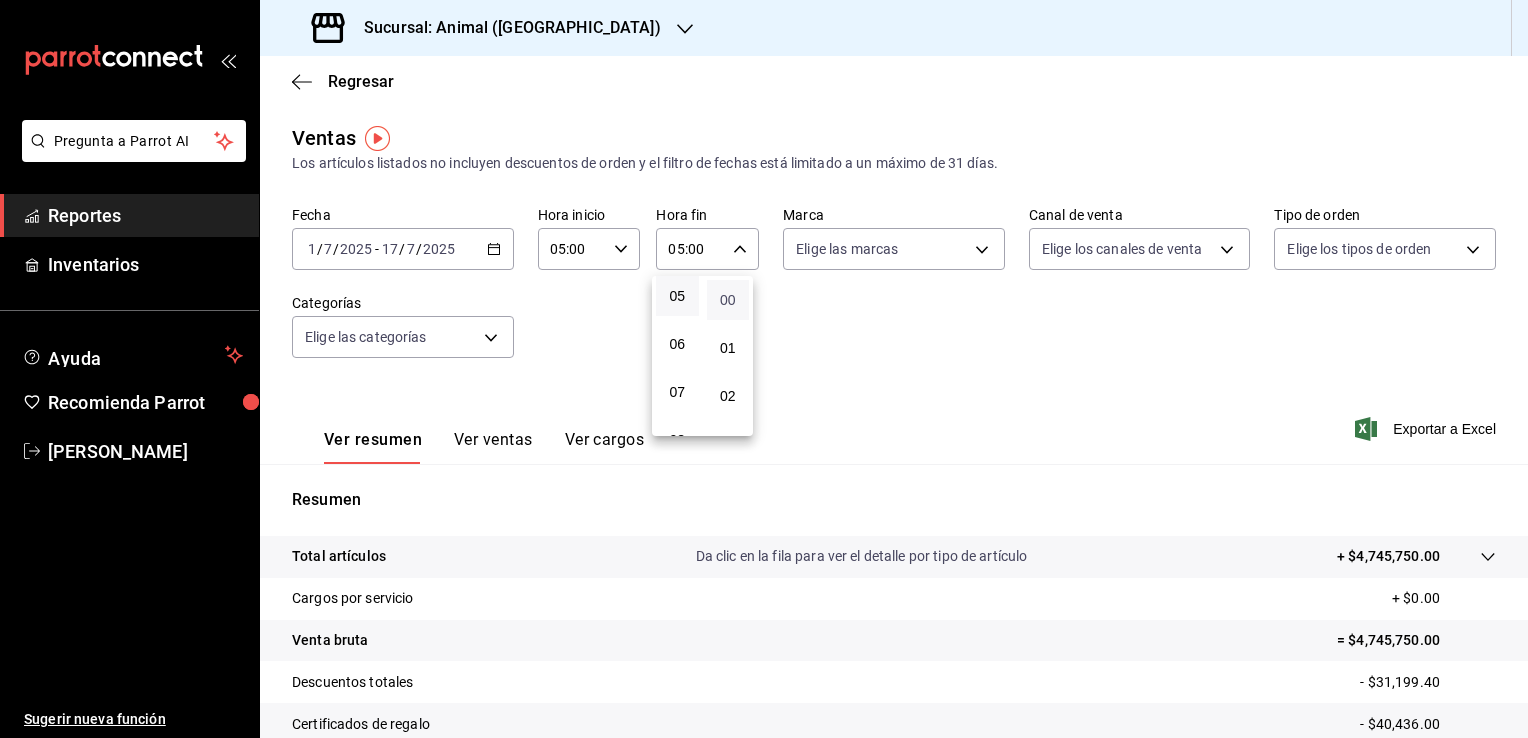 click on "00" at bounding box center [728, 300] 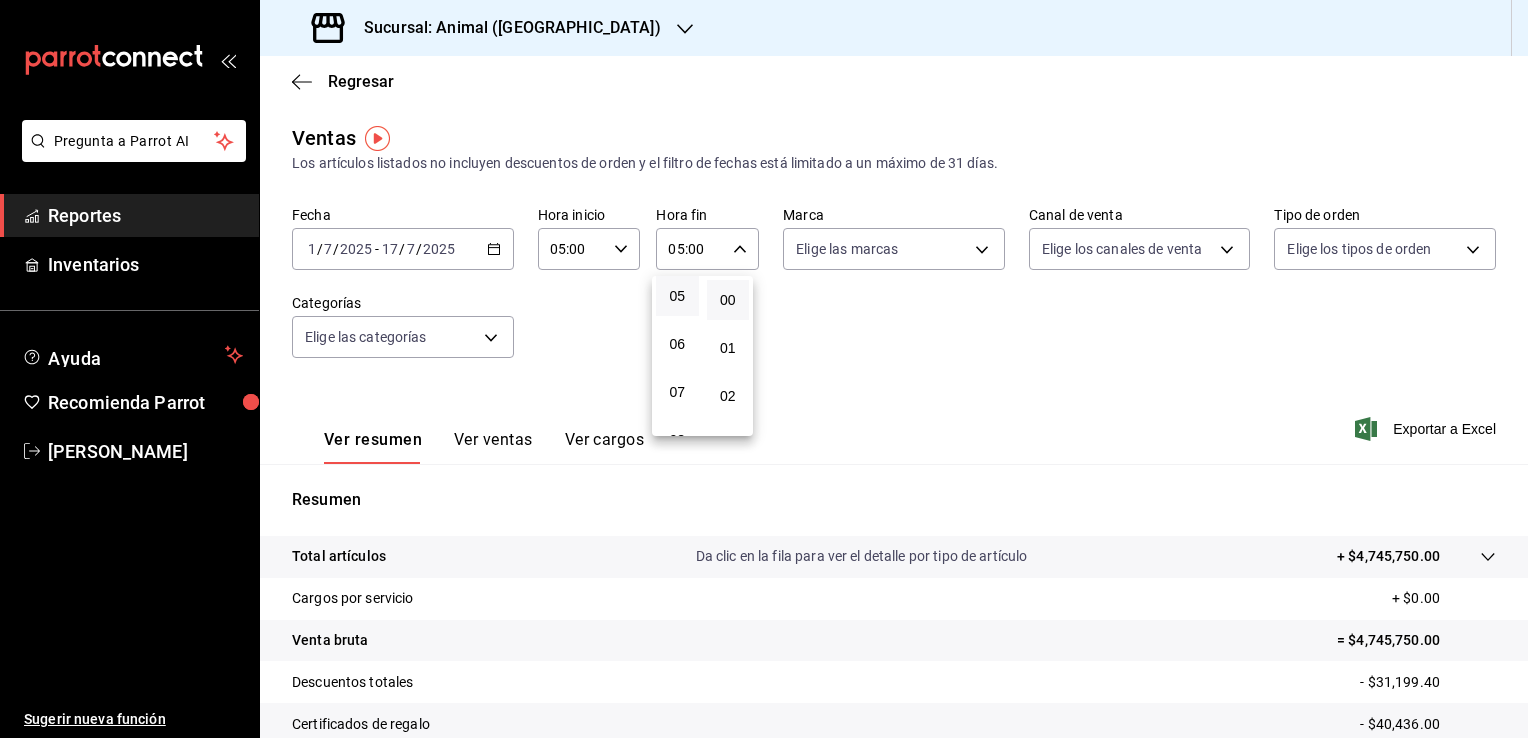 click on "00" at bounding box center [728, 300] 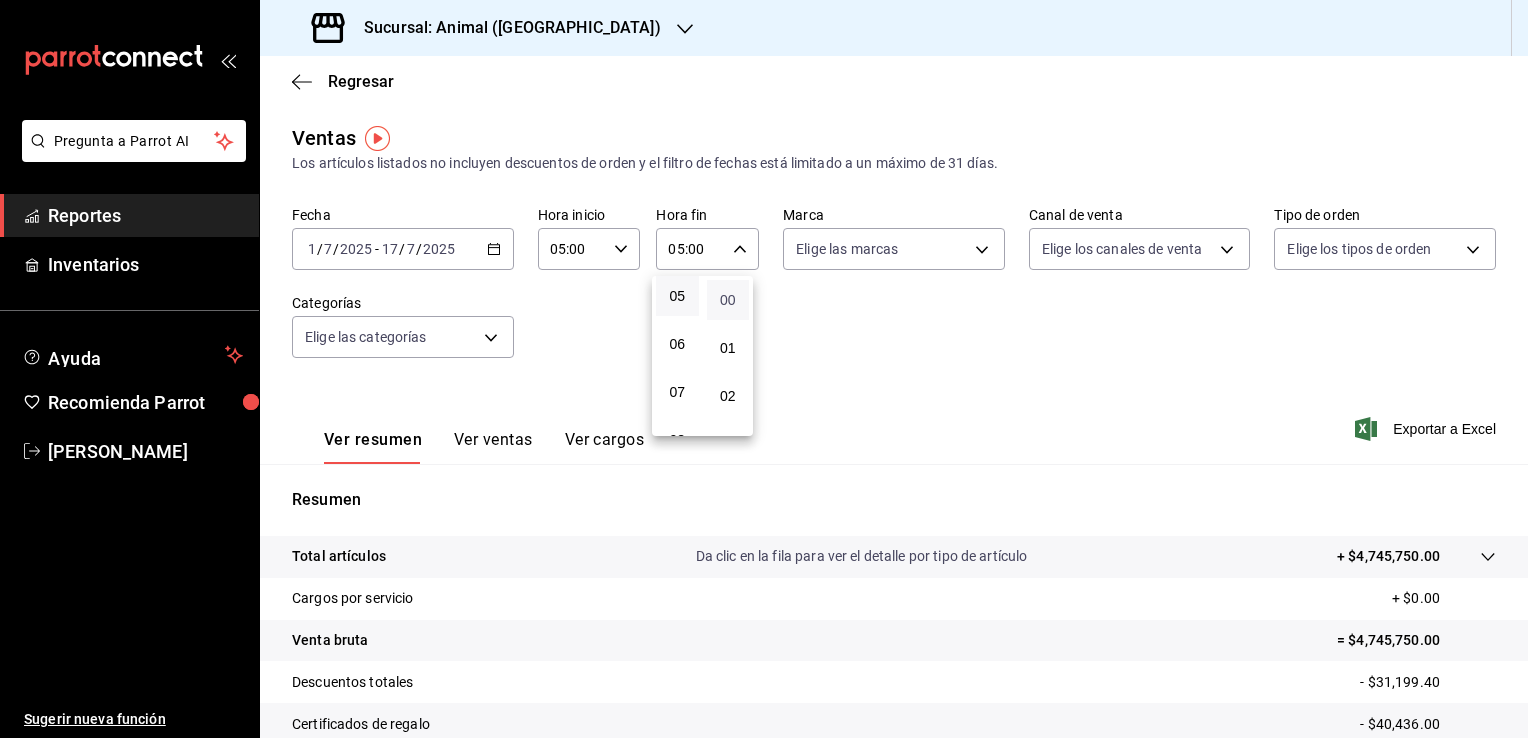 click on "00" at bounding box center [728, 300] 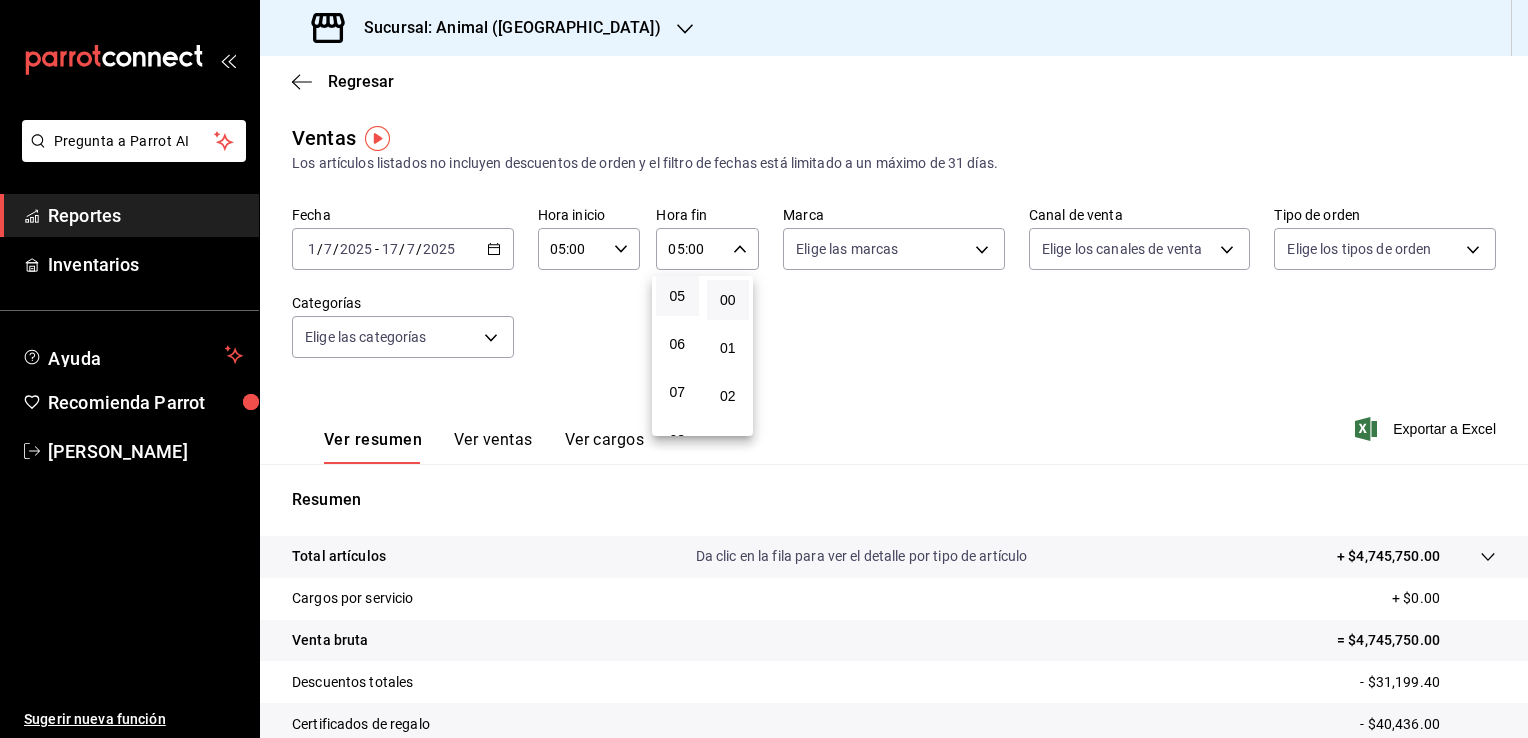 click at bounding box center [764, 369] 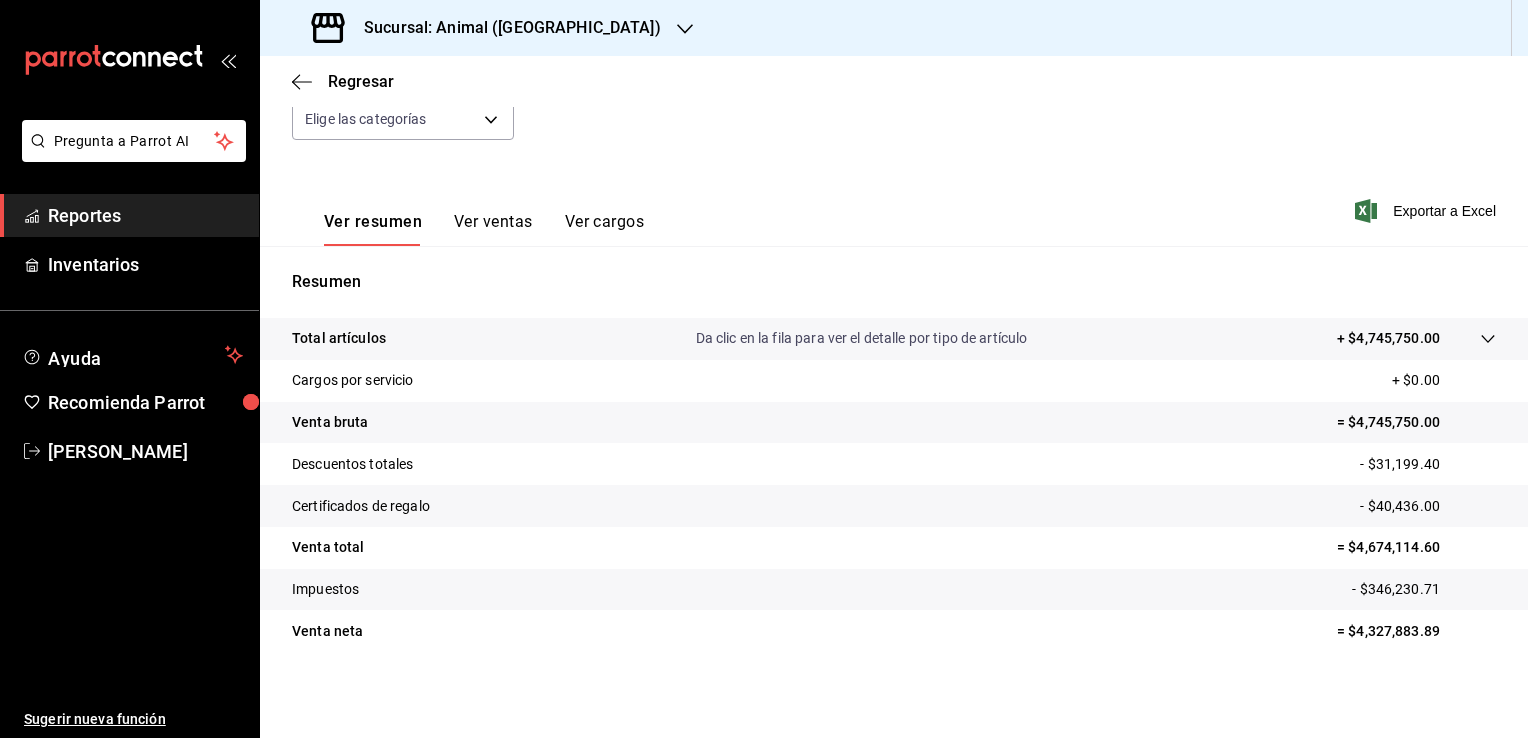 scroll, scrollTop: 220, scrollLeft: 0, axis: vertical 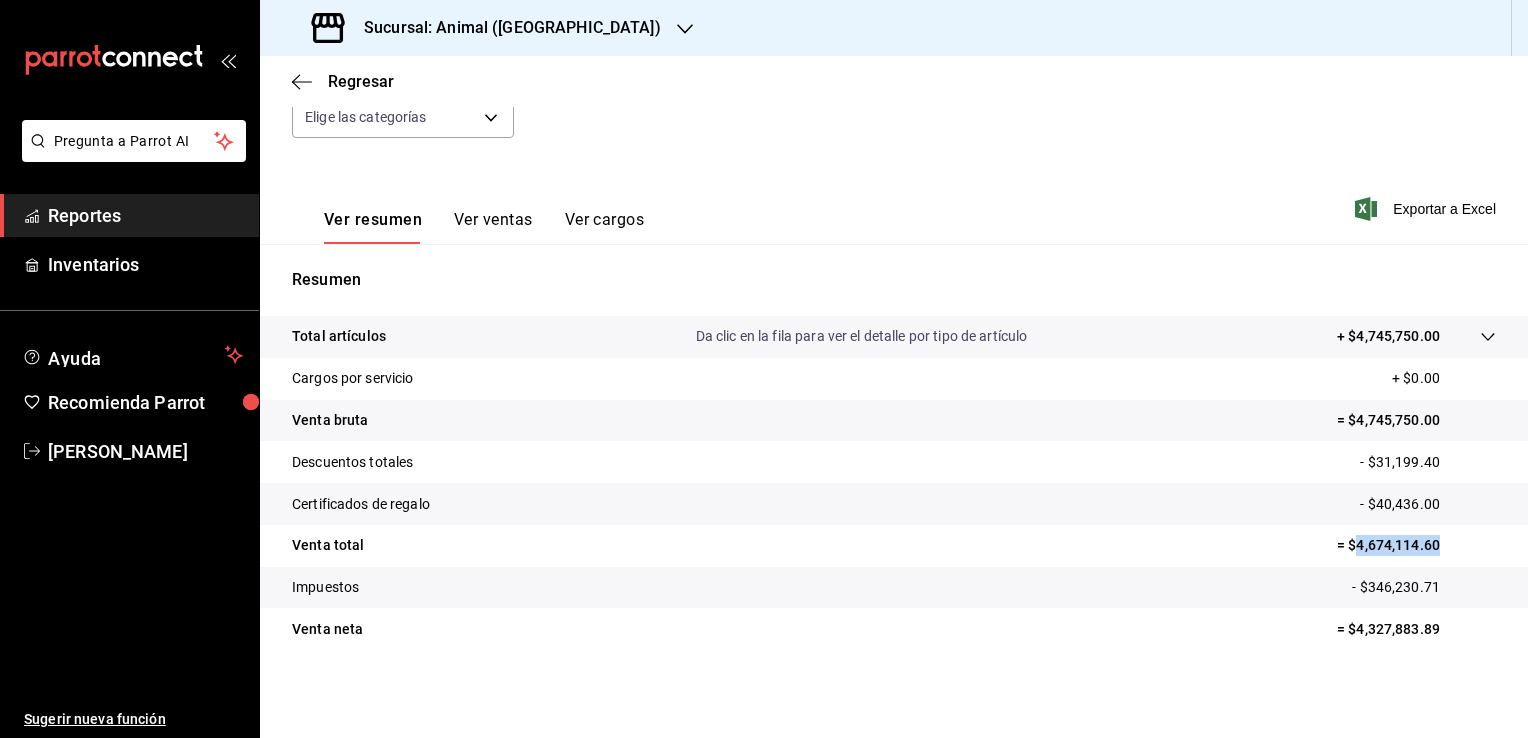 drag, startPoint x: 1427, startPoint y: 546, endPoint x: 1344, endPoint y: 542, distance: 83.09633 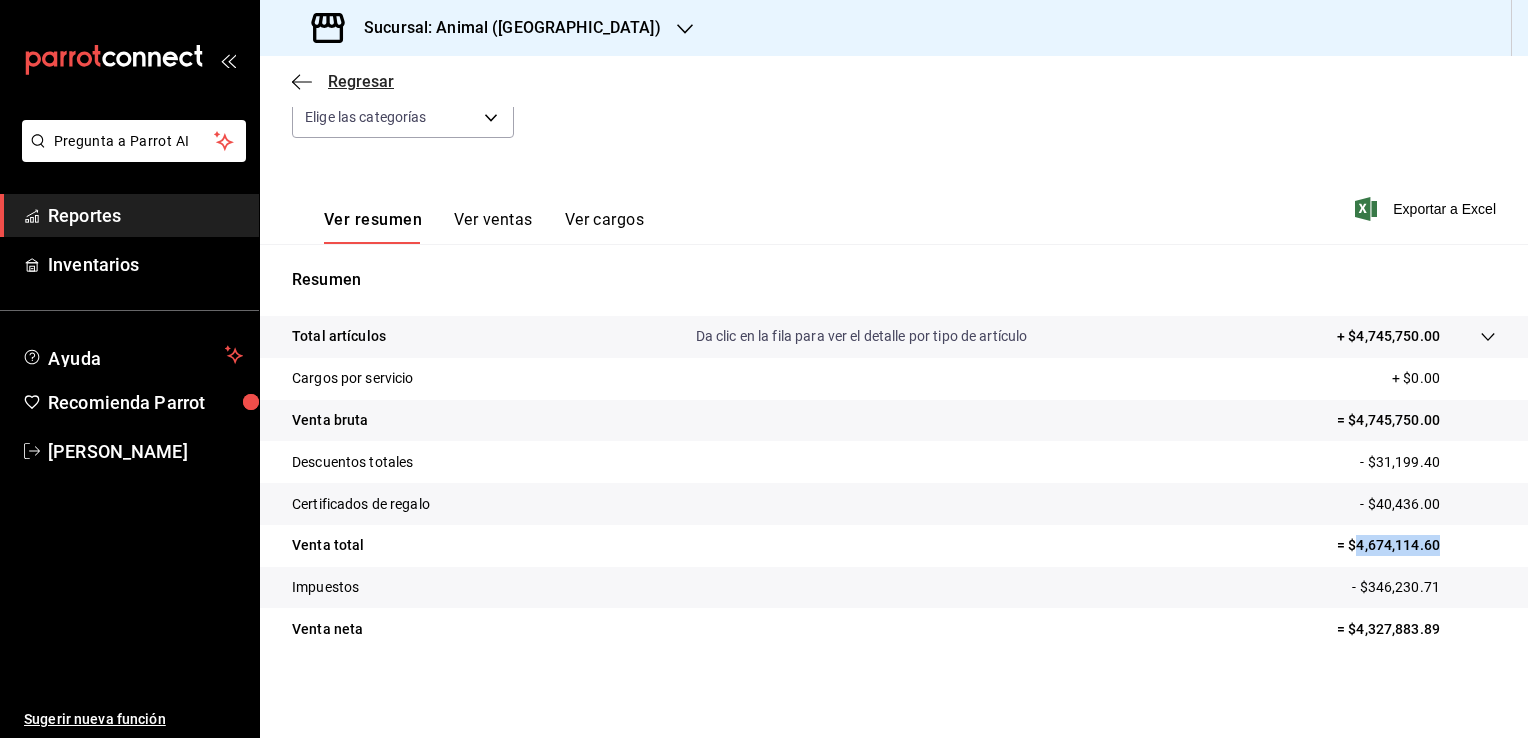 click 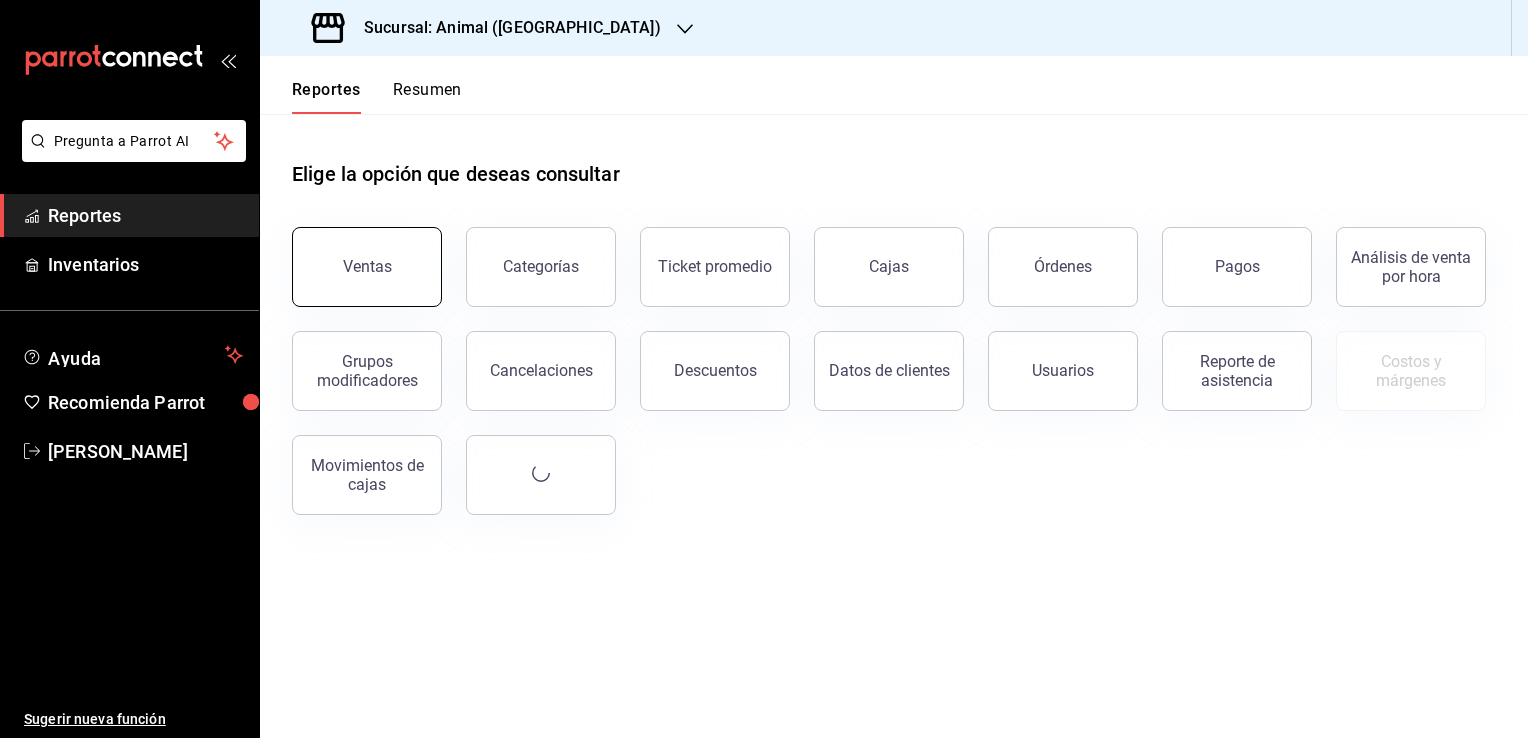 click on "Ventas" at bounding box center (367, 266) 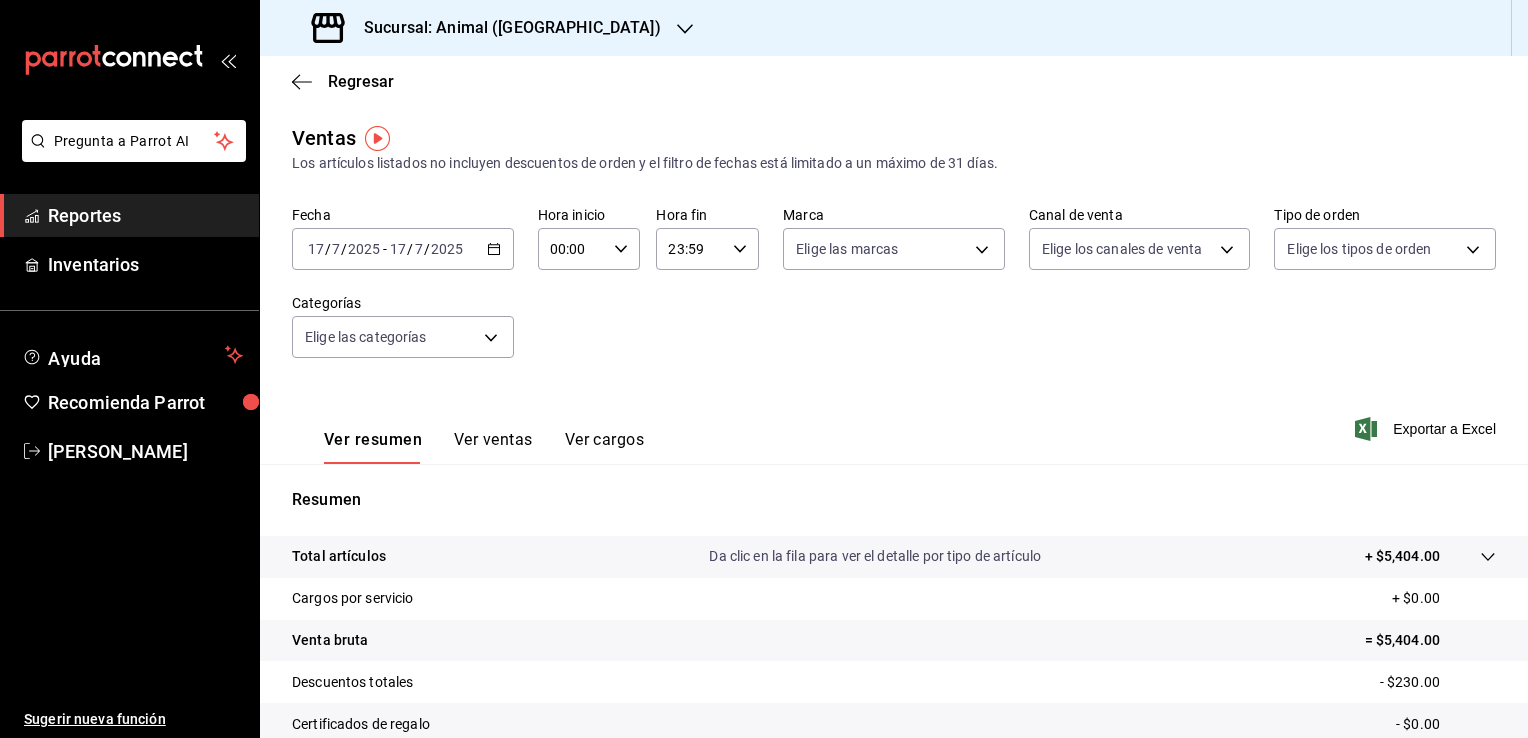 click 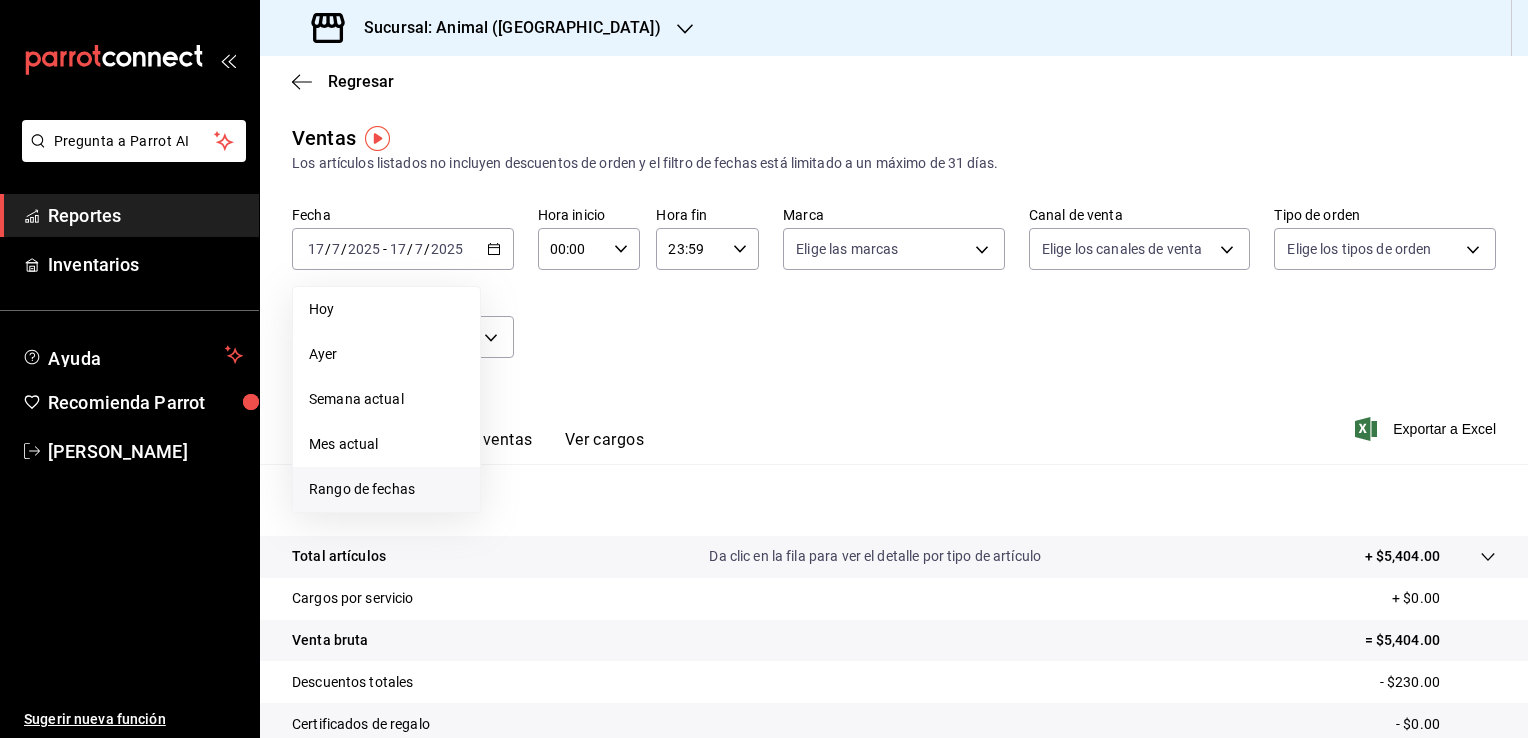 click on "Rango de fechas" at bounding box center [386, 489] 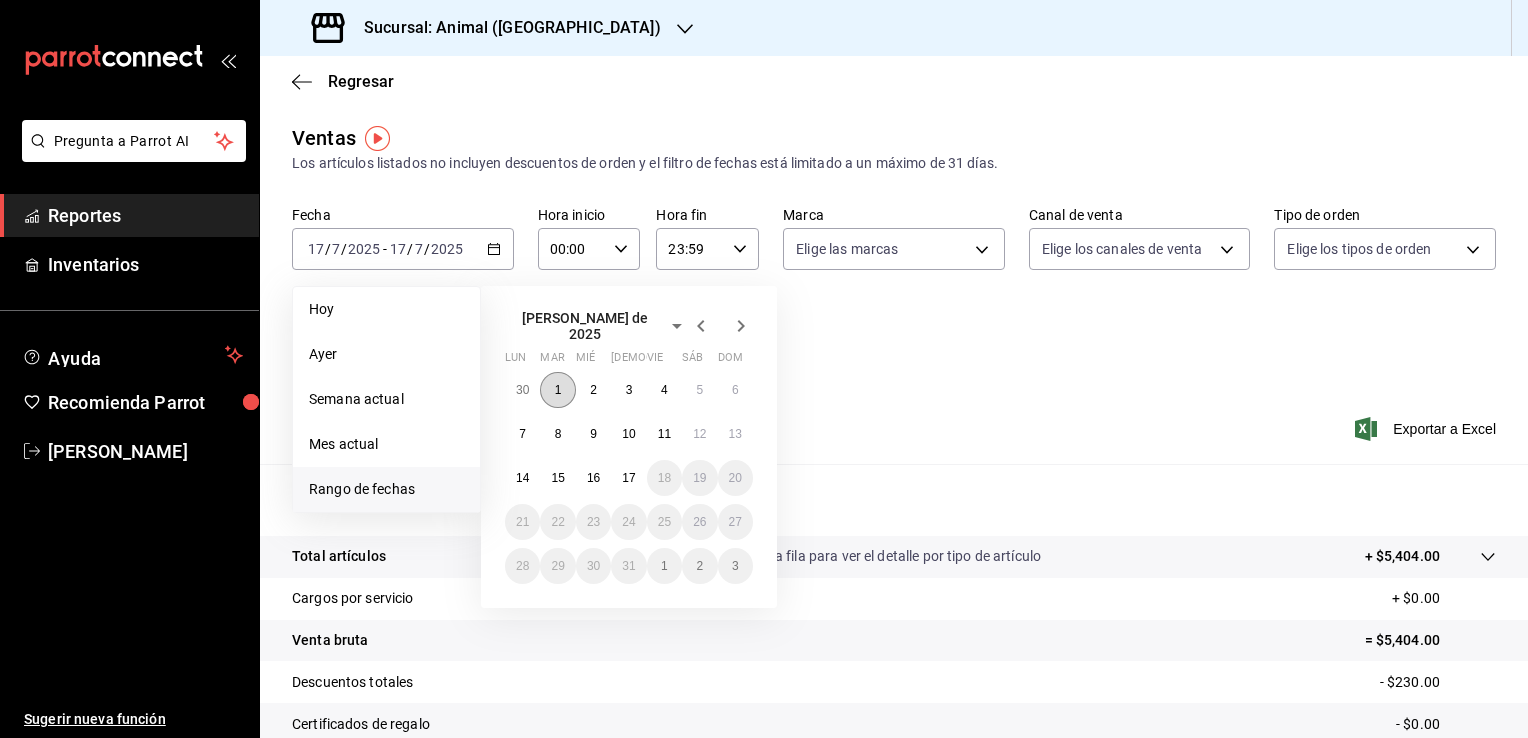 click on "1" at bounding box center (557, 390) 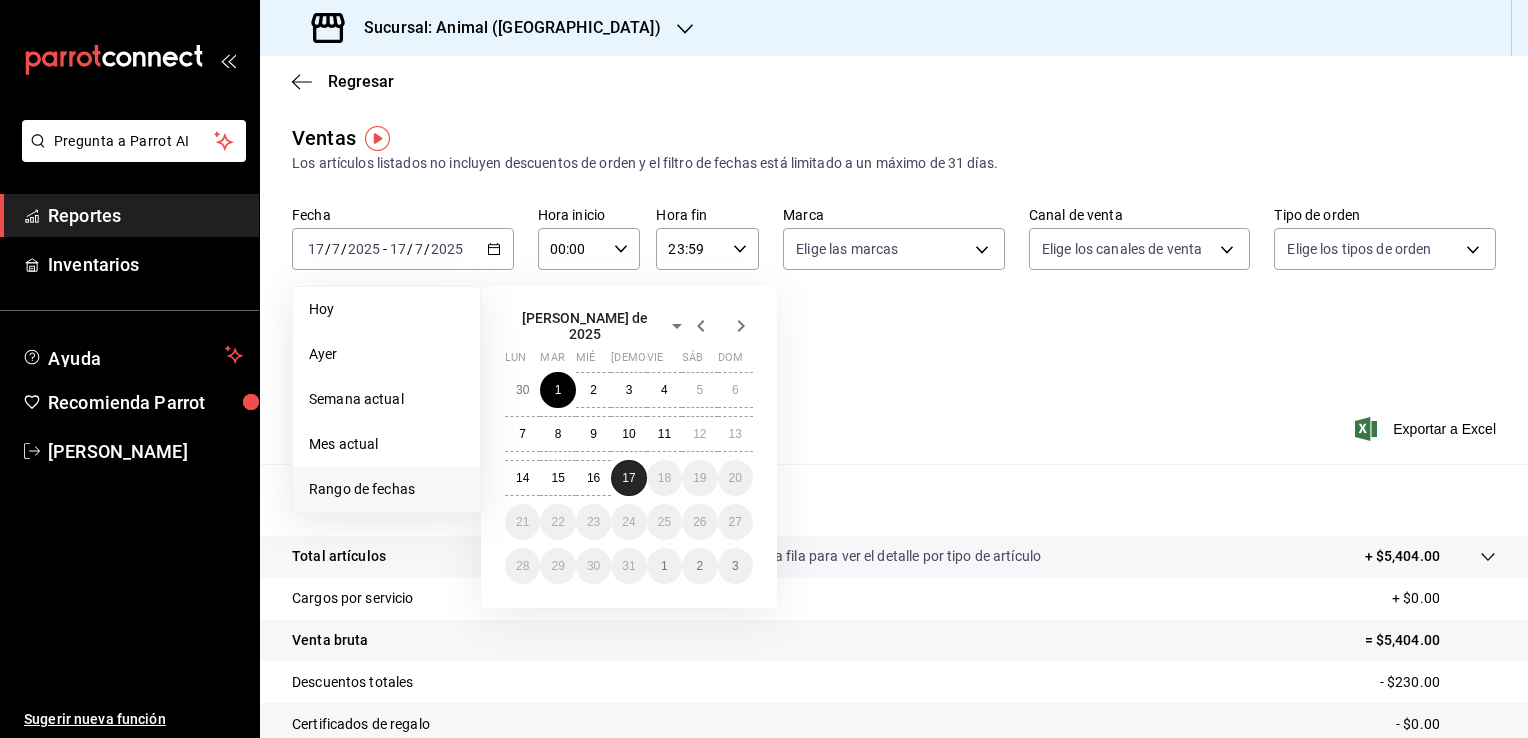 click on "17" at bounding box center (628, 478) 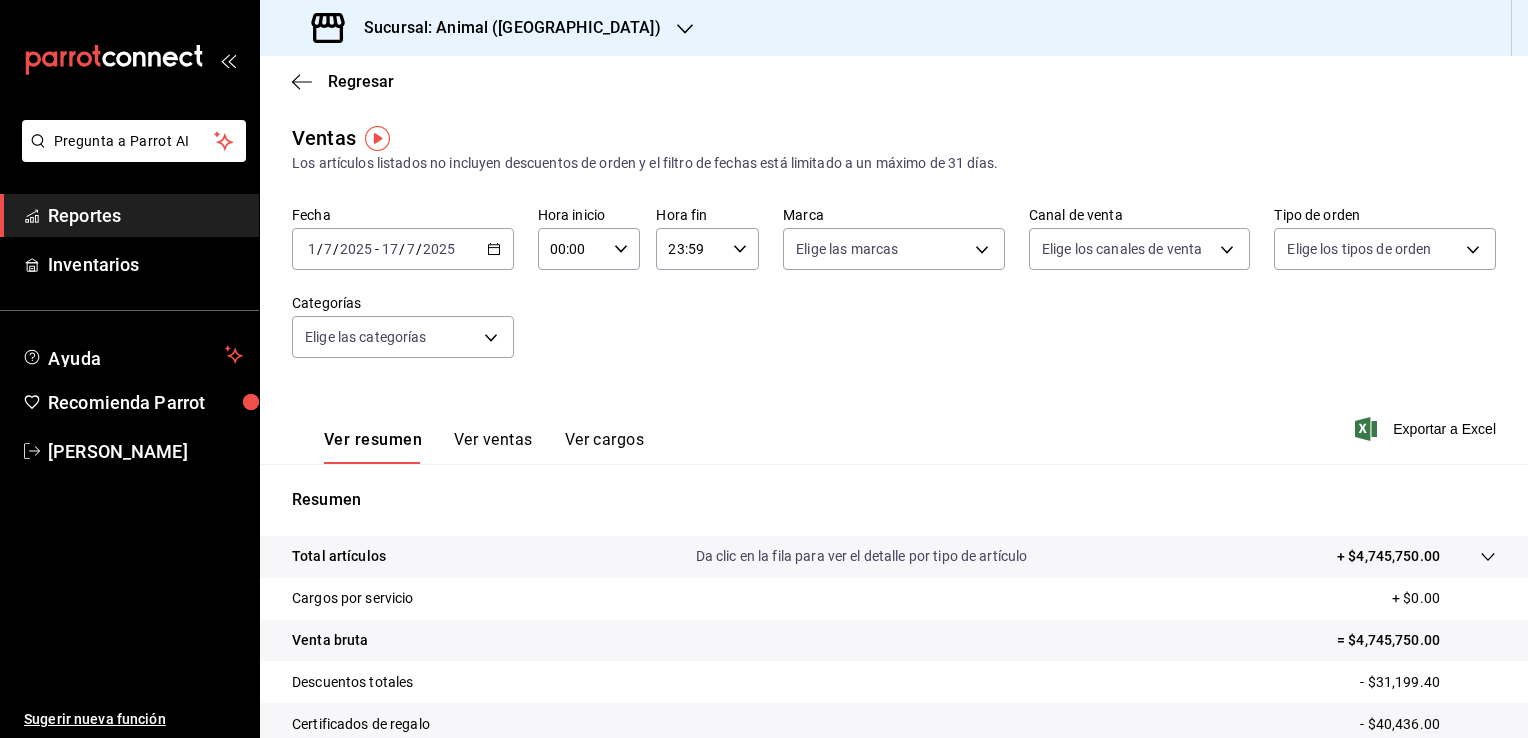 click 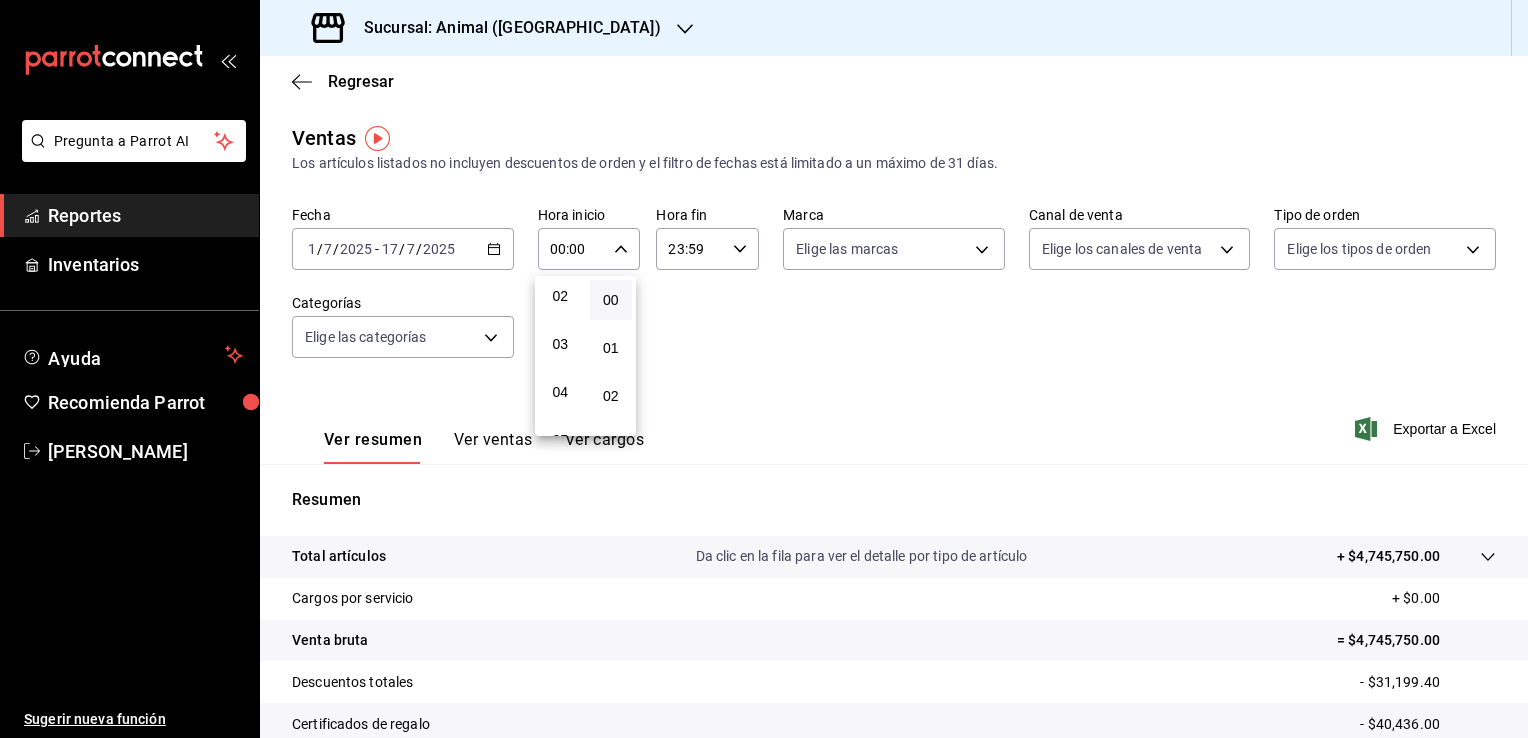 scroll, scrollTop: 200, scrollLeft: 0, axis: vertical 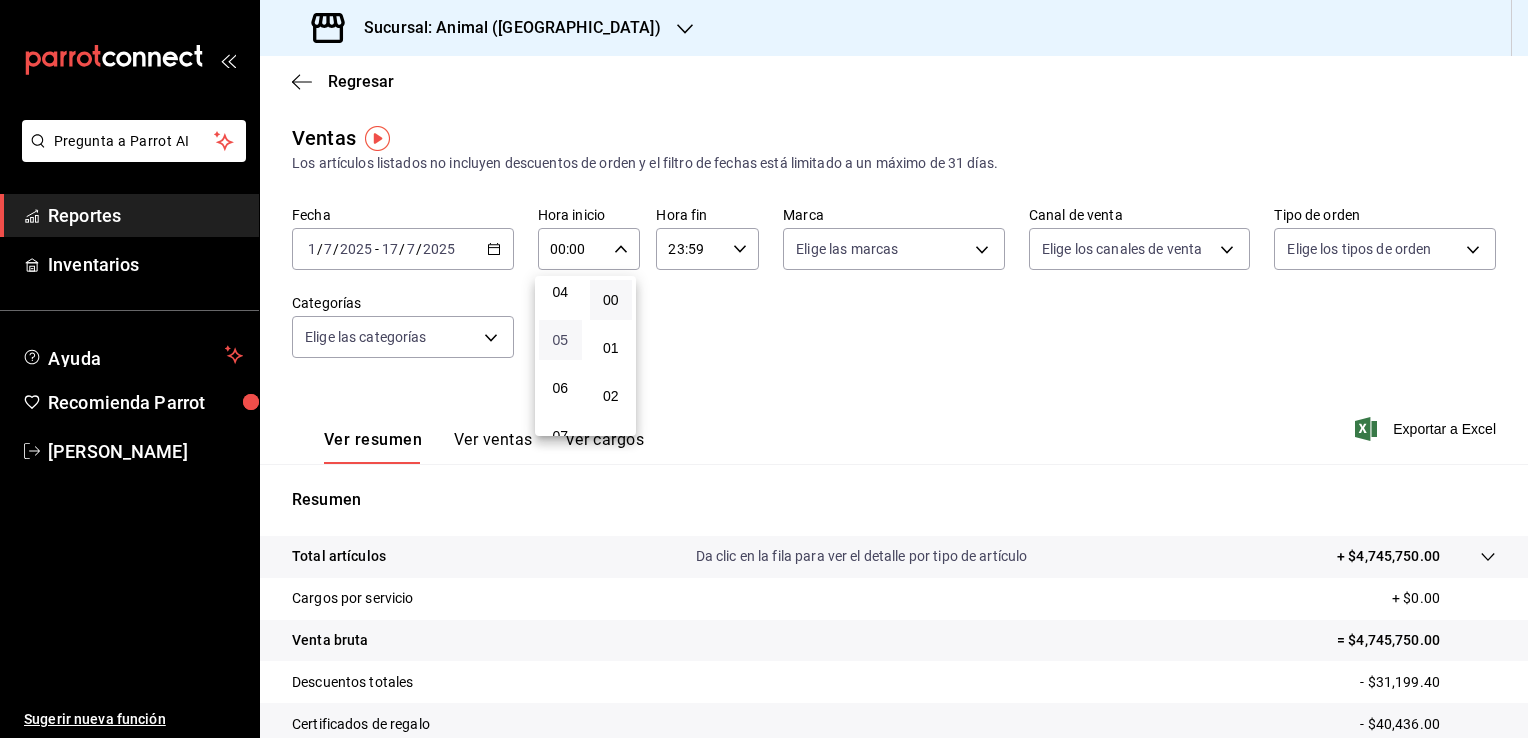click on "05" at bounding box center (560, 340) 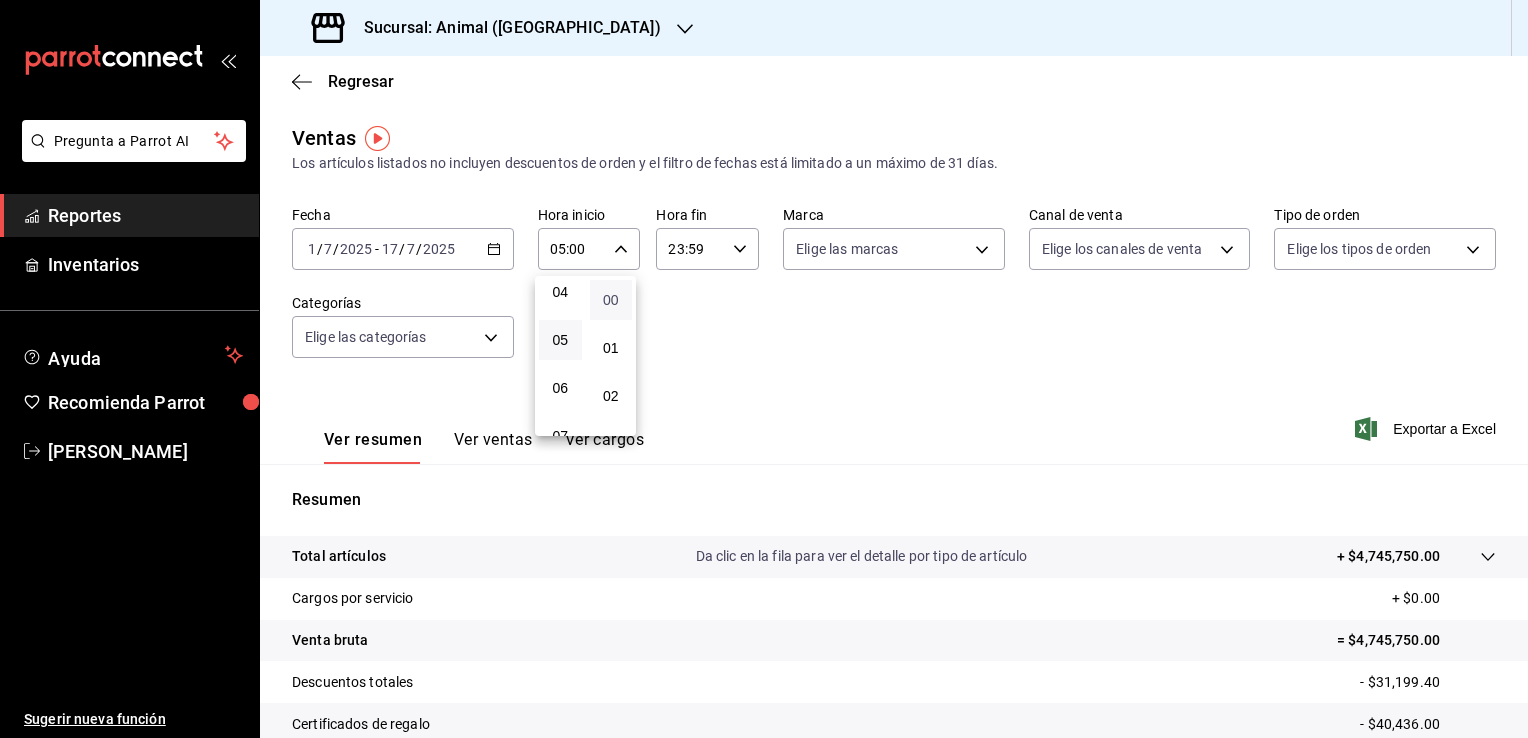 click on "00" at bounding box center (611, 300) 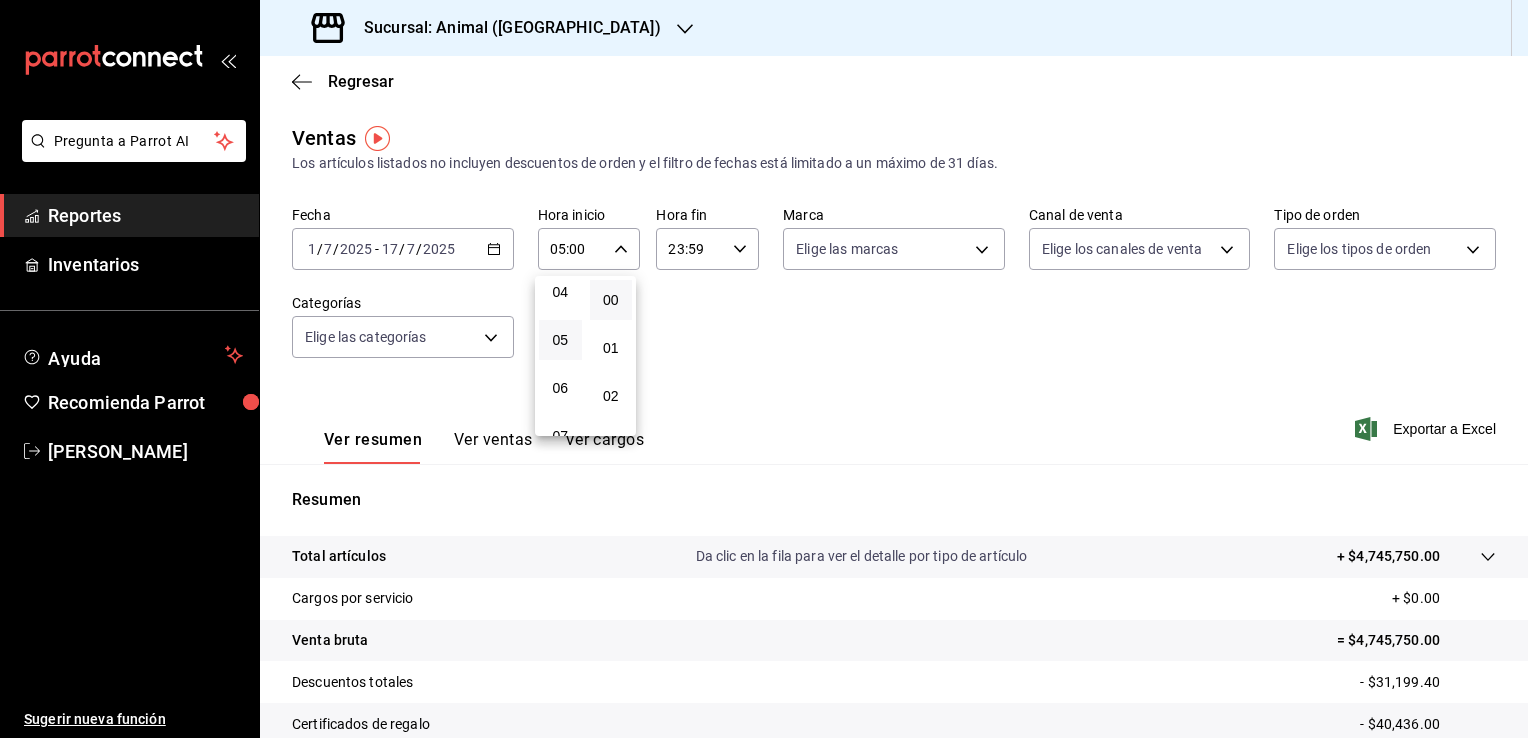 click at bounding box center (764, 369) 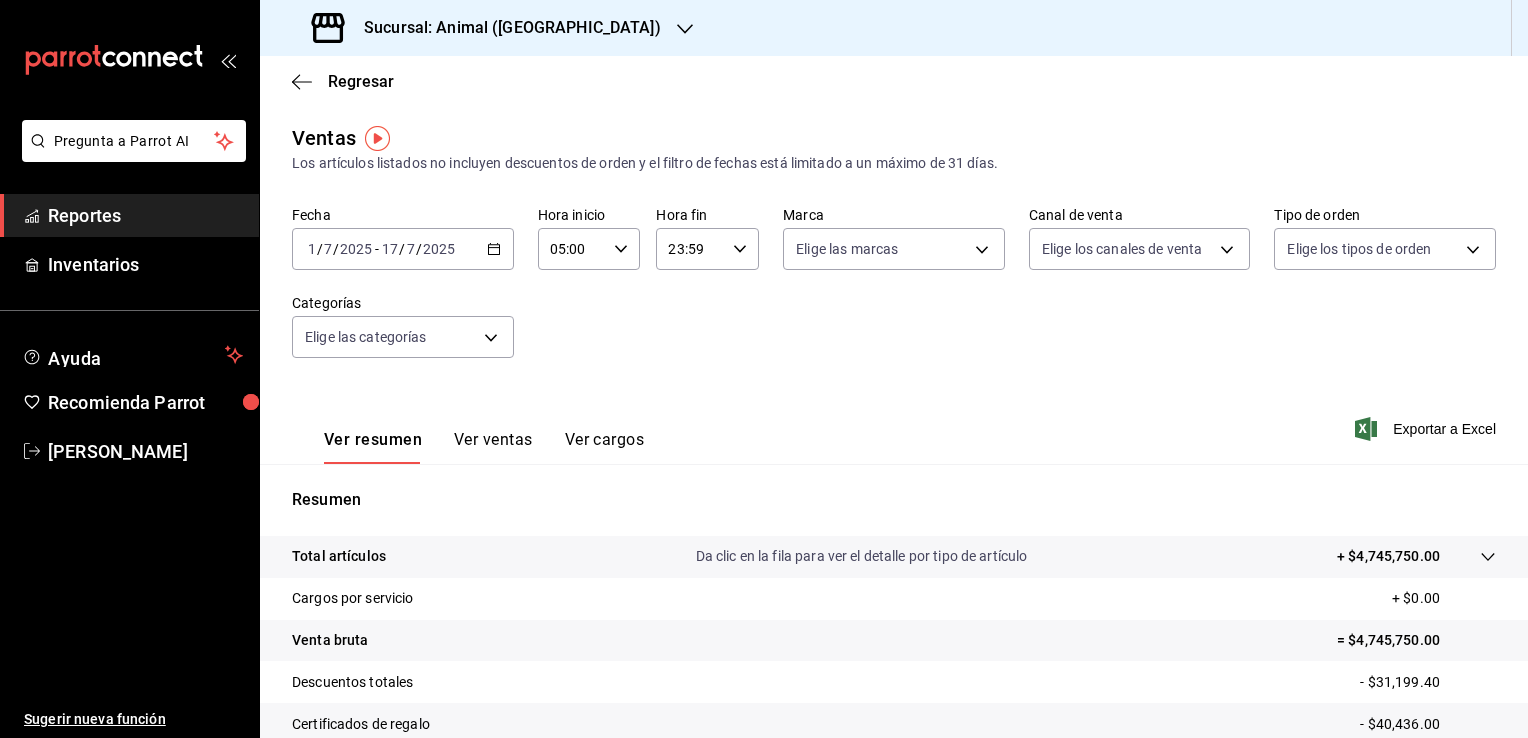 click 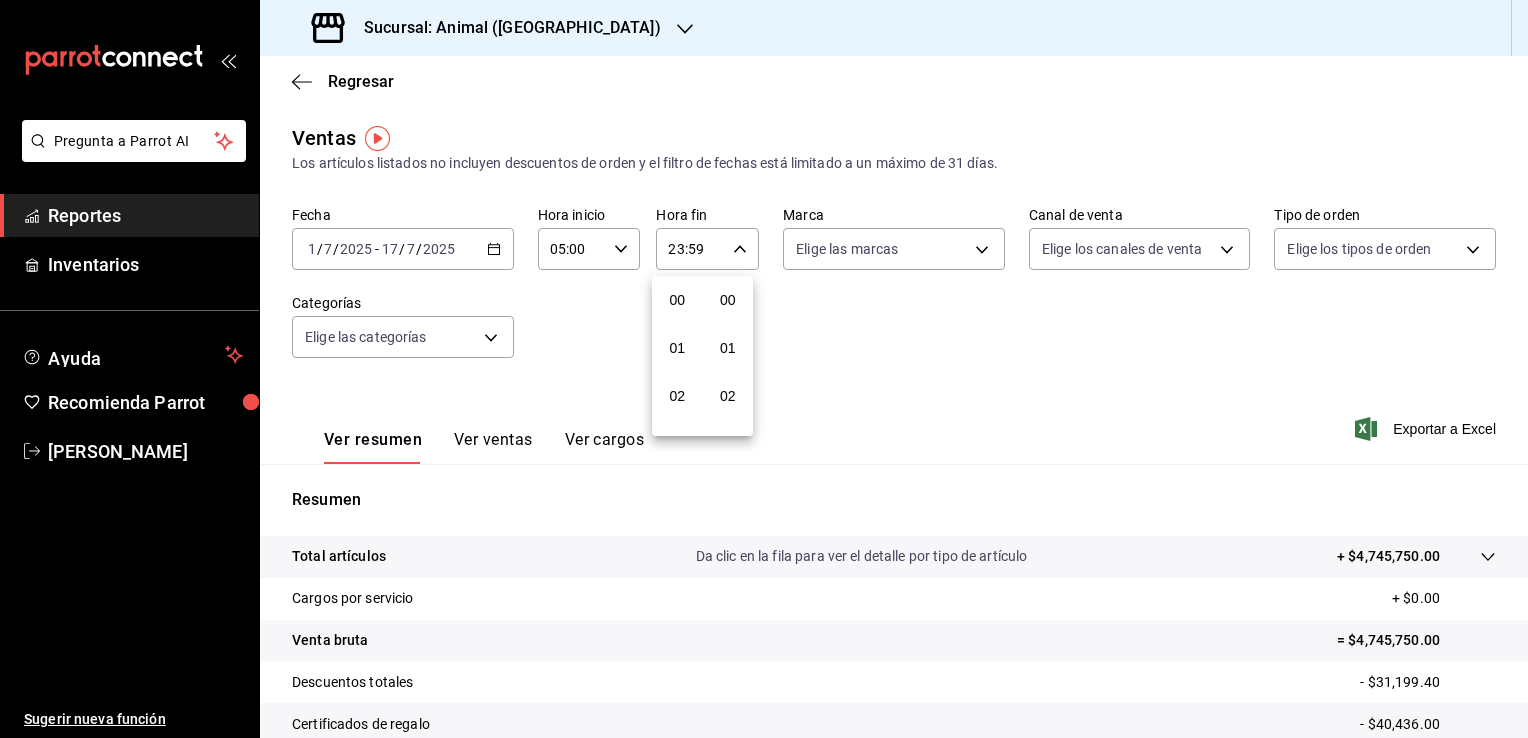 scroll, scrollTop: 1011, scrollLeft: 0, axis: vertical 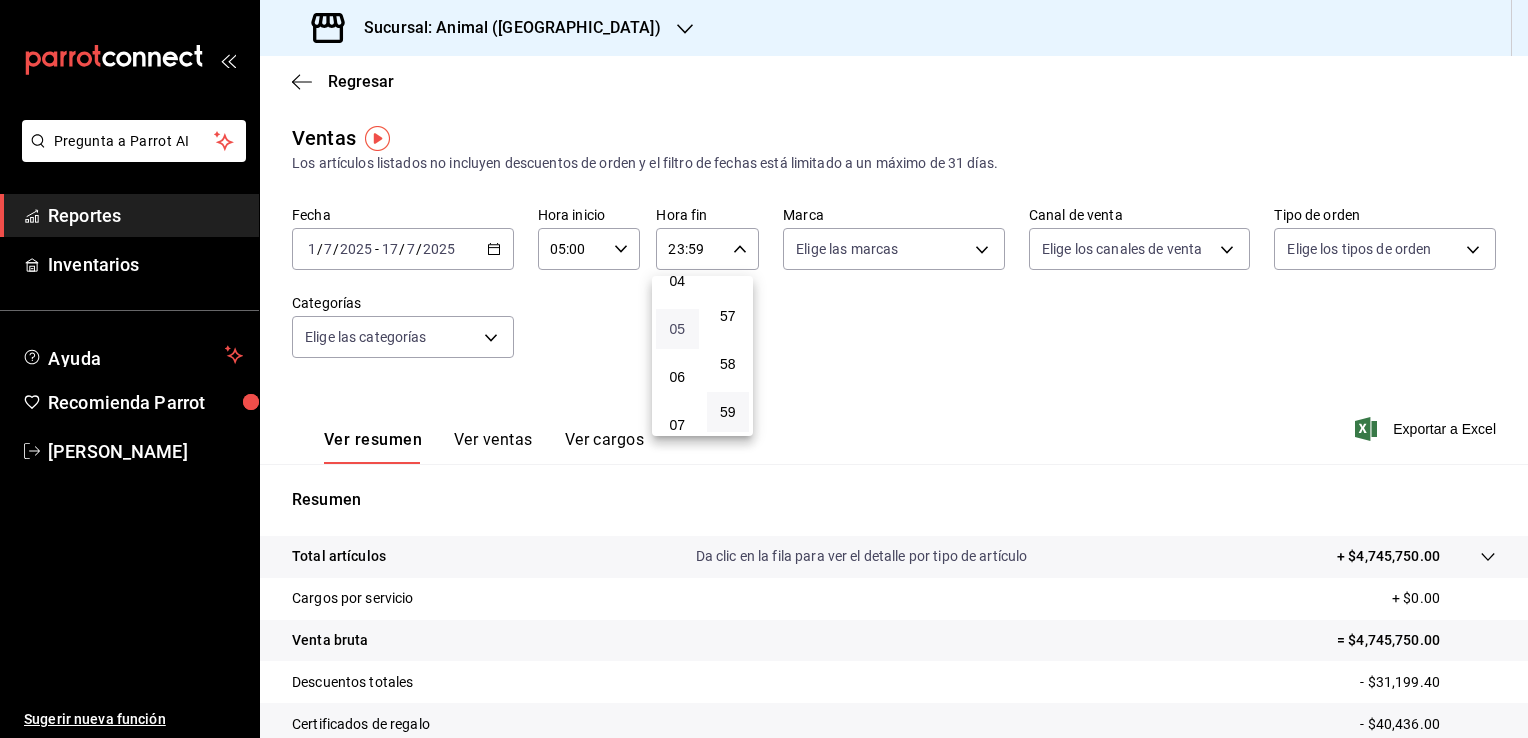 click on "05" at bounding box center (677, 329) 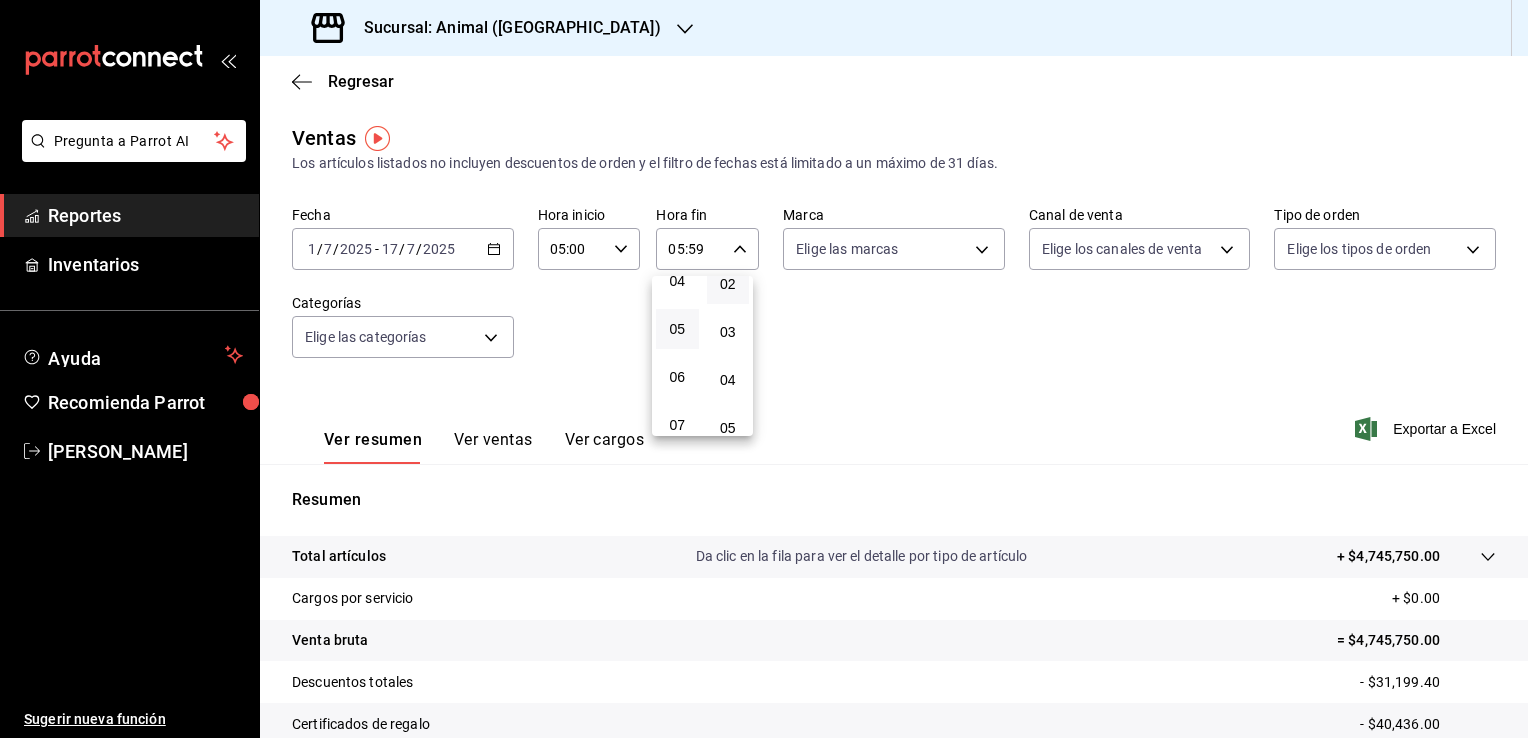 scroll, scrollTop: 0, scrollLeft: 0, axis: both 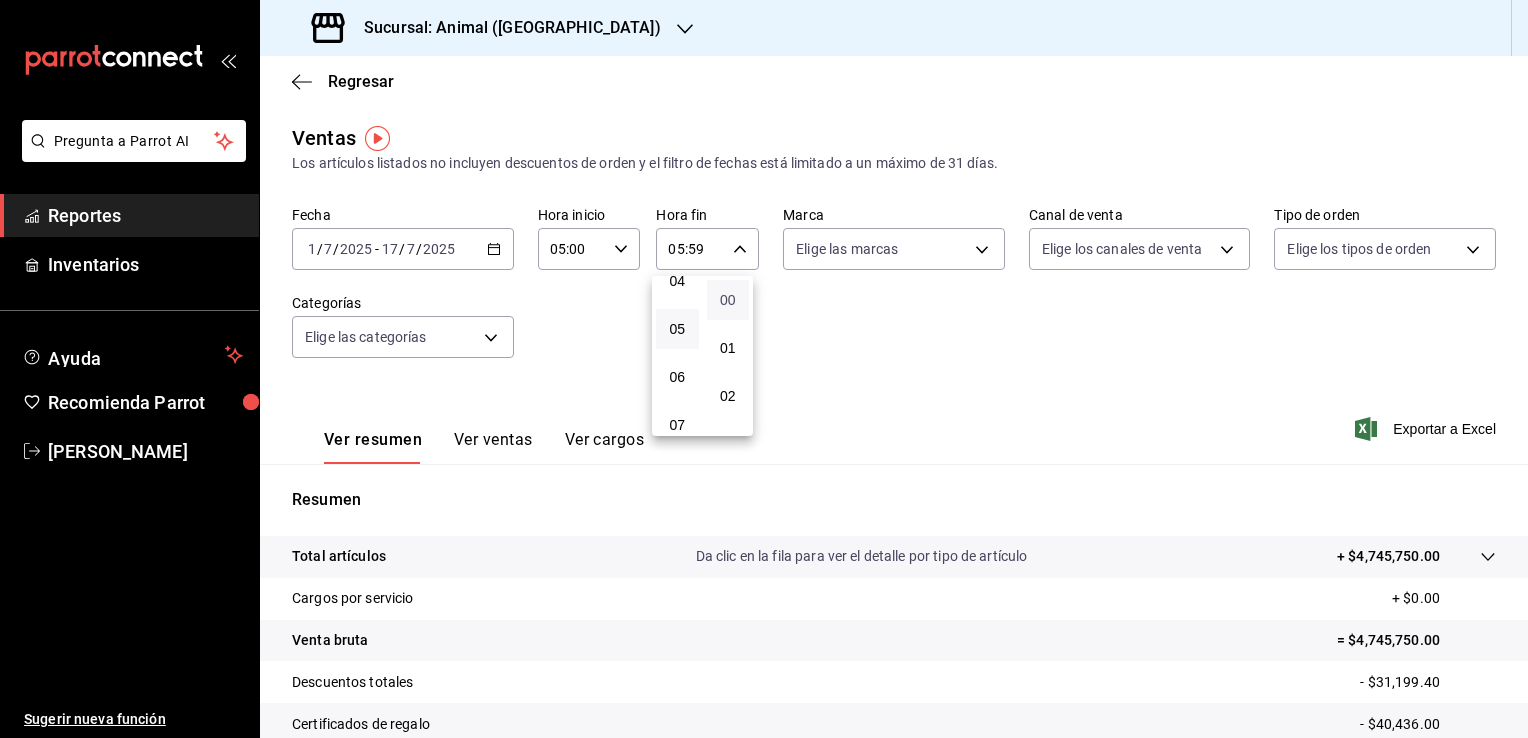 click on "00" at bounding box center [728, 300] 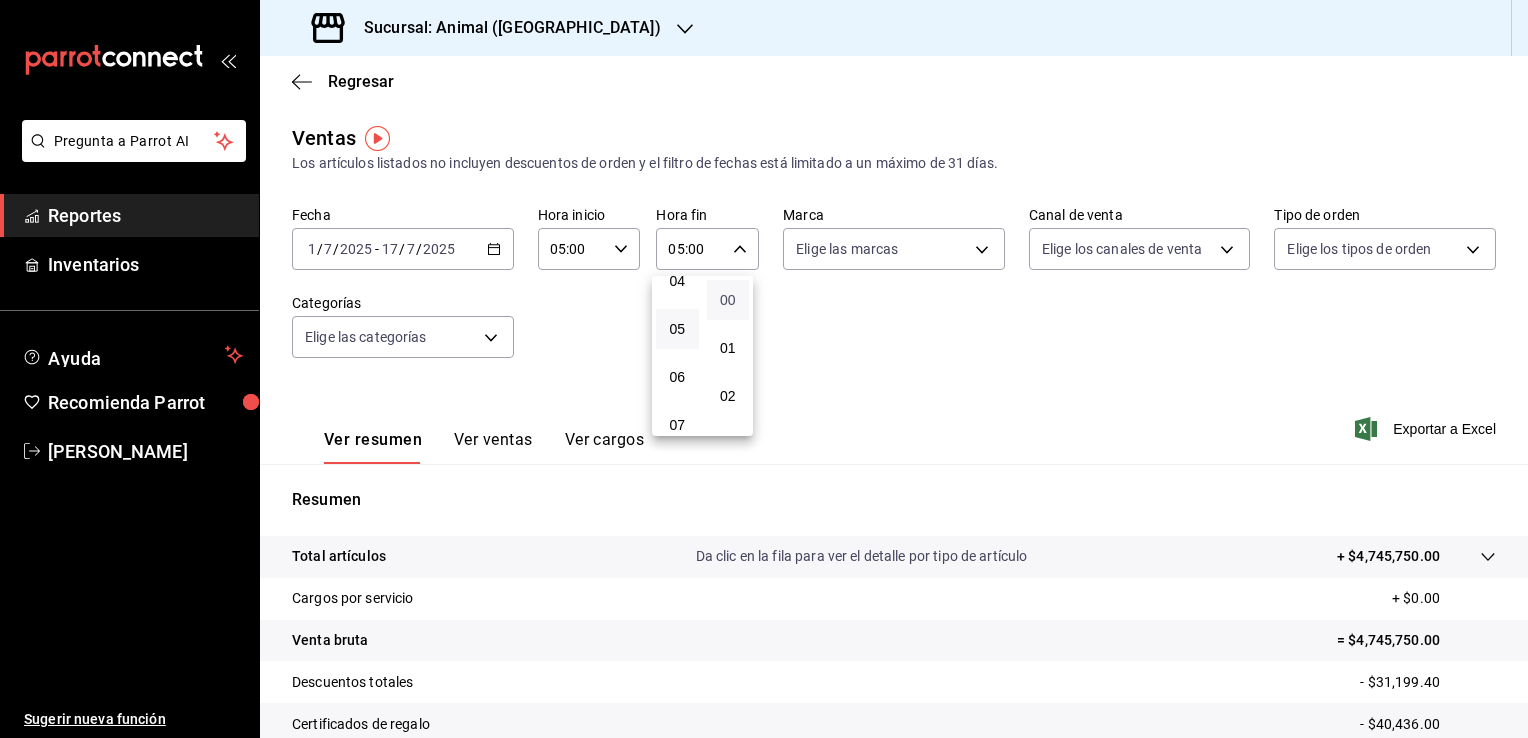 click on "00" at bounding box center (728, 300) 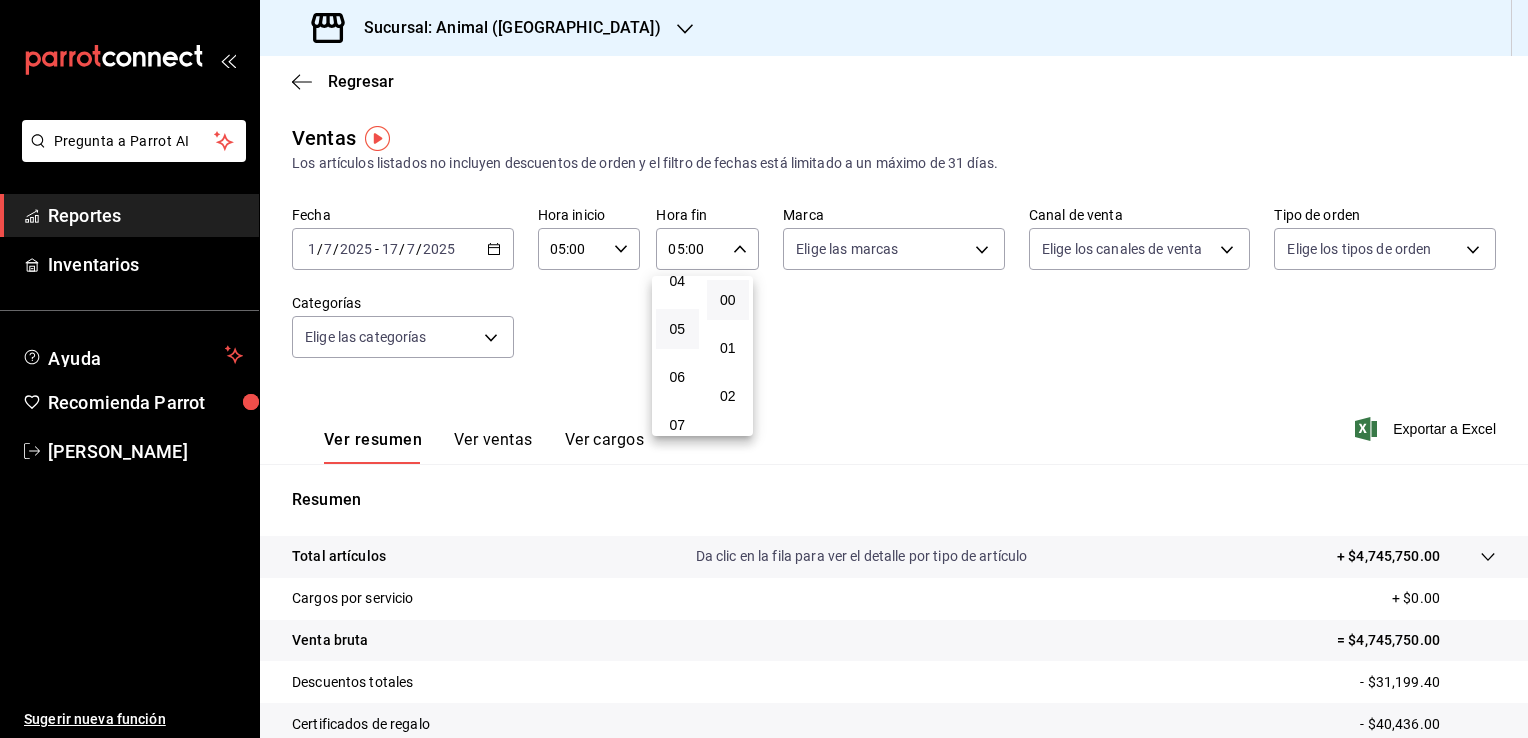 click at bounding box center (764, 369) 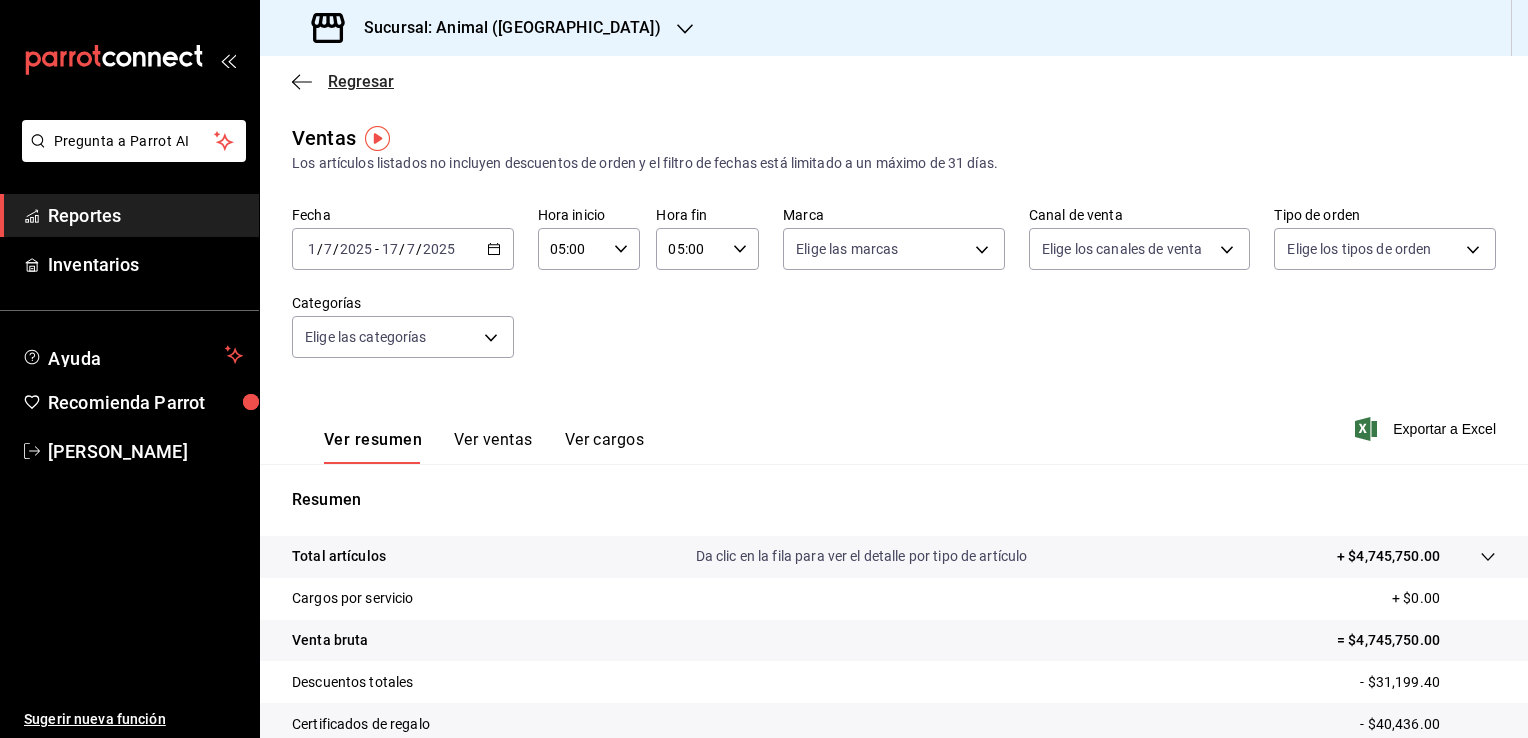 click 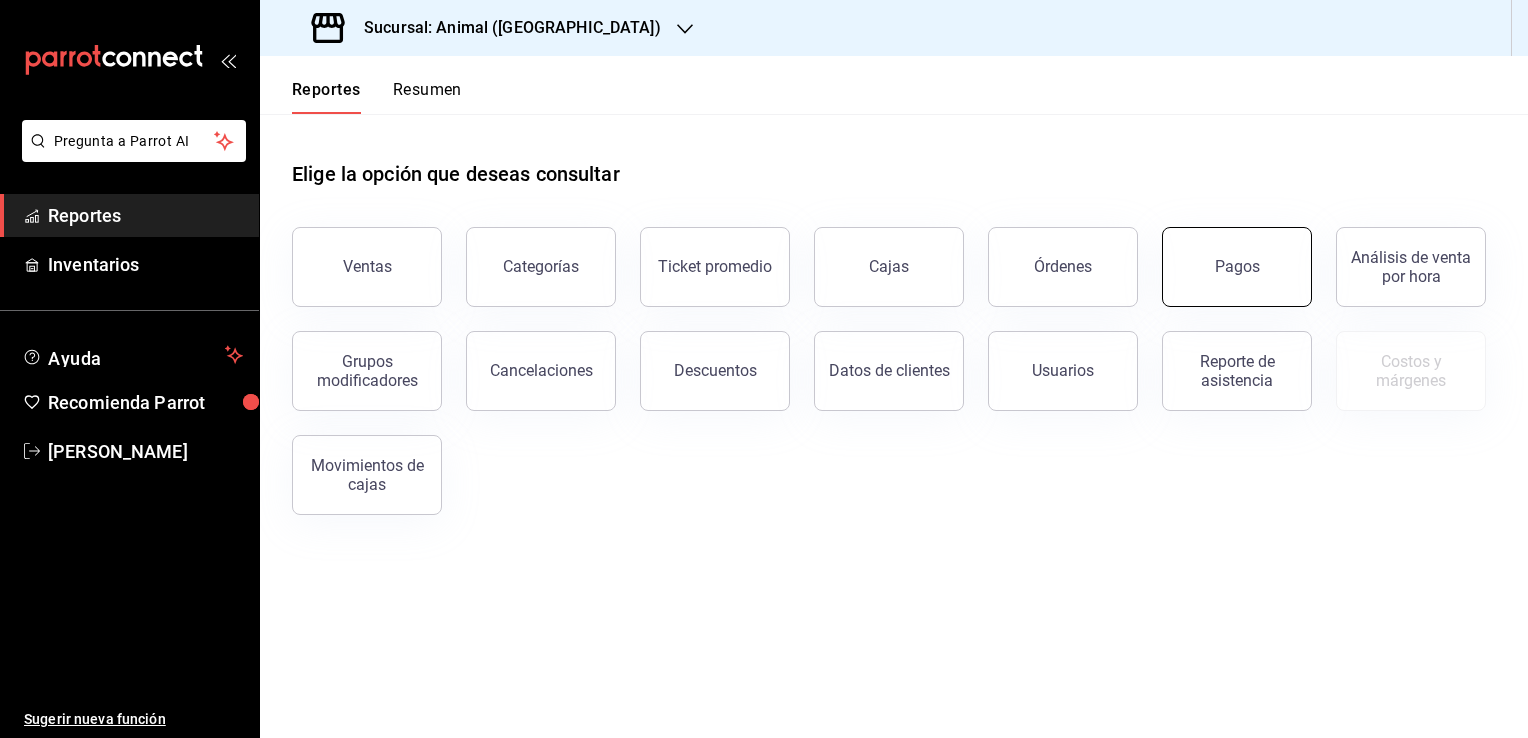 click on "Pagos" at bounding box center (1237, 267) 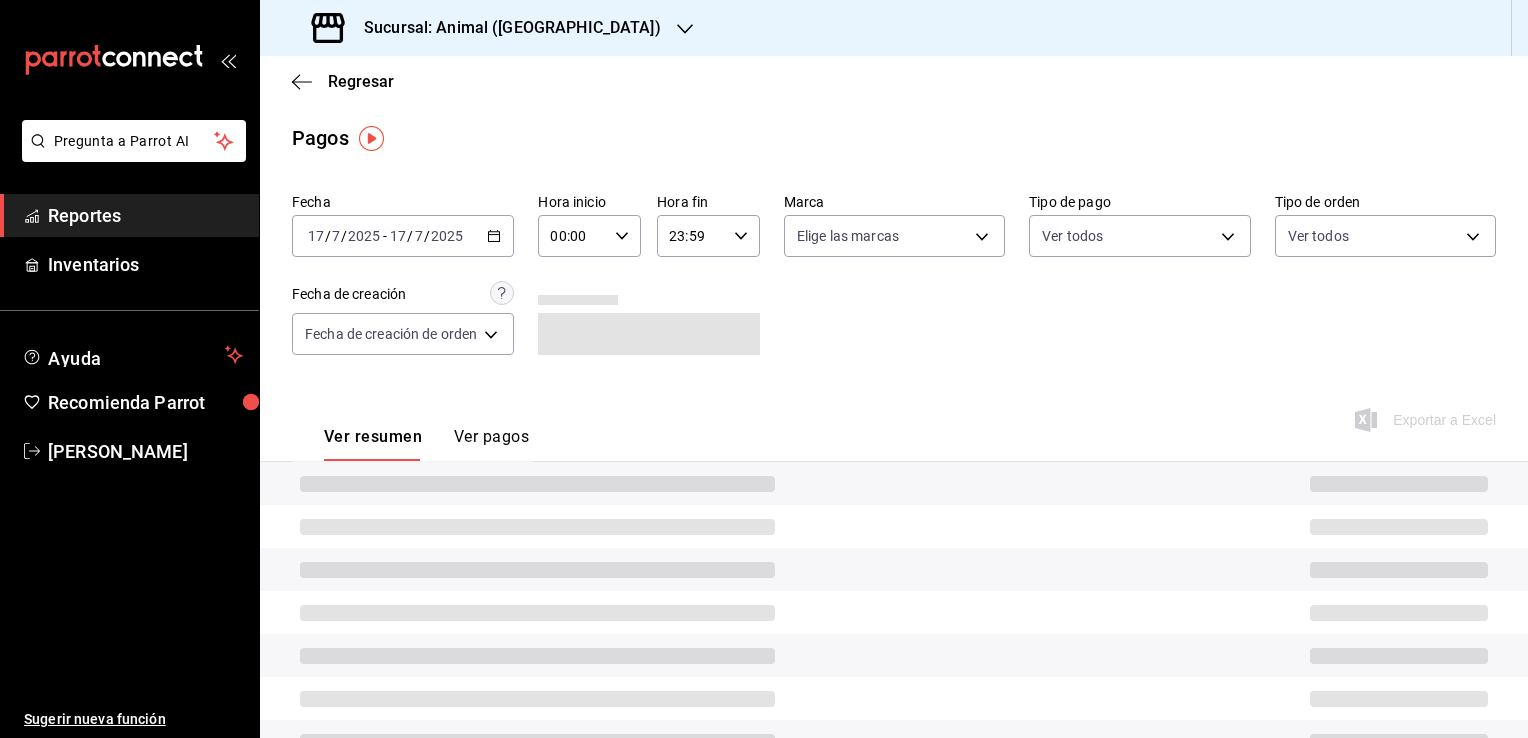 click 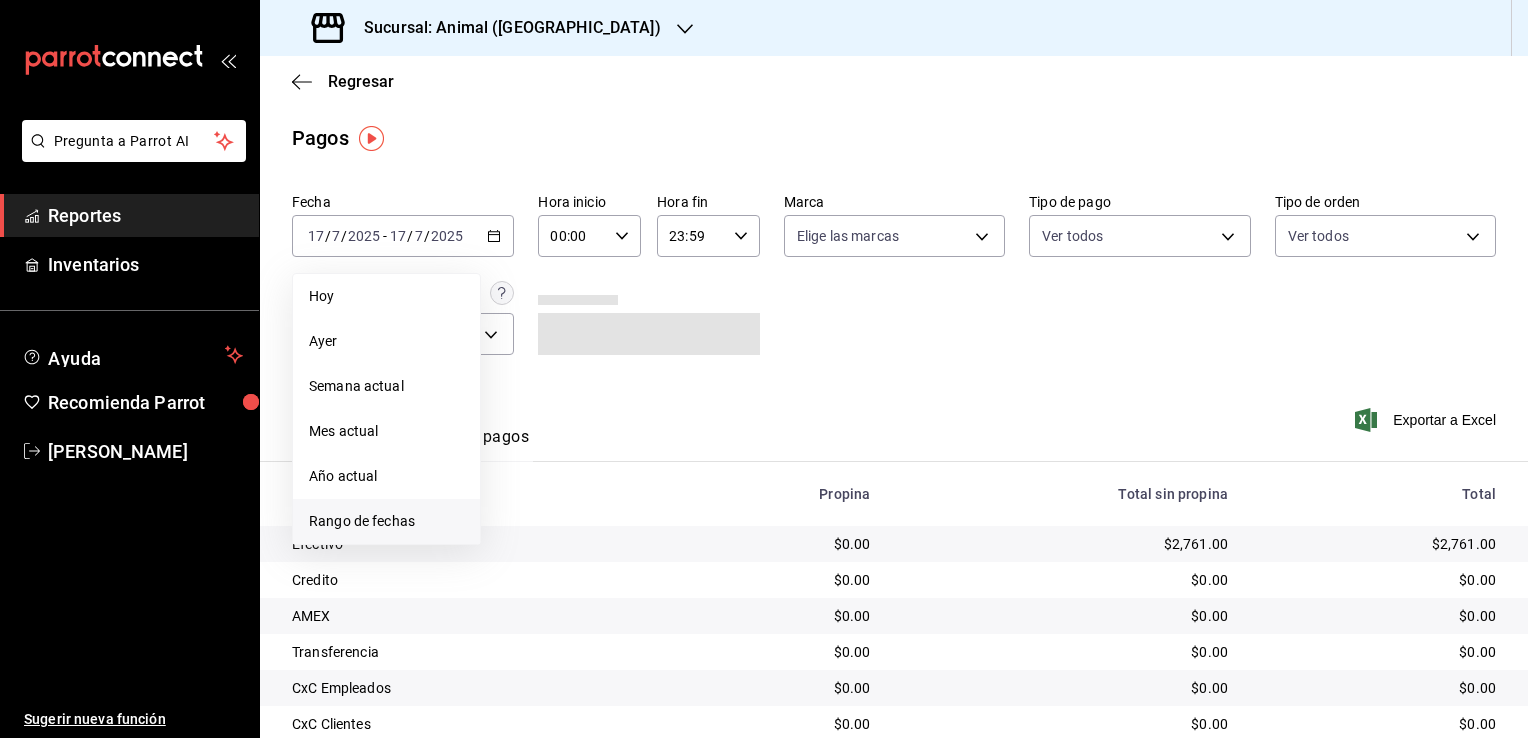 click on "Rango de fechas" at bounding box center (386, 521) 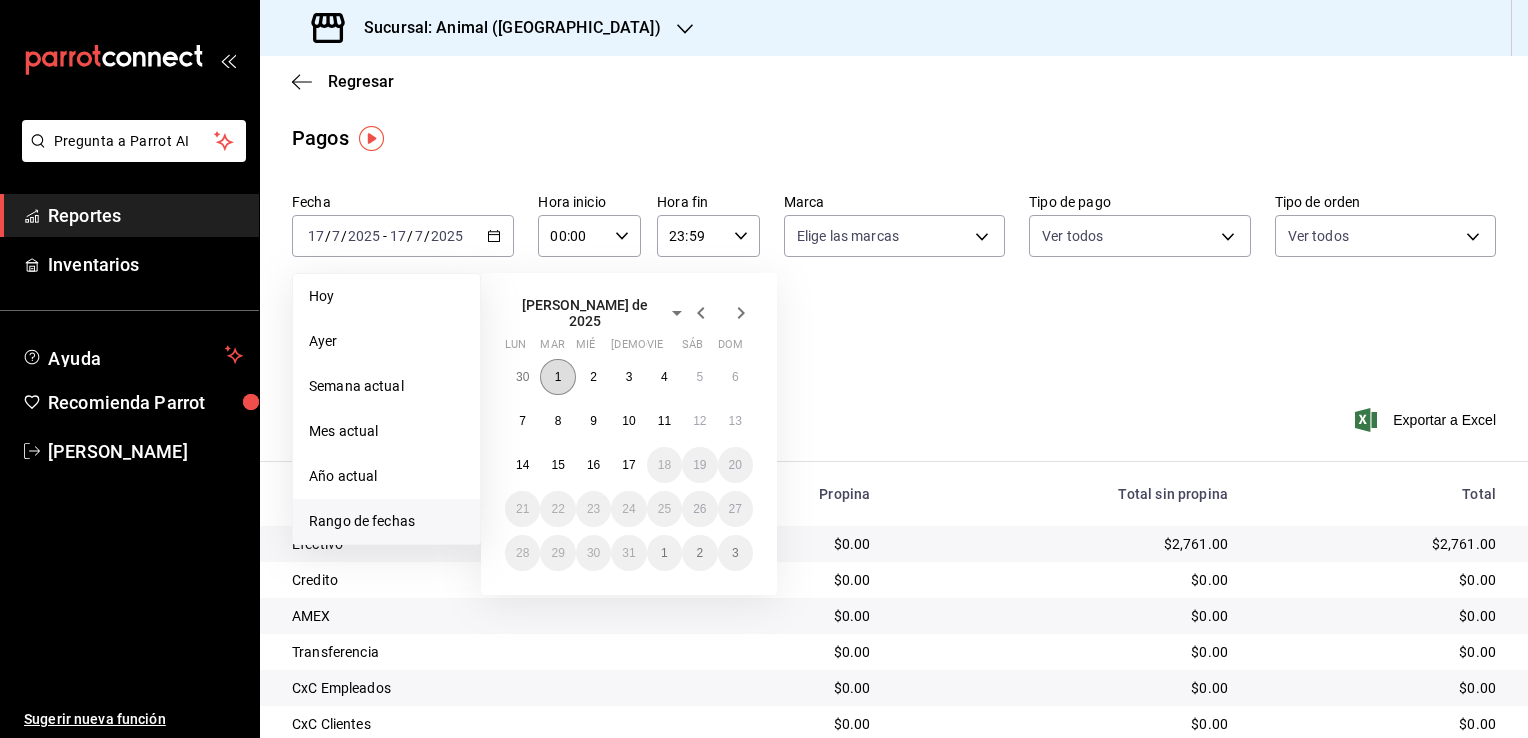 click on "1" at bounding box center [558, 377] 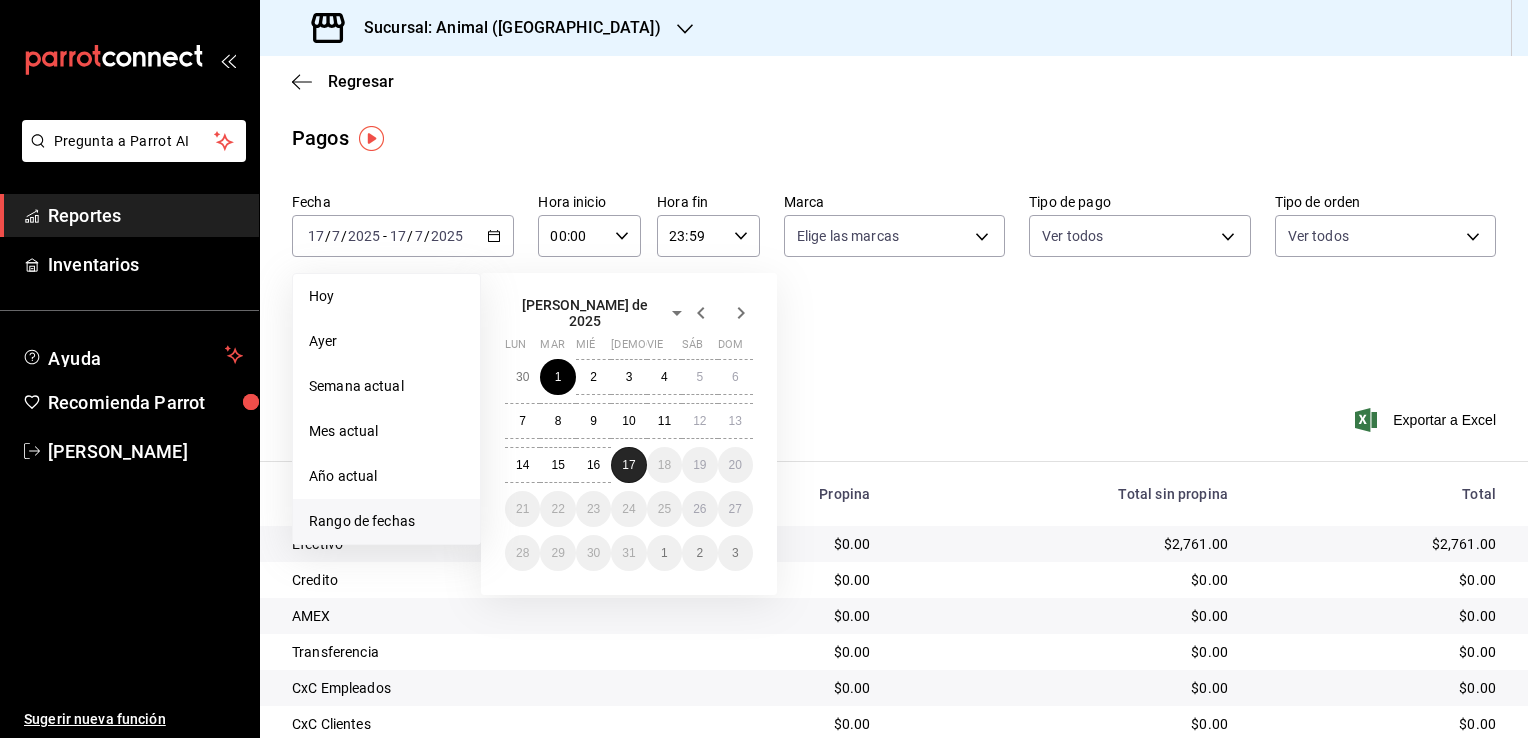 click on "17" at bounding box center [628, 465] 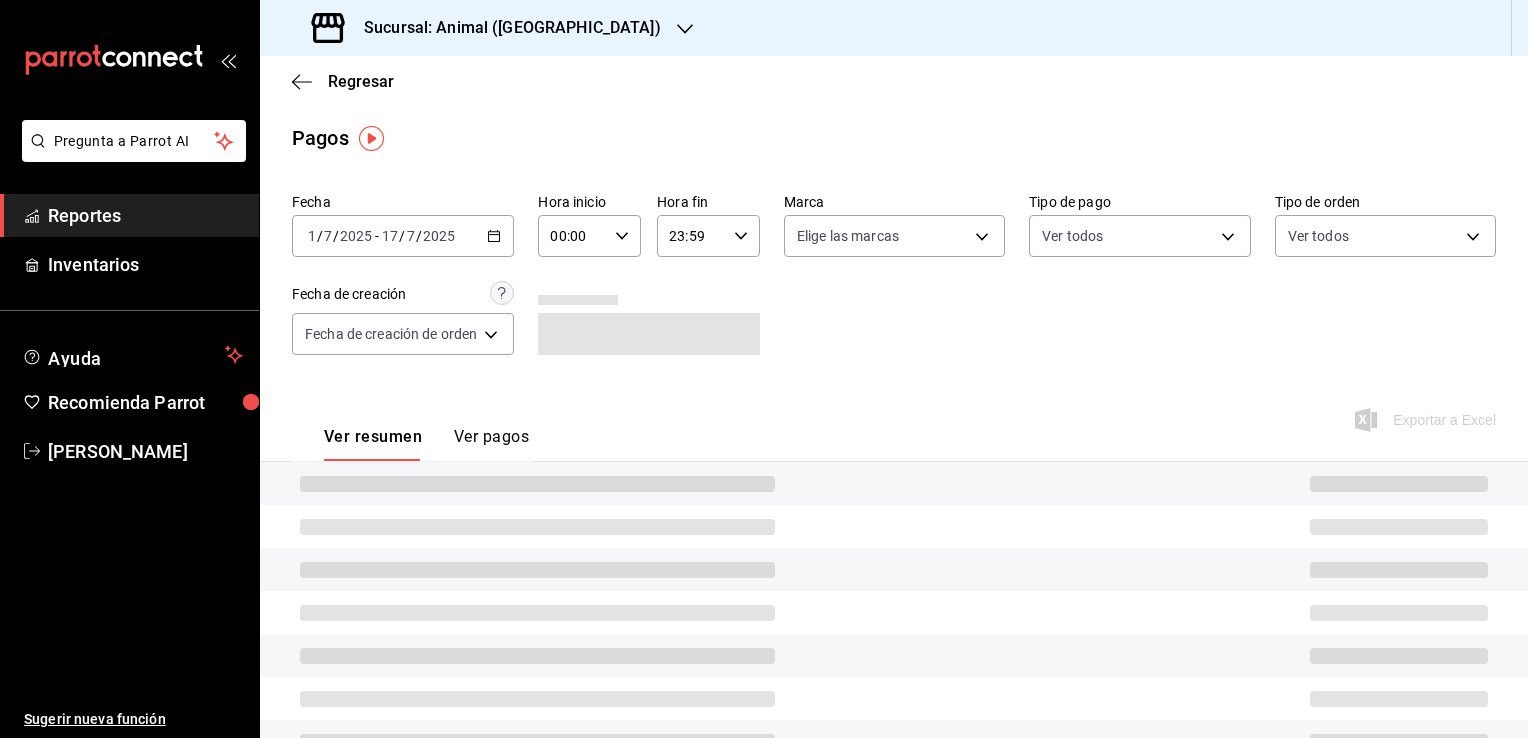 click 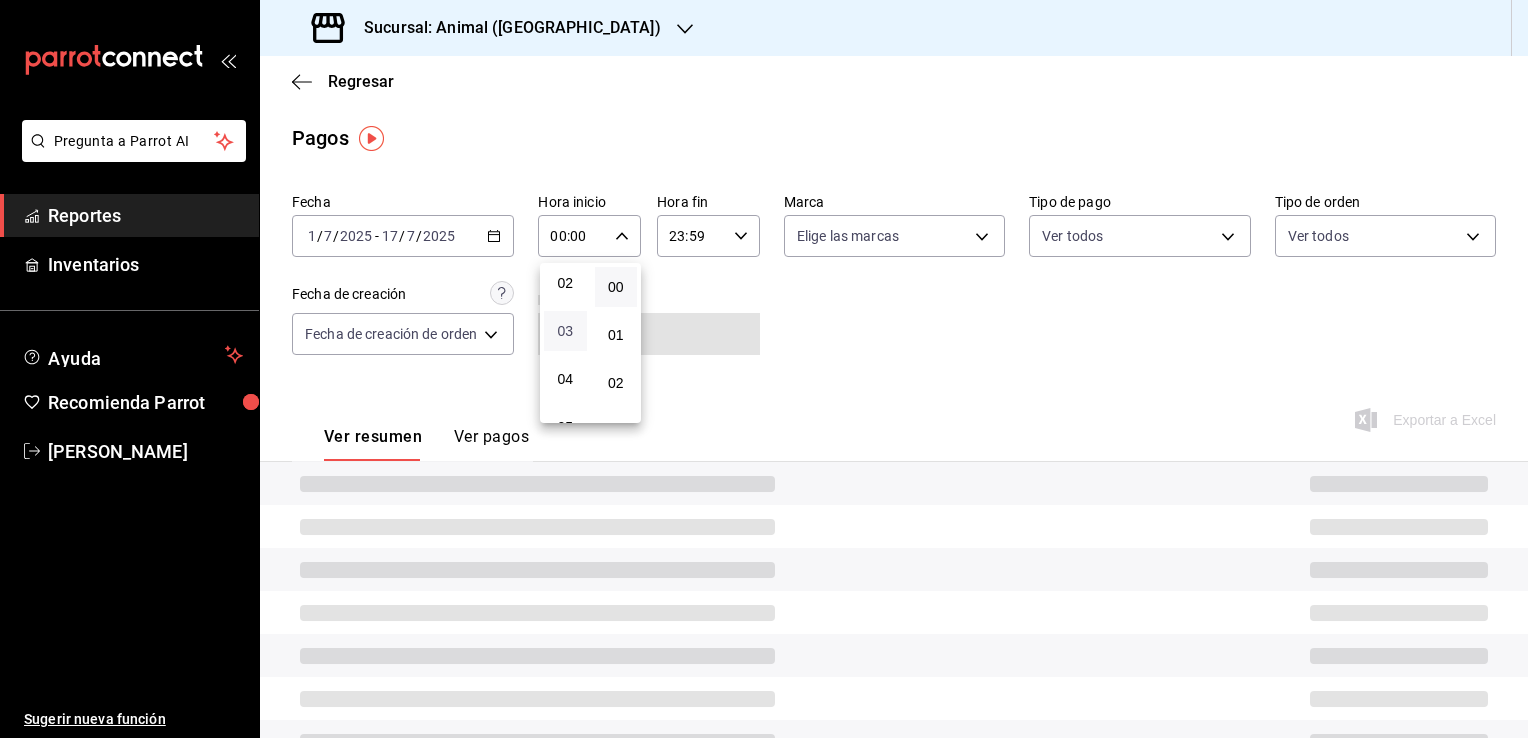 scroll, scrollTop: 200, scrollLeft: 0, axis: vertical 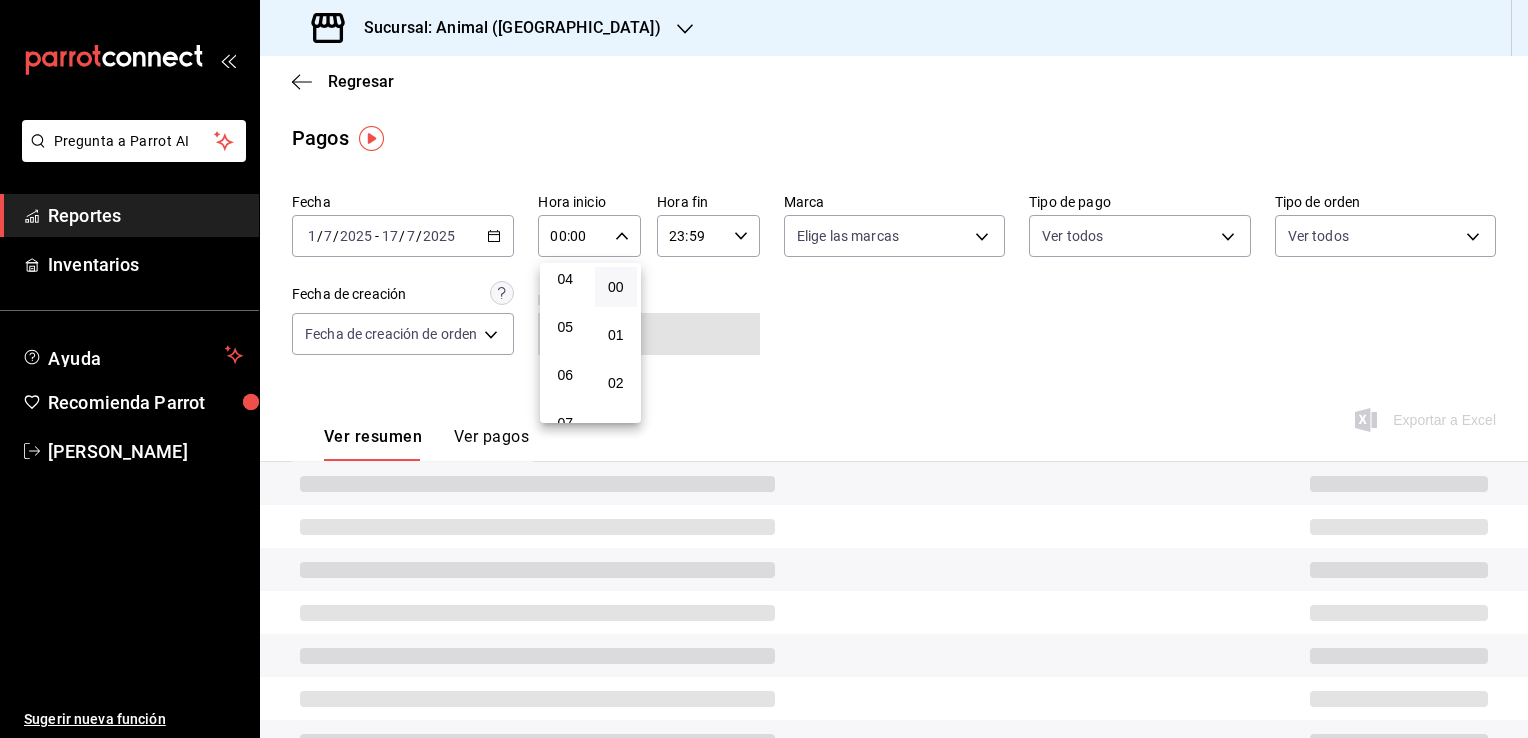 click on "05" at bounding box center [565, 327] 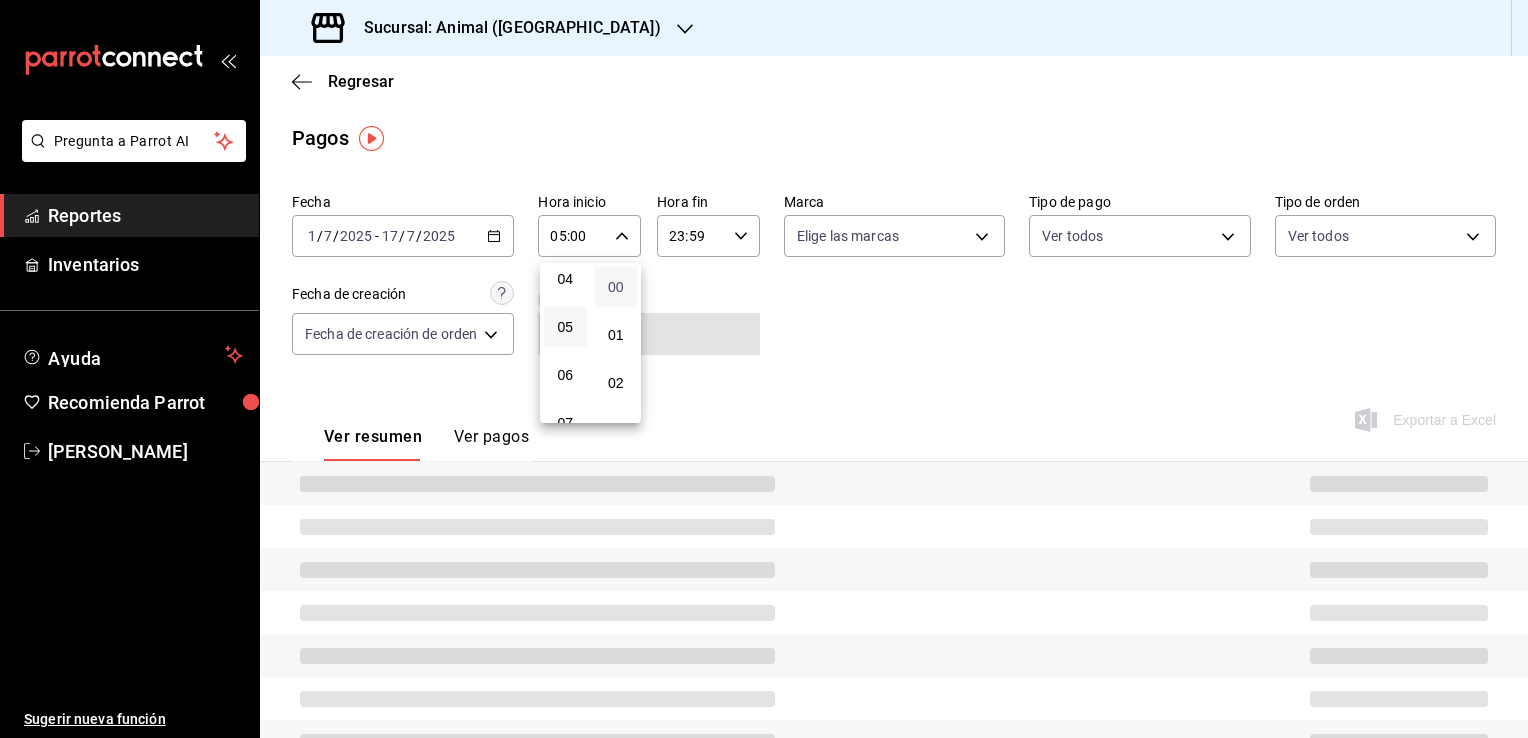 click on "00" at bounding box center (616, 287) 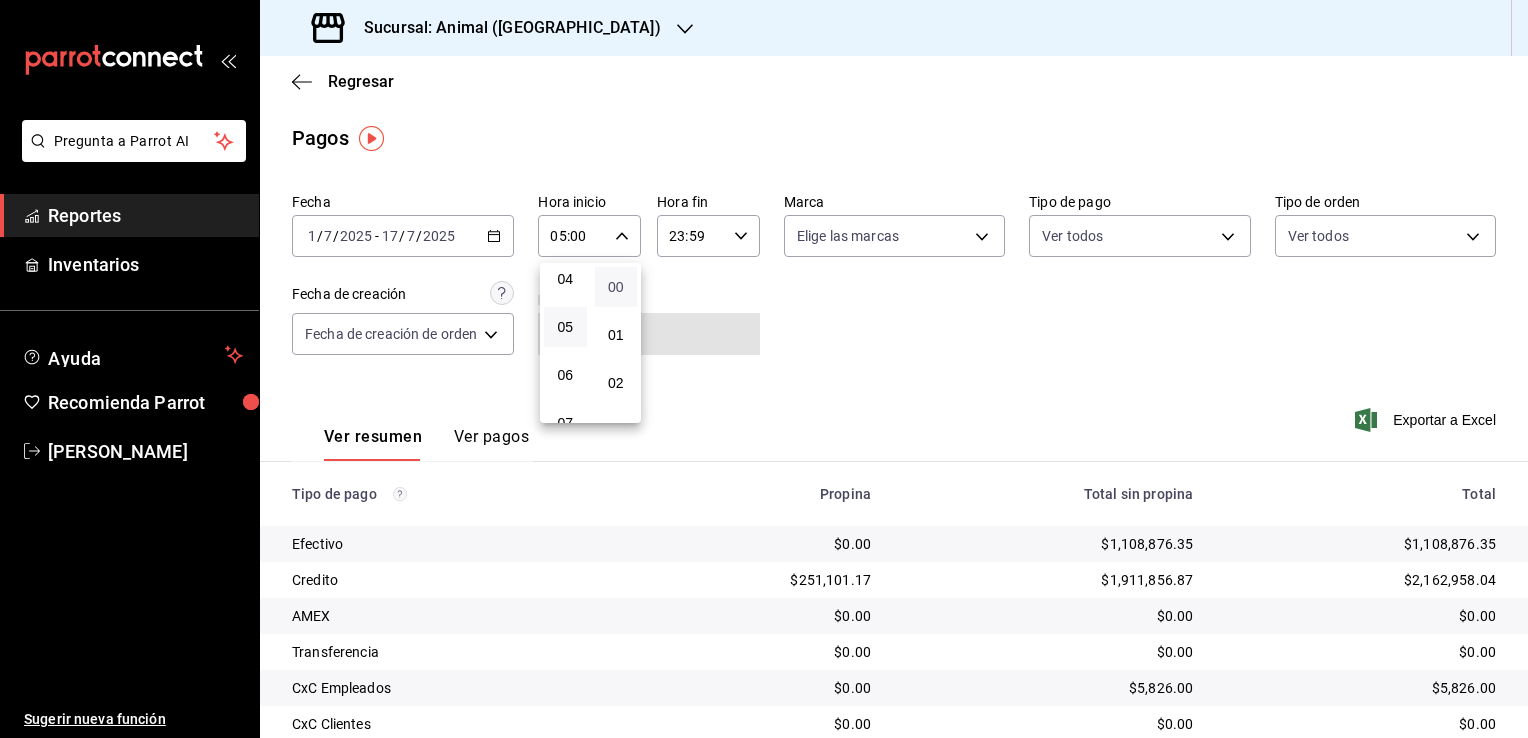 click on "00" at bounding box center [616, 287] 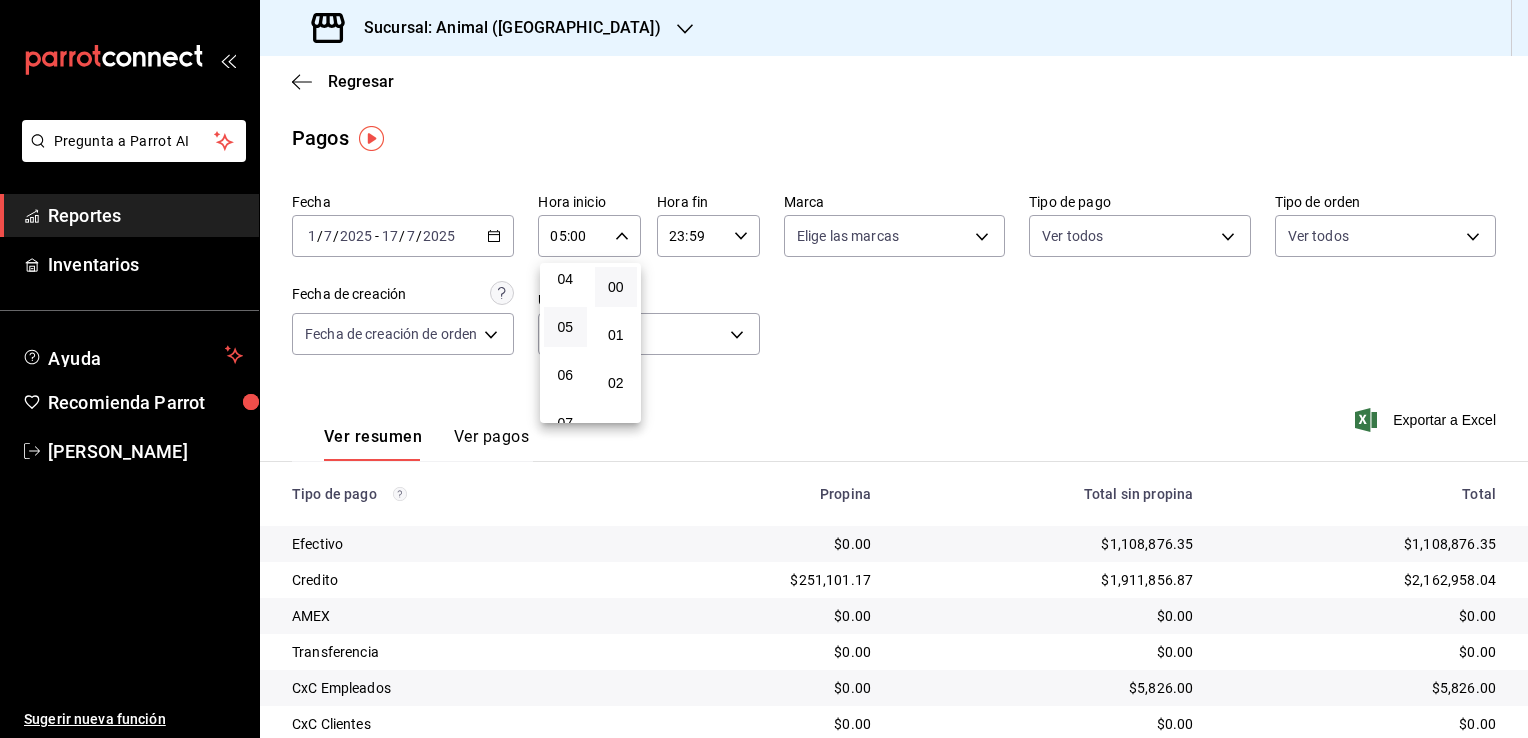 click at bounding box center [764, 369] 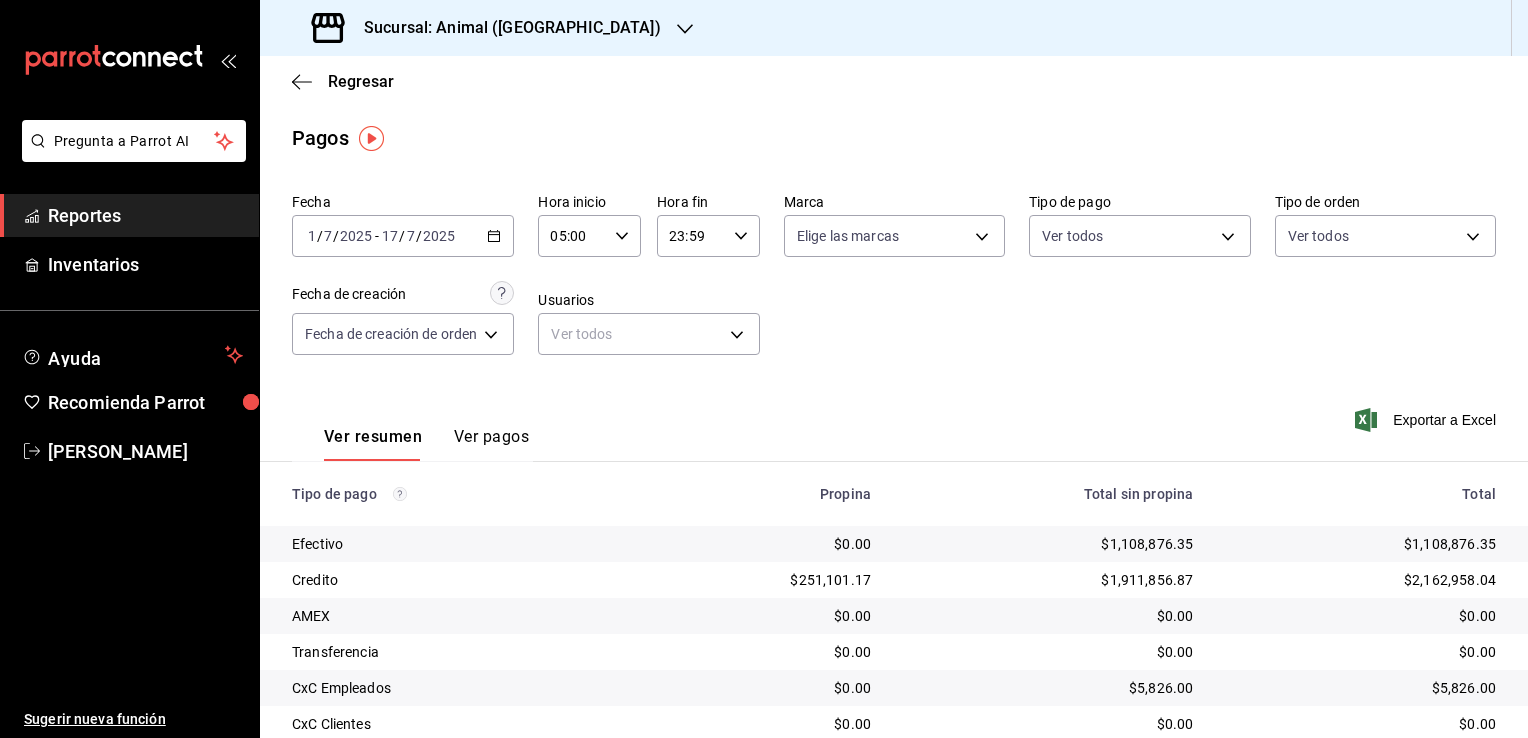click 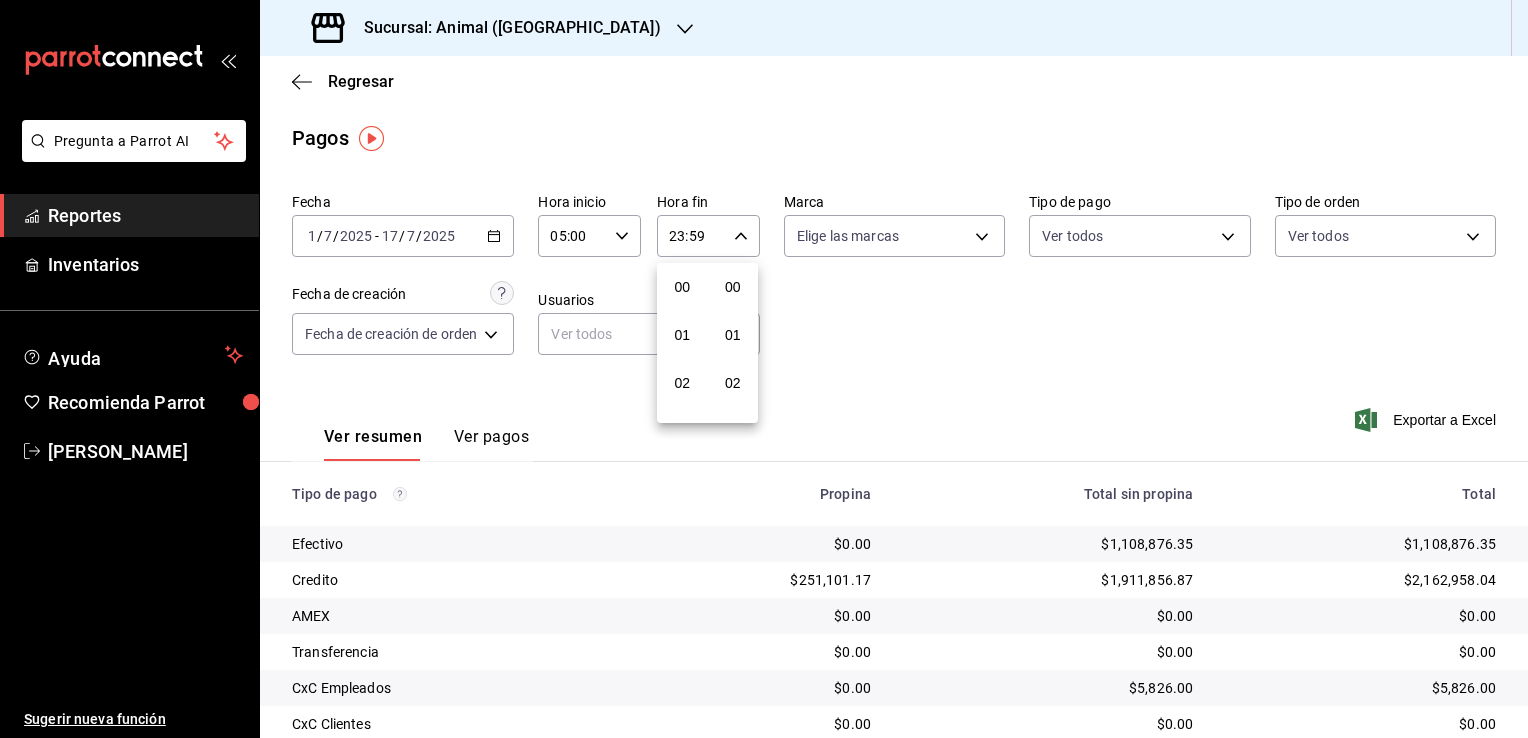 scroll, scrollTop: 1011, scrollLeft: 0, axis: vertical 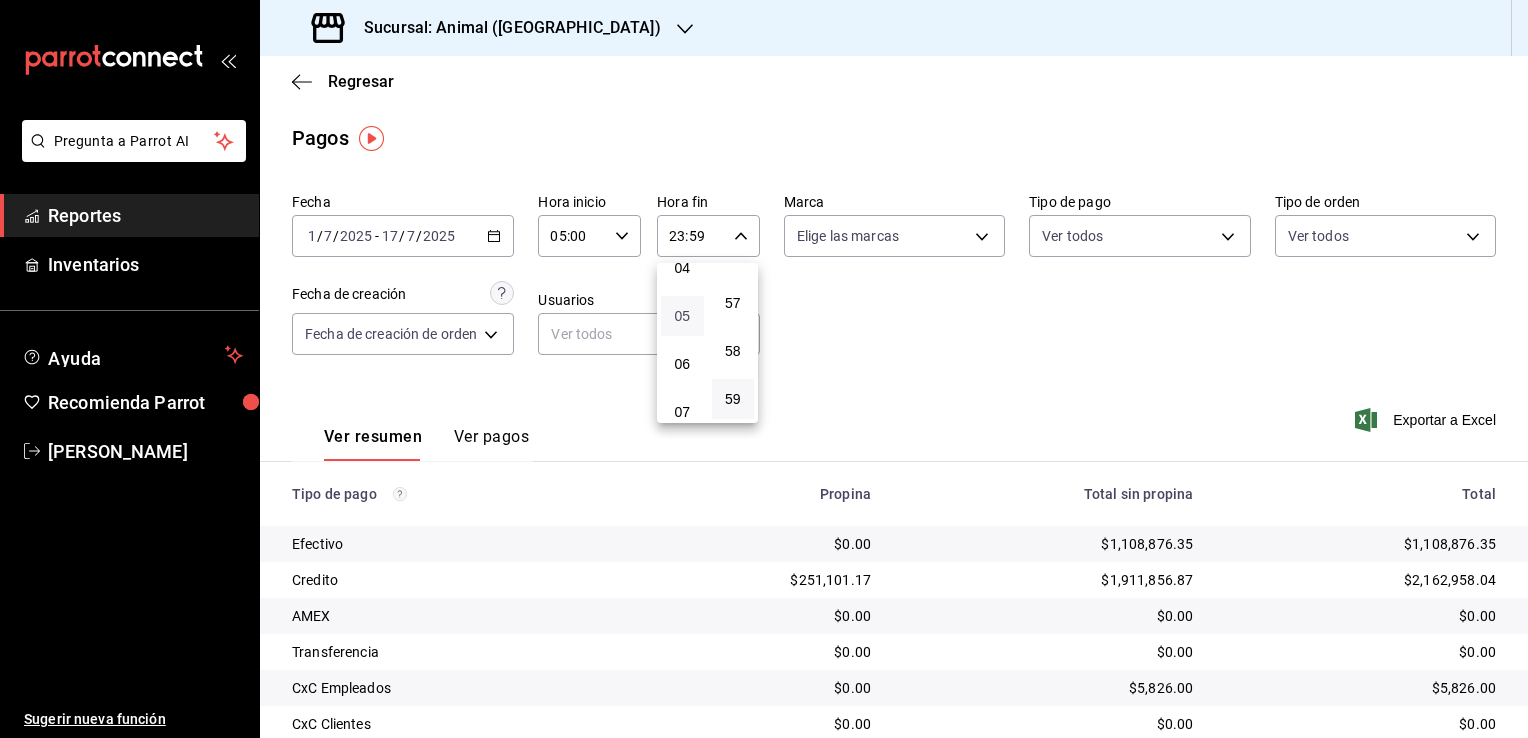 click on "05" at bounding box center [682, 316] 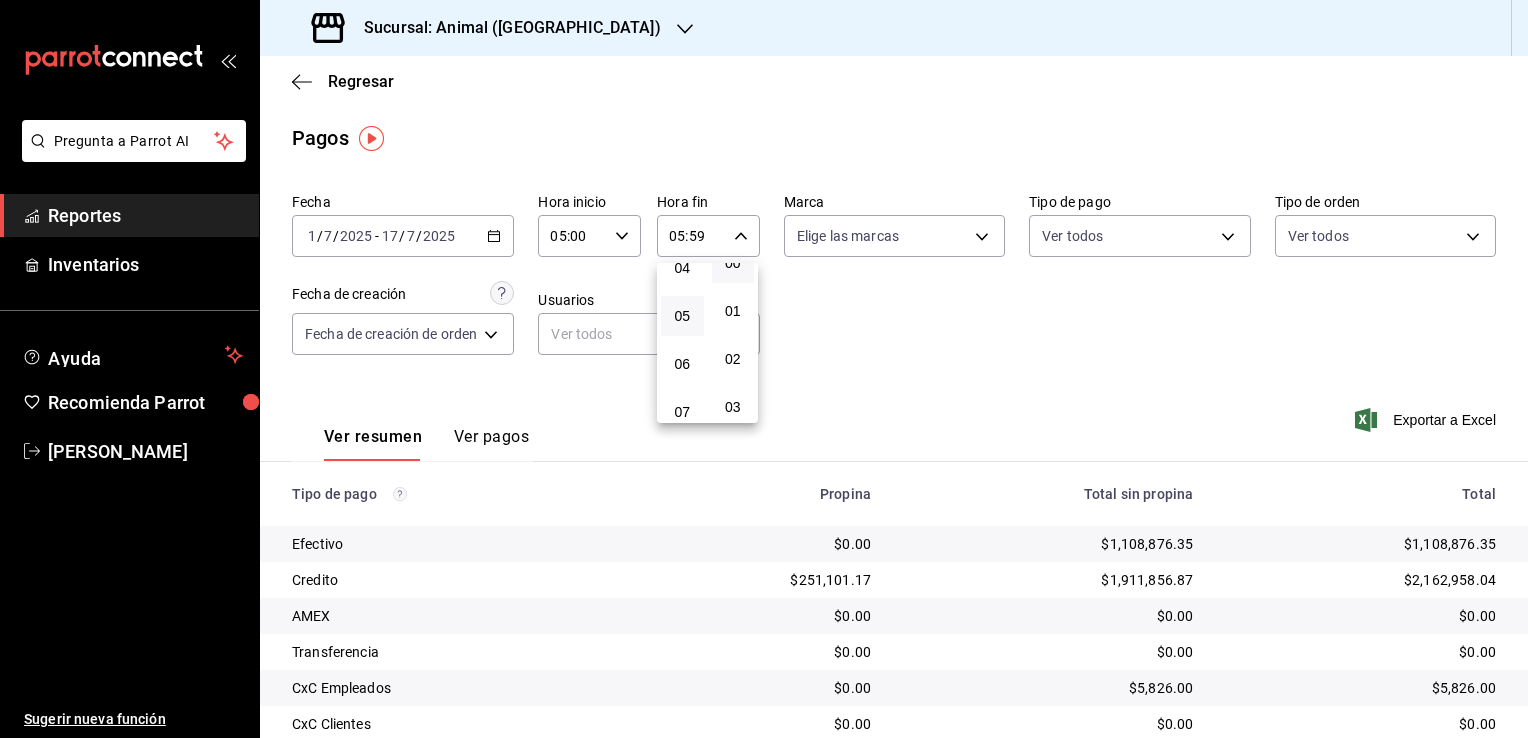 scroll, scrollTop: 0, scrollLeft: 0, axis: both 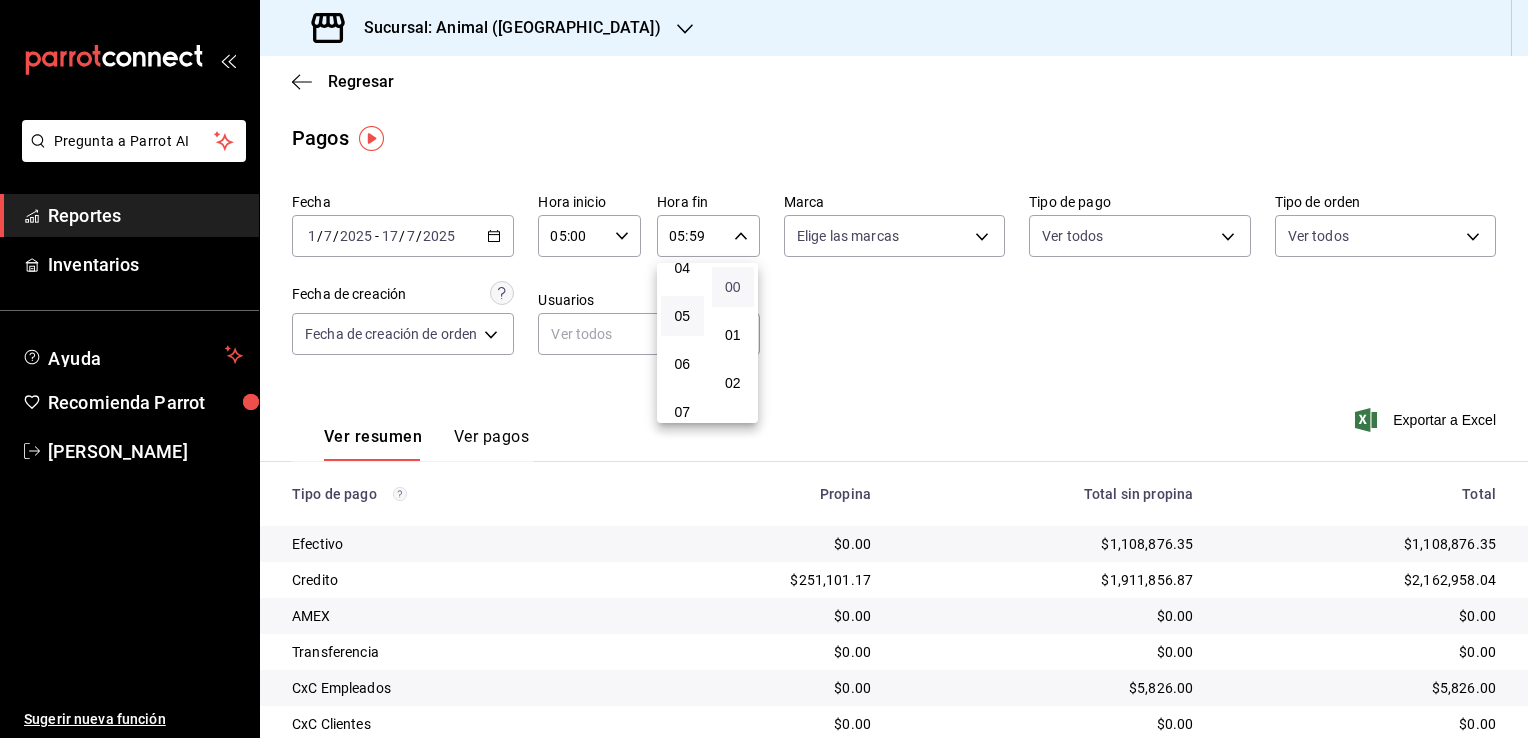 click on "00" at bounding box center (733, 287) 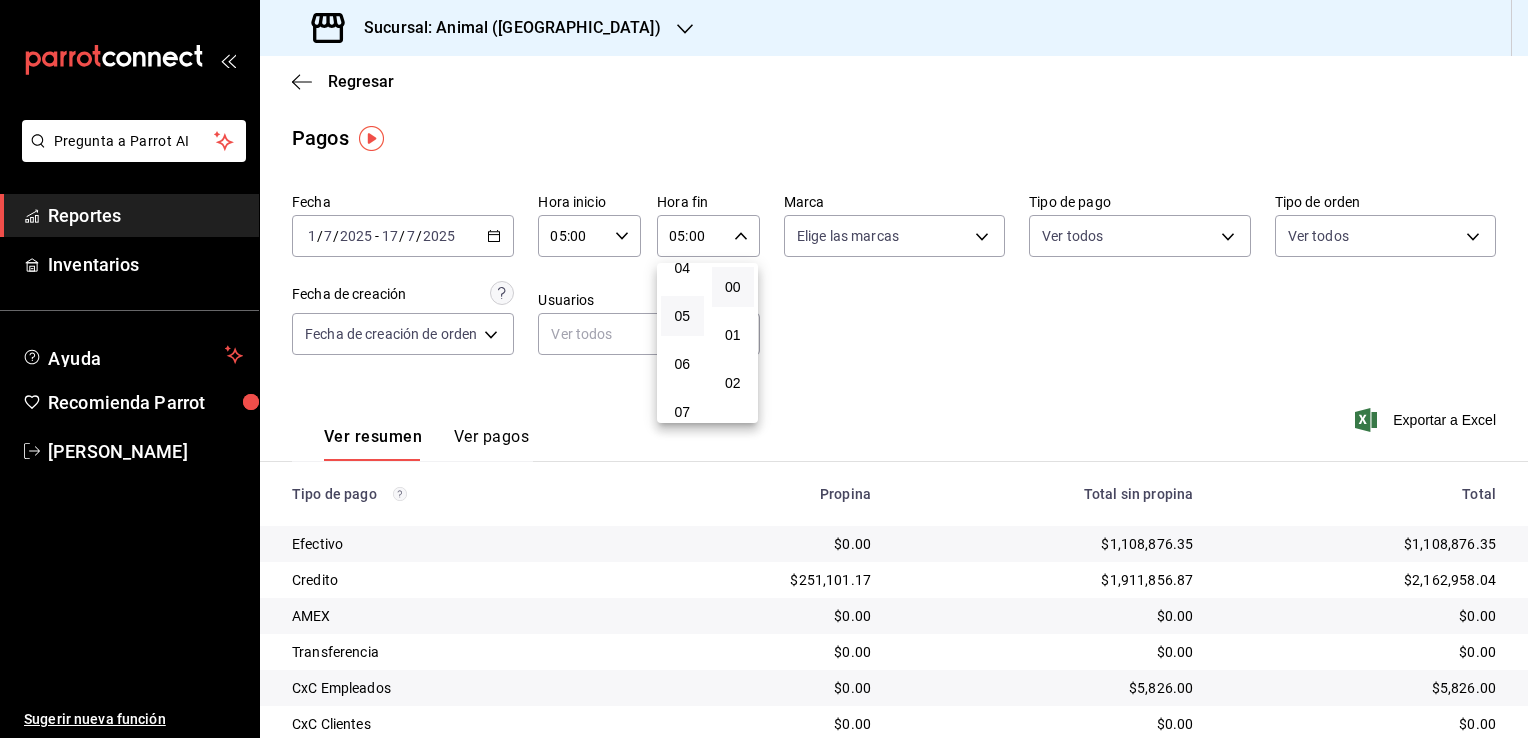 click at bounding box center (764, 369) 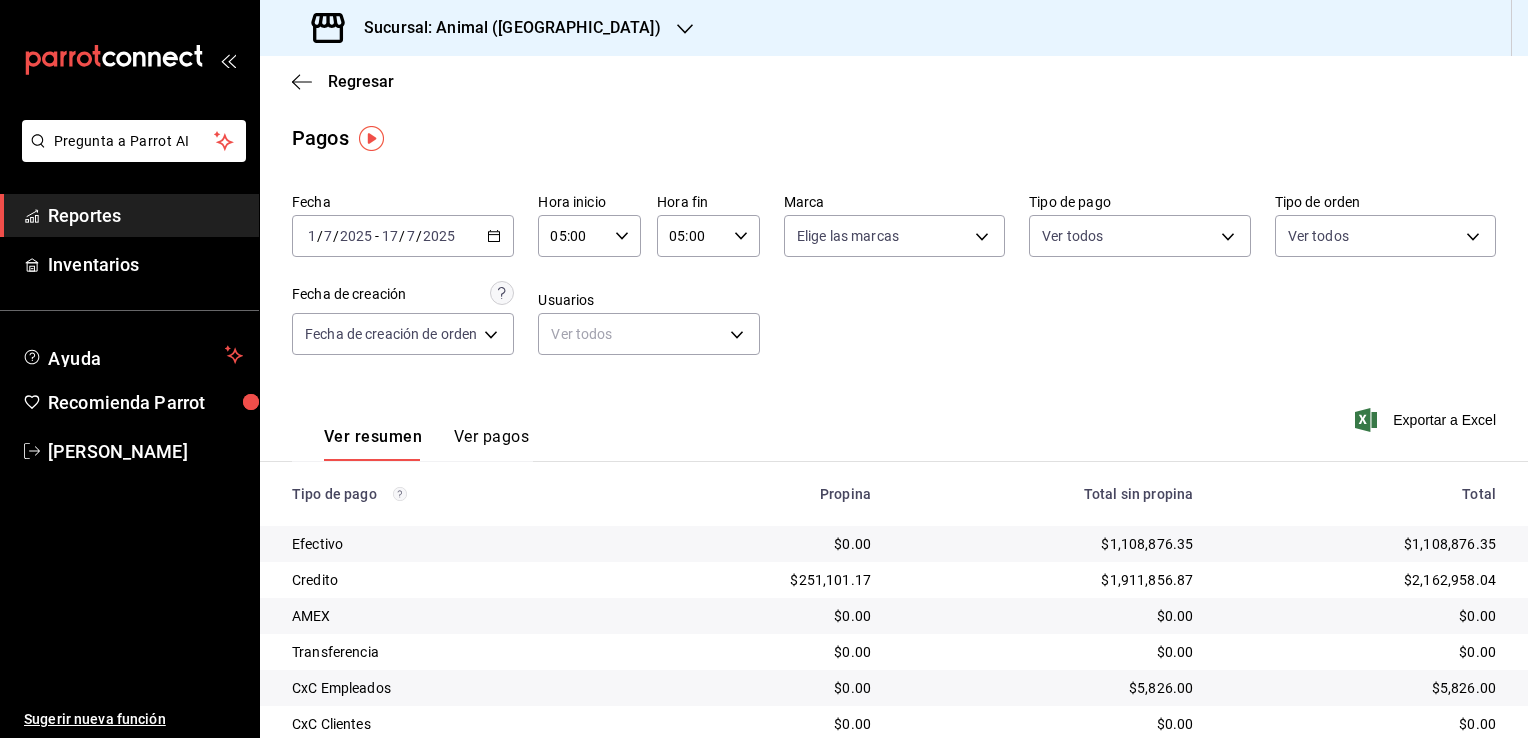 click on "Ver pagos" at bounding box center (491, 444) 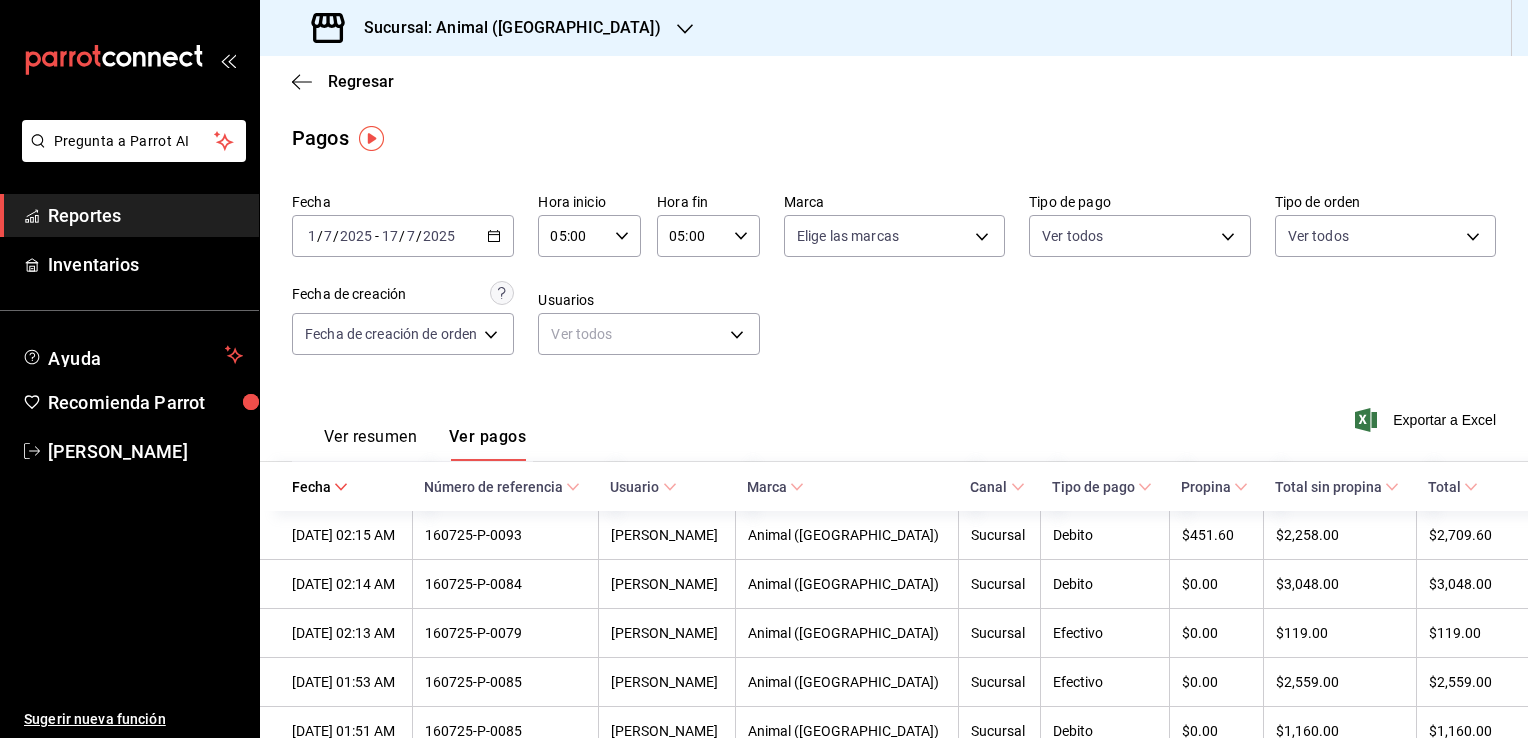 click on "Exportar a Excel" at bounding box center (1427, 420) 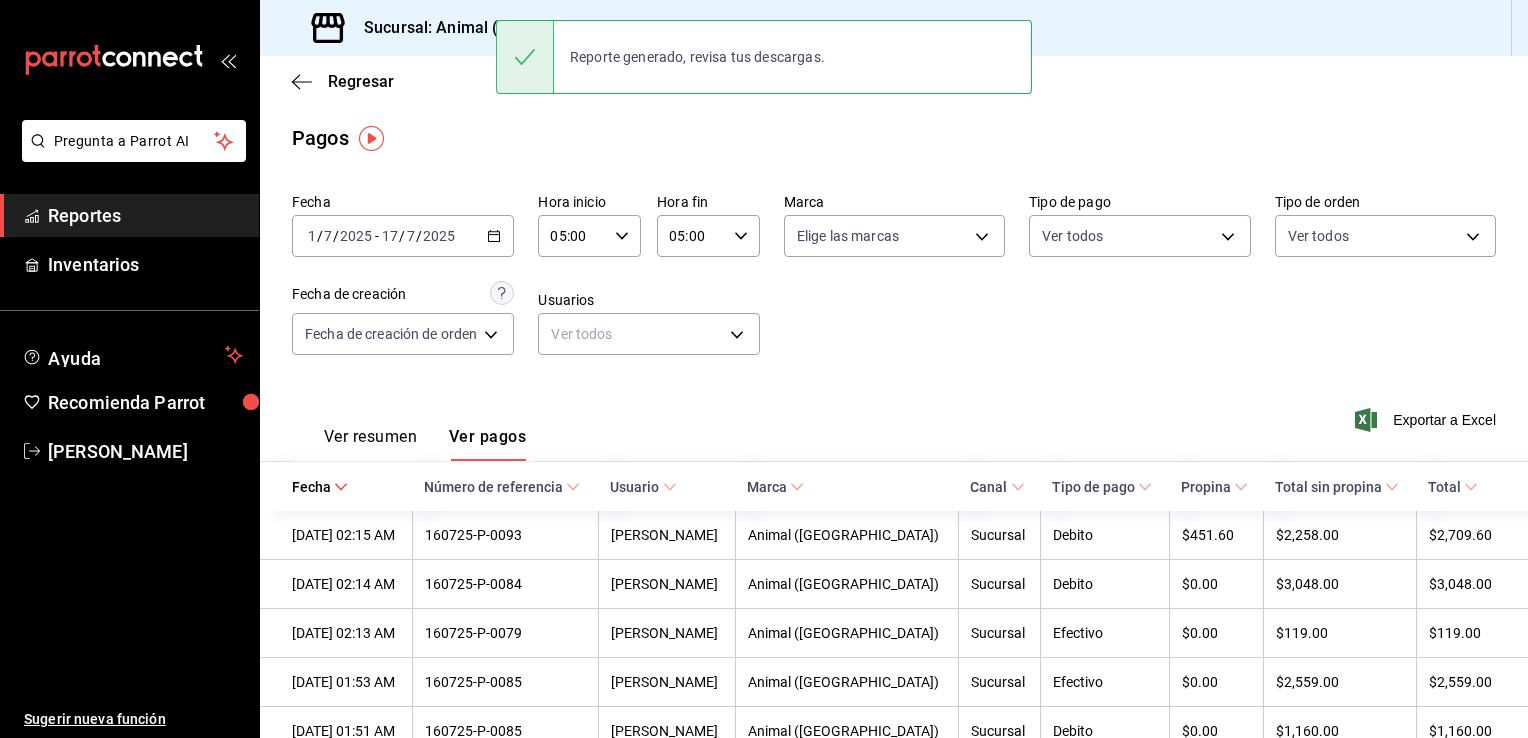 click on "Pagos" at bounding box center (894, 138) 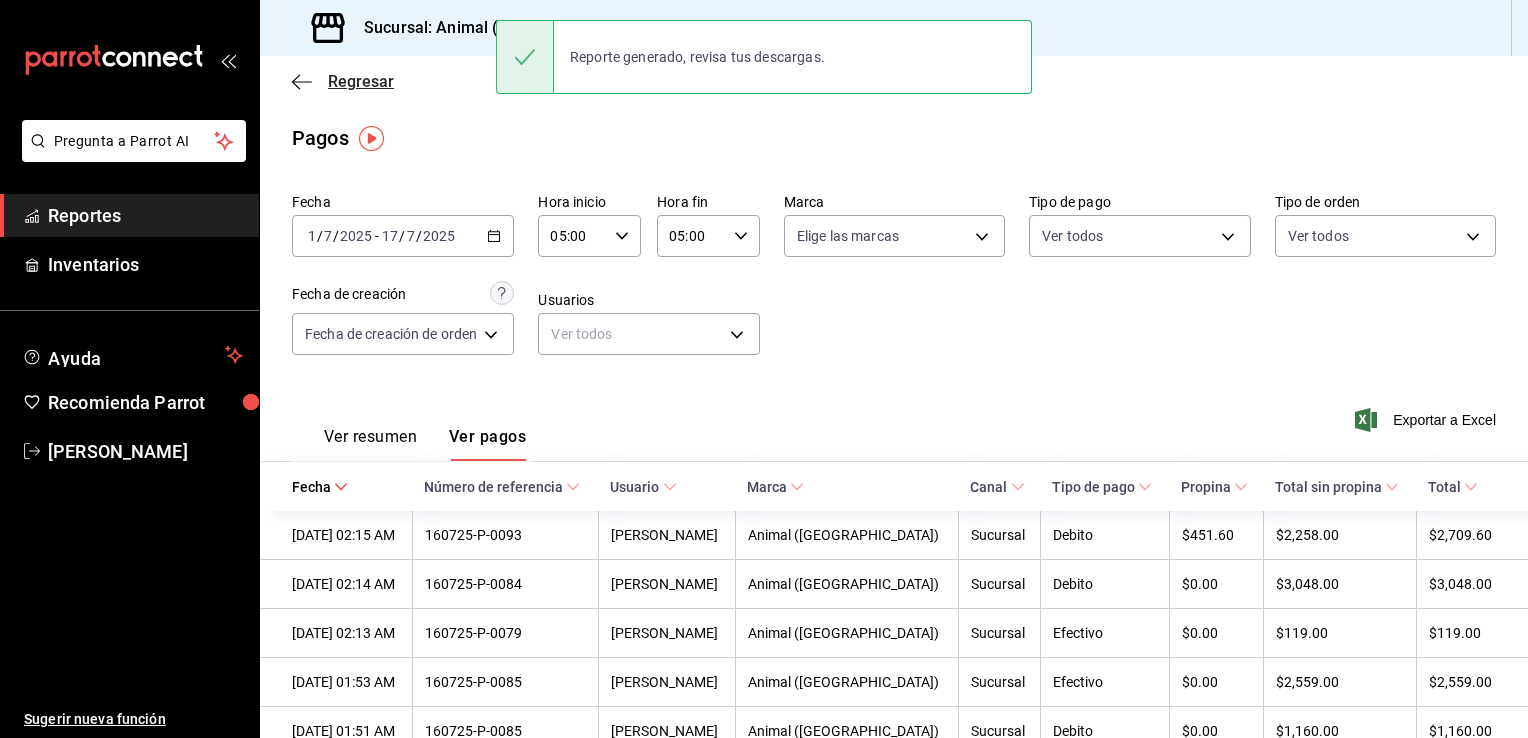 click 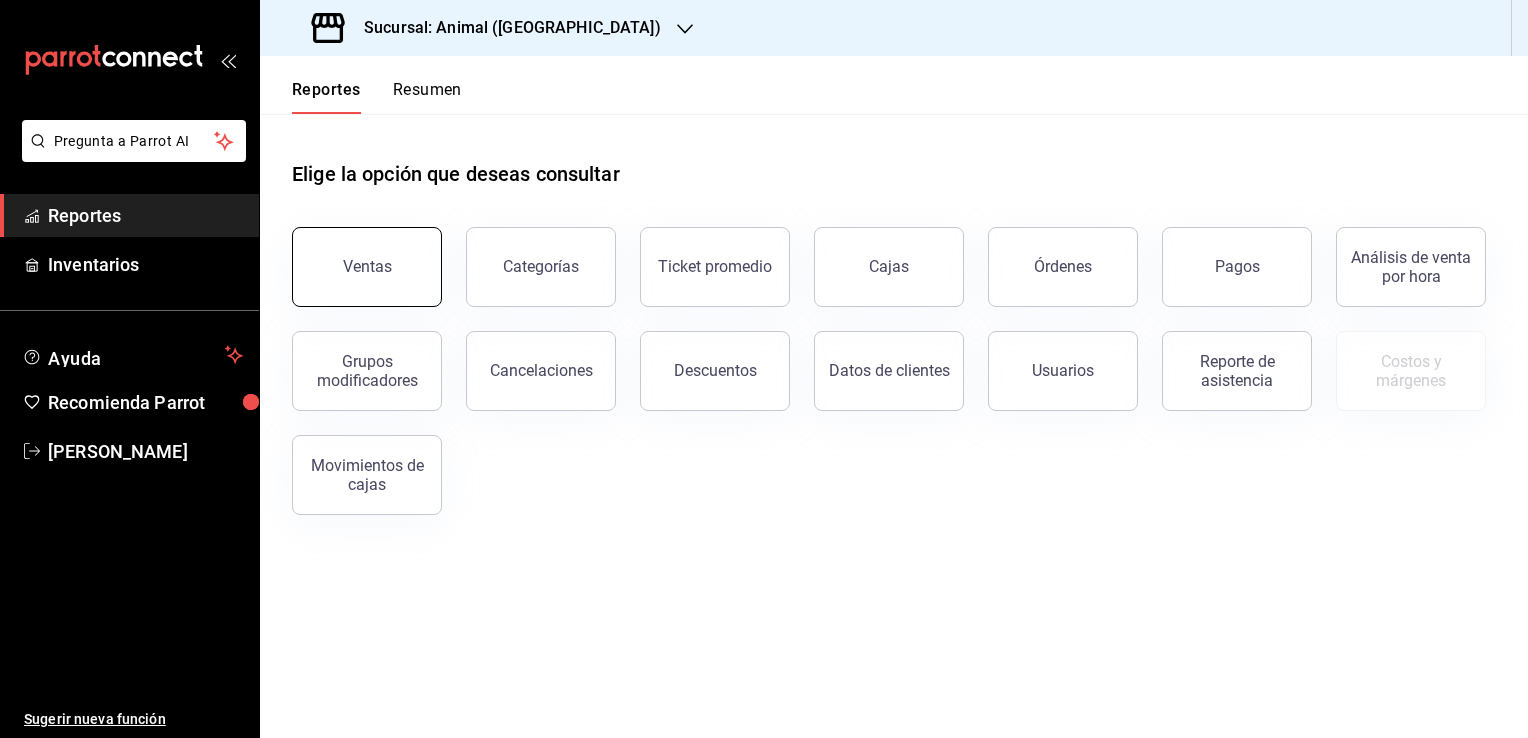 click on "Ventas" at bounding box center (367, 267) 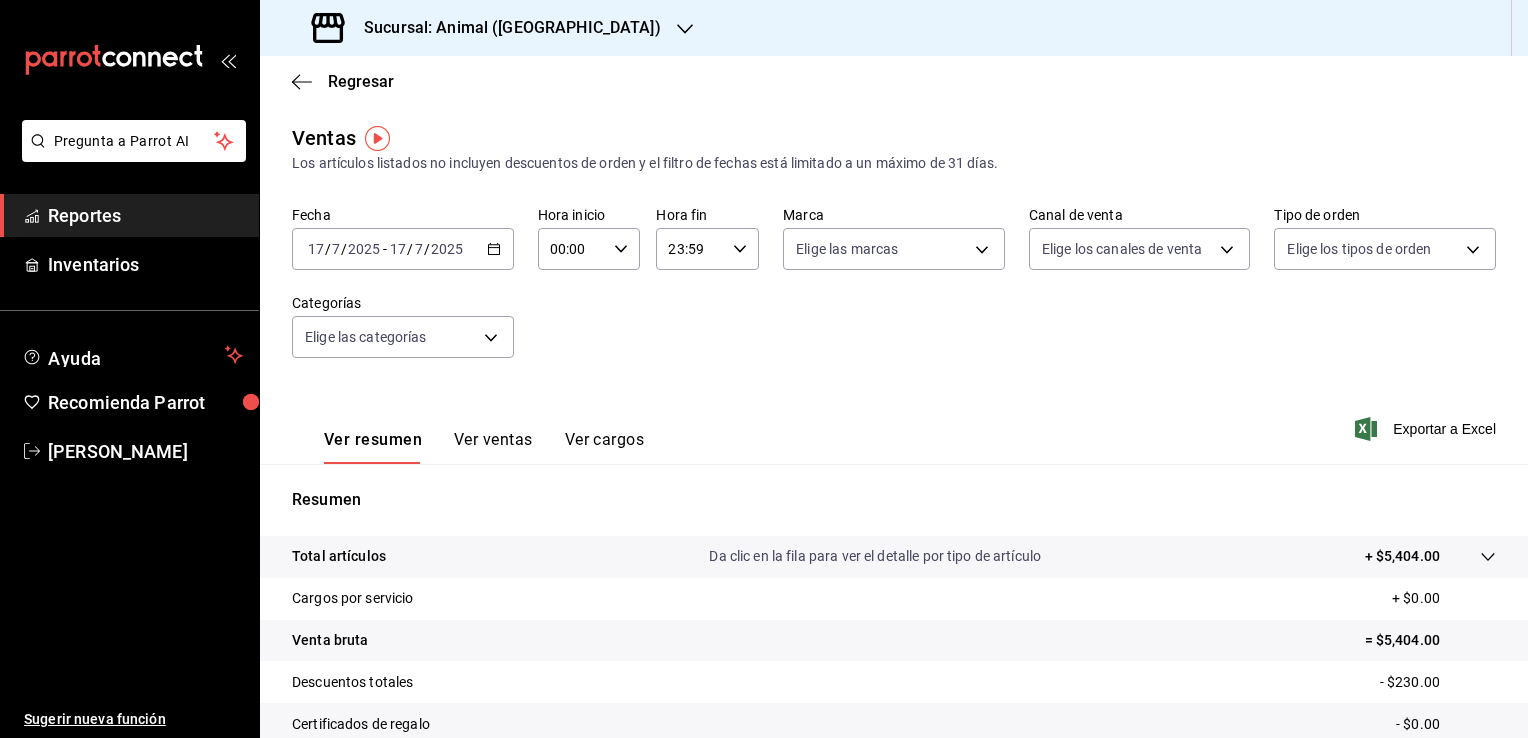 click 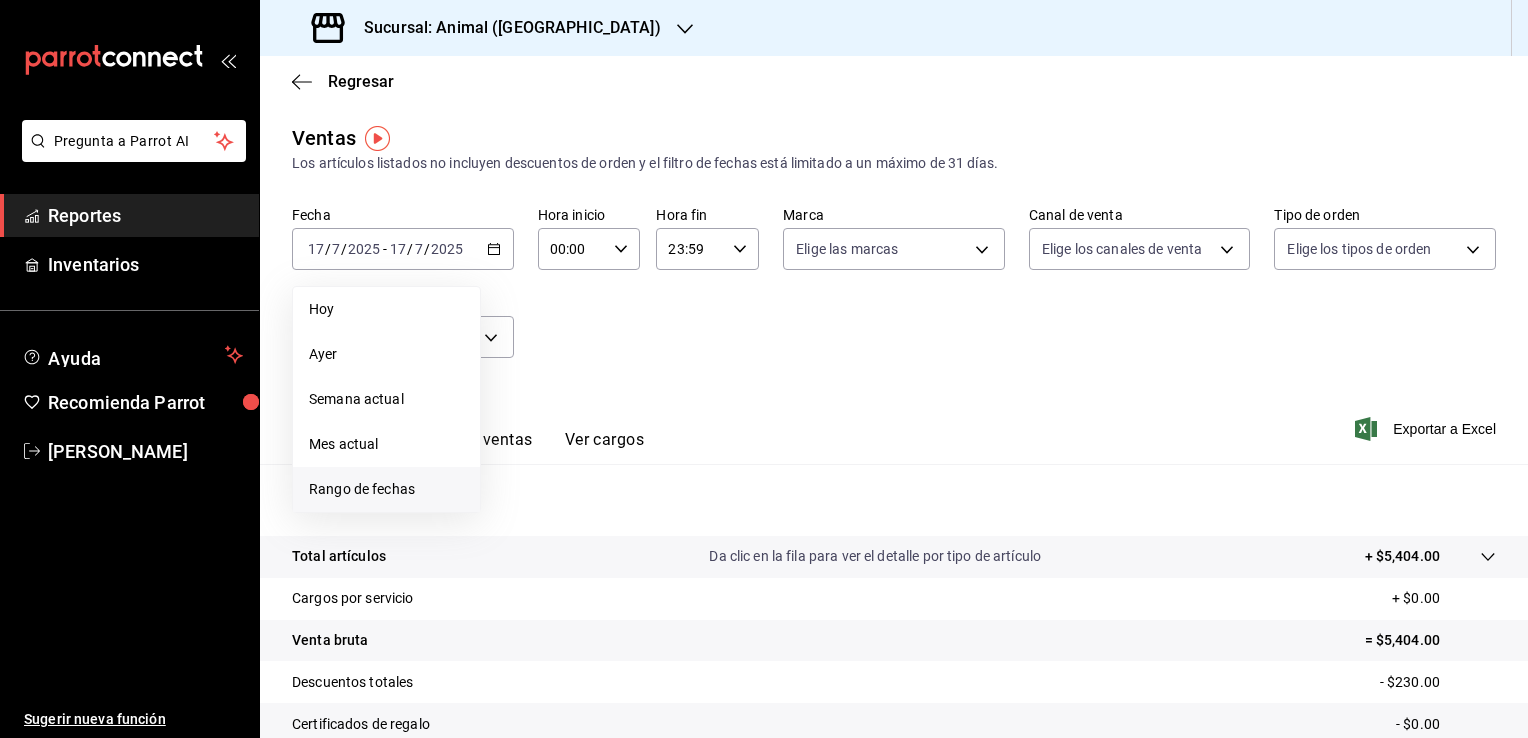 click on "Rango de fechas" at bounding box center [386, 489] 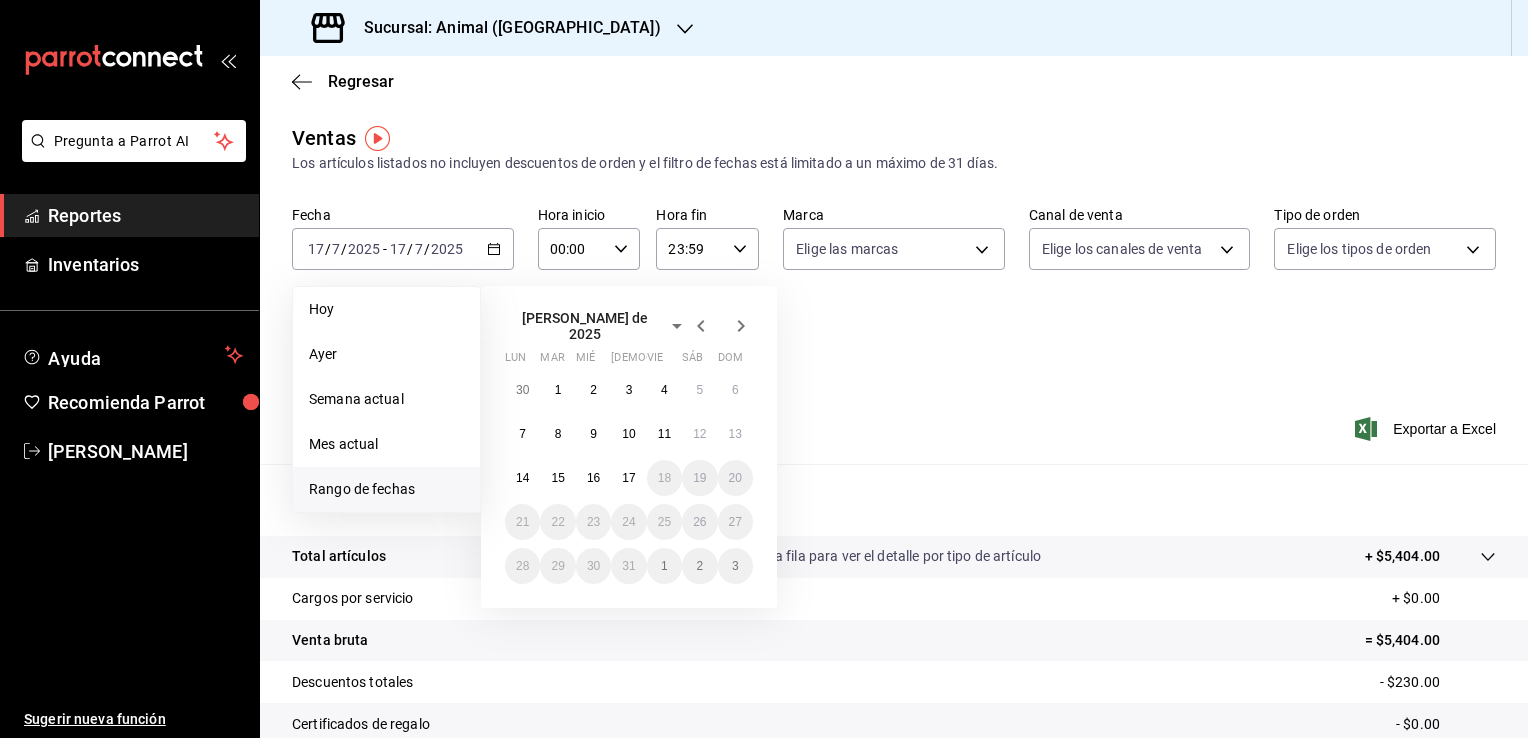click 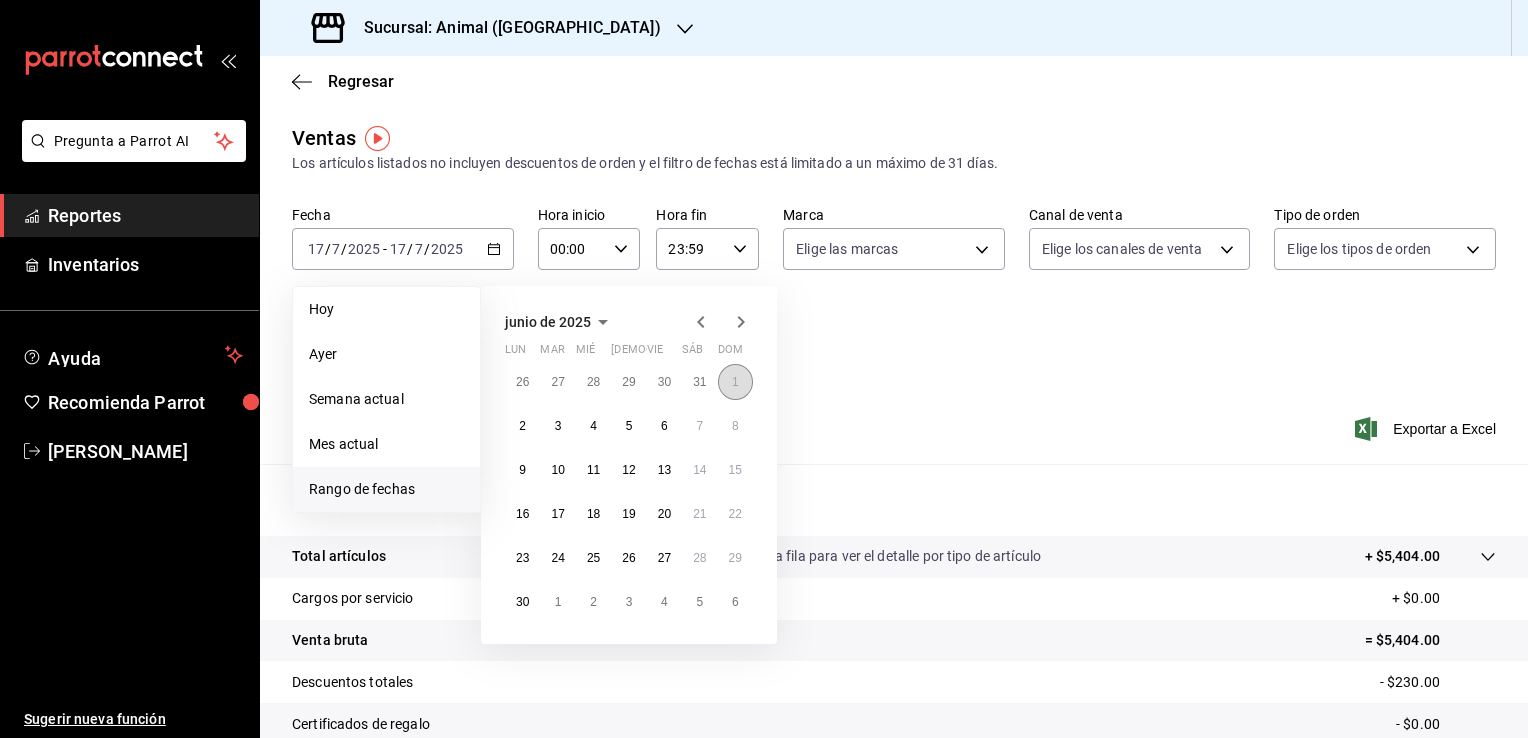 click on "1" at bounding box center (735, 382) 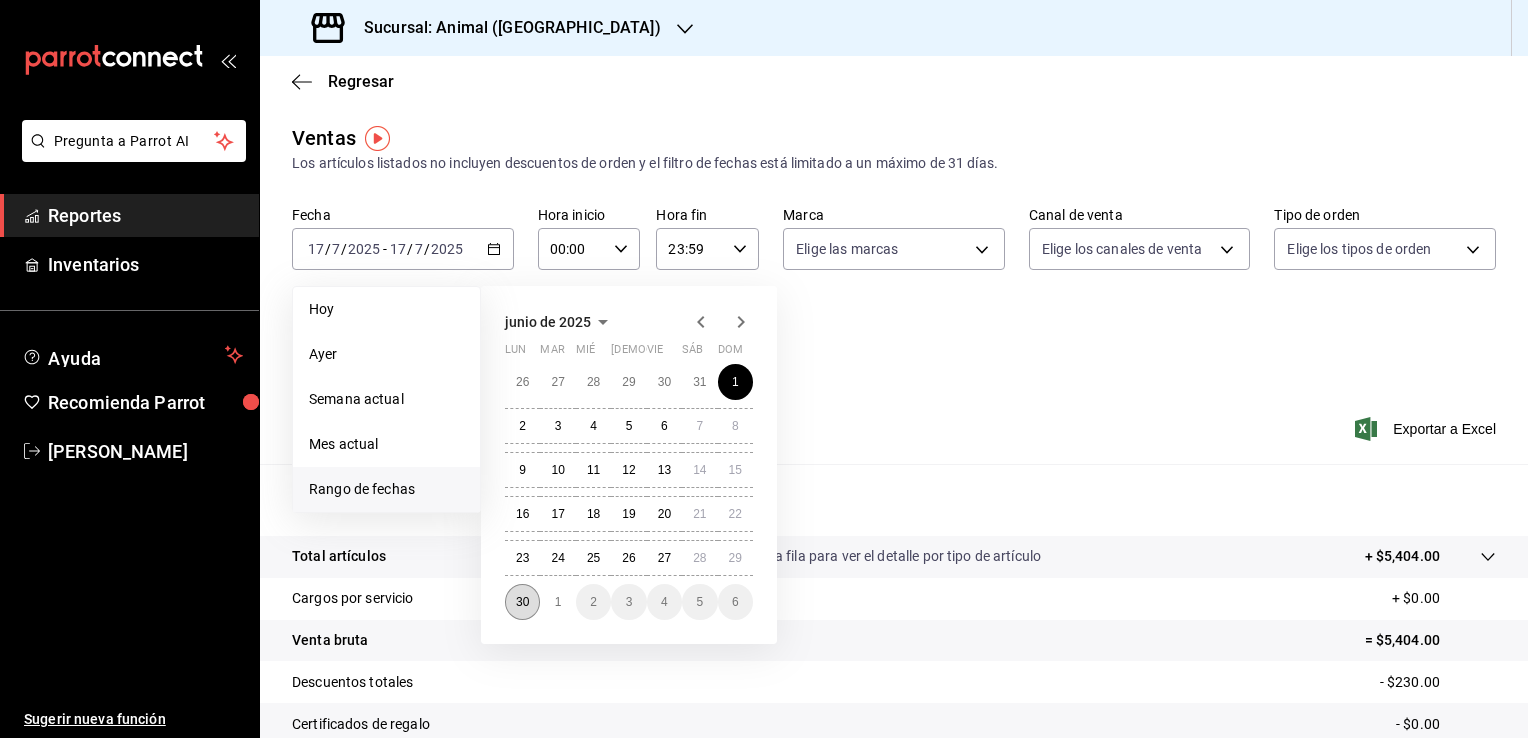 click on "30" at bounding box center [522, 602] 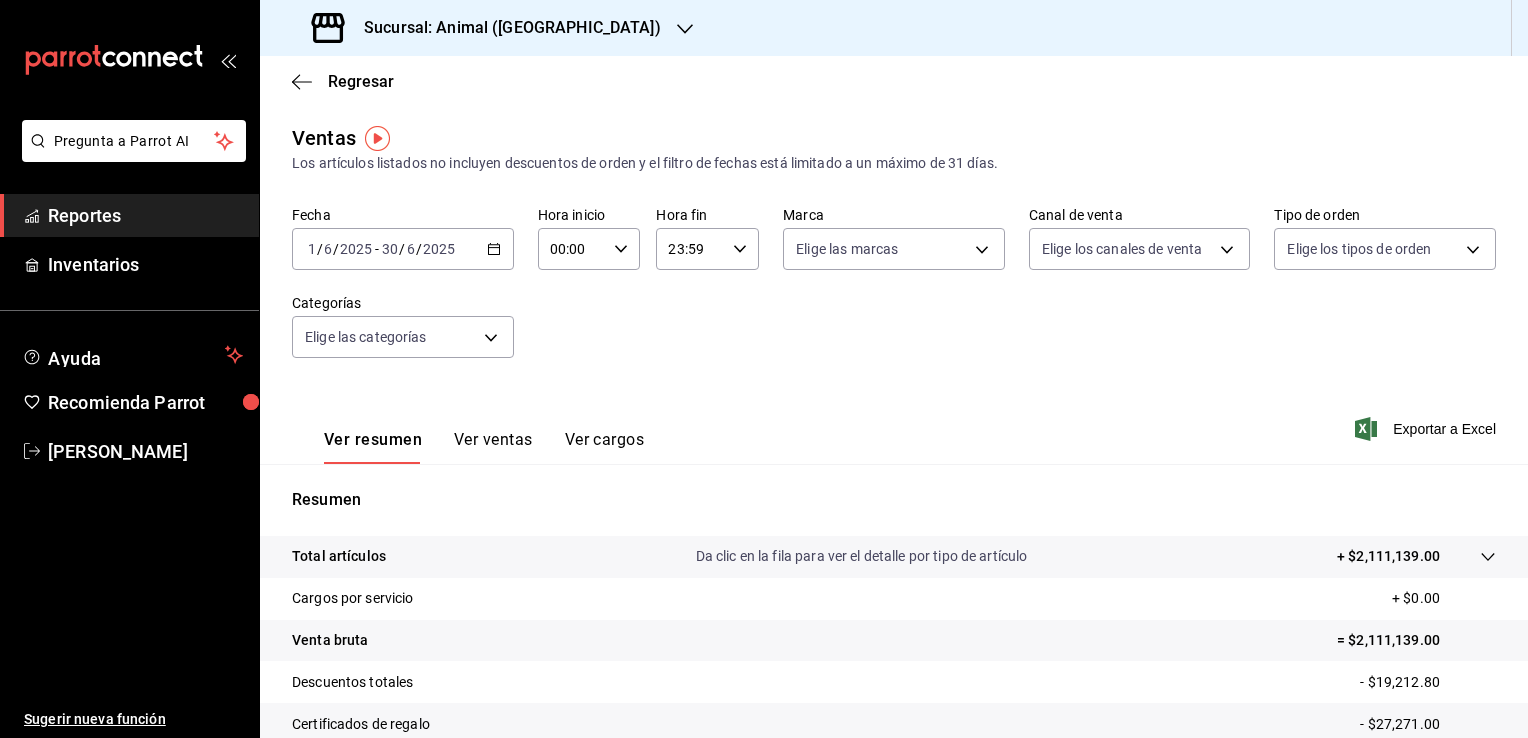 click 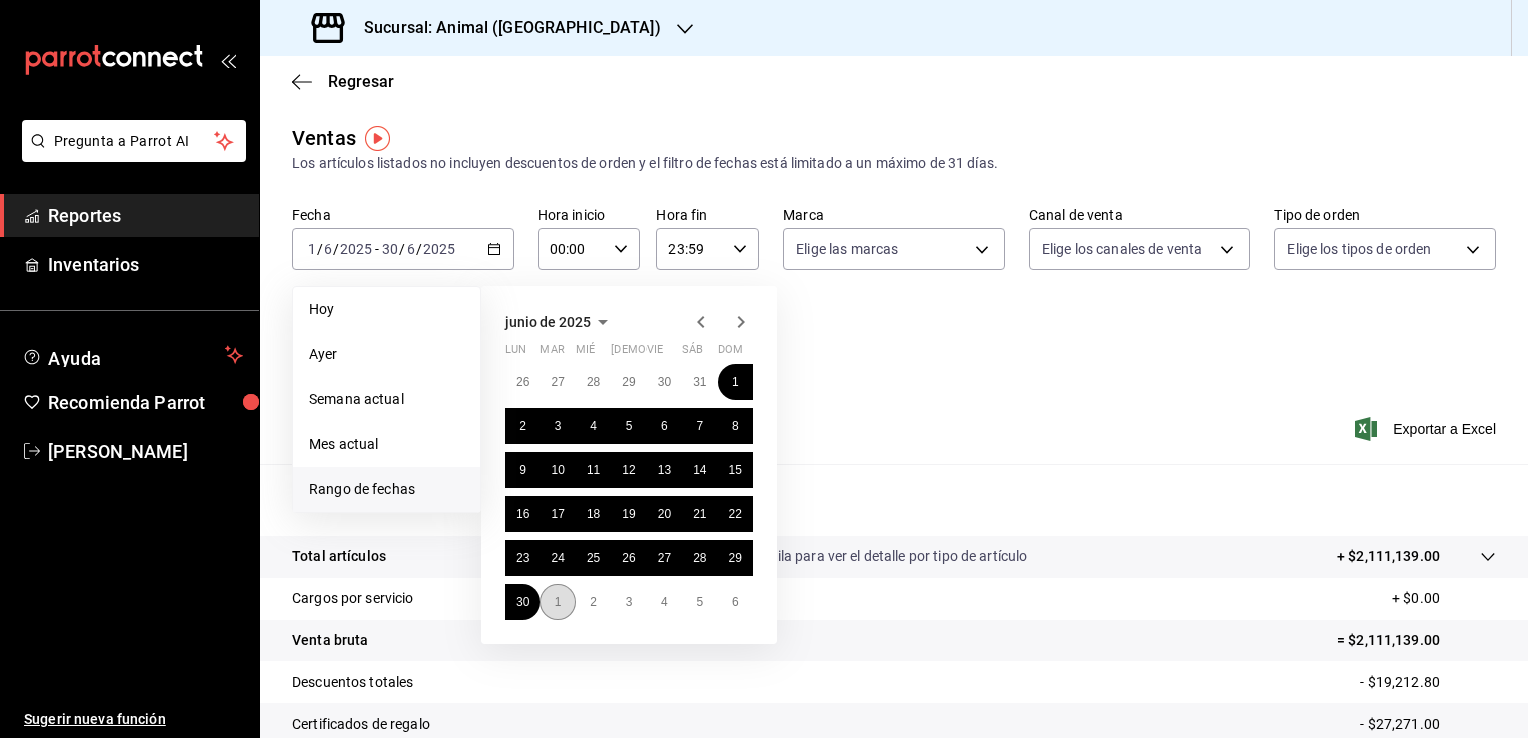 click on "1" at bounding box center (558, 602) 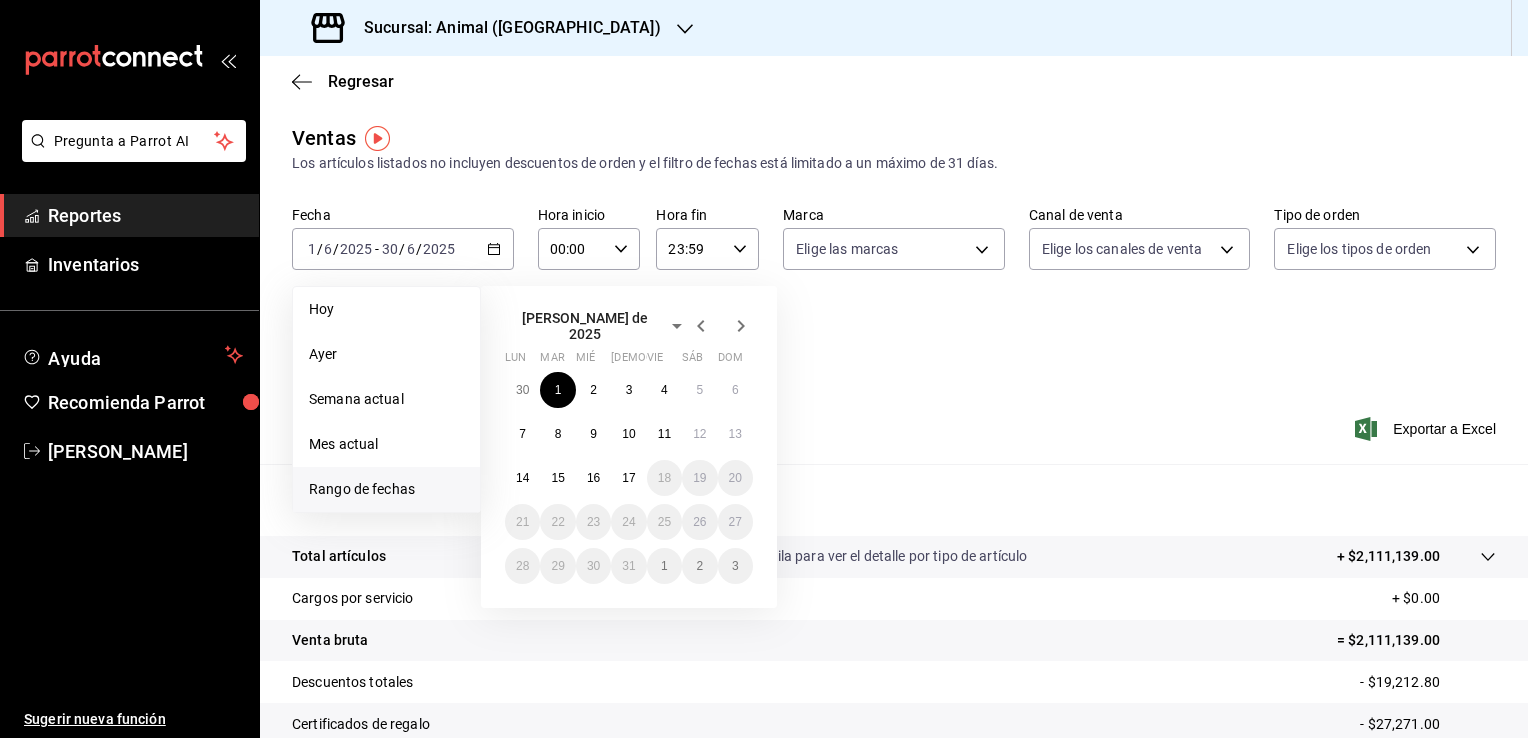 click 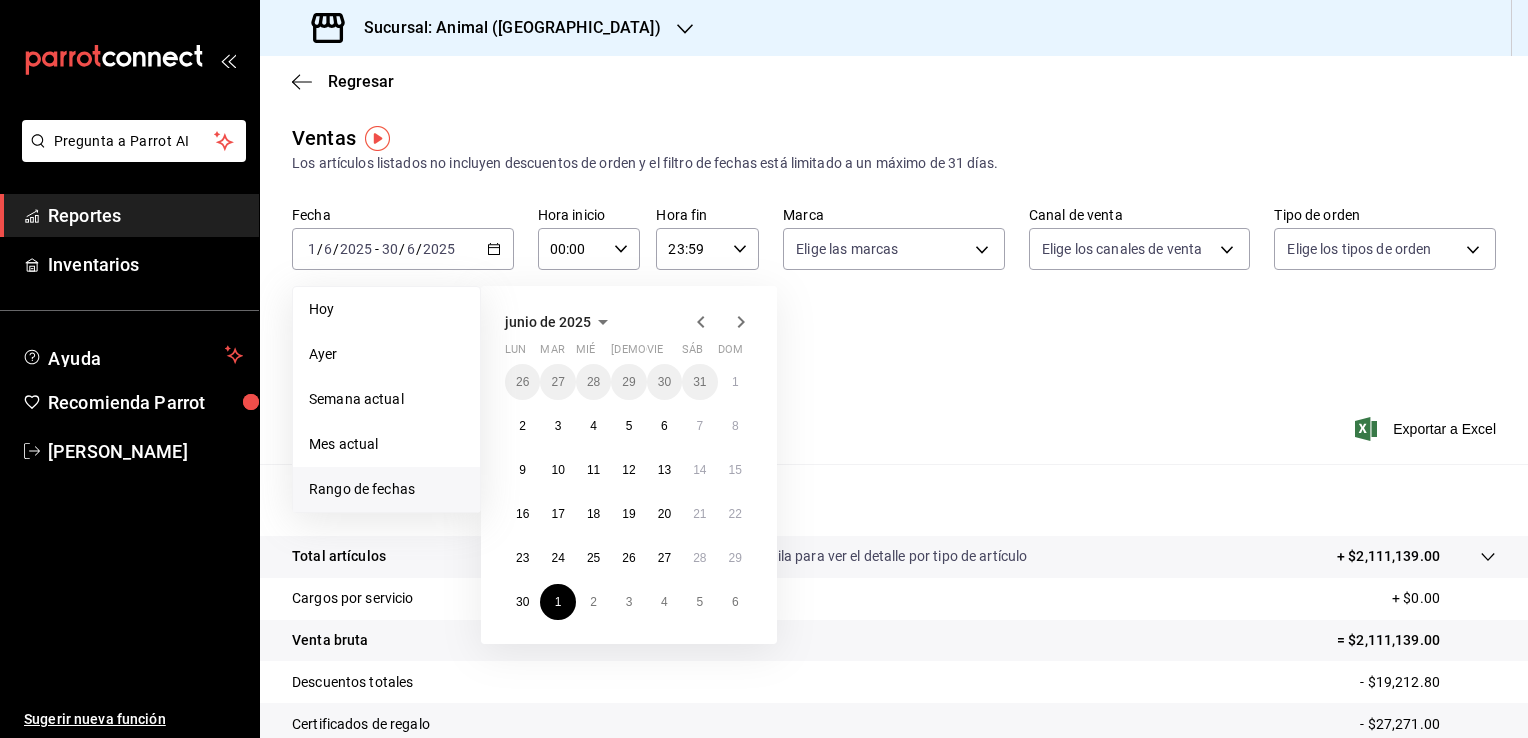 click on "26 27 28 29 30 31 1 2 3 4 5 6 7 8 9 10 11 12 13 14 15 16 17 18 19 20 21 22 23 24 25 26 27 28 29 30 1 2 3 4 5 6" at bounding box center [629, 492] 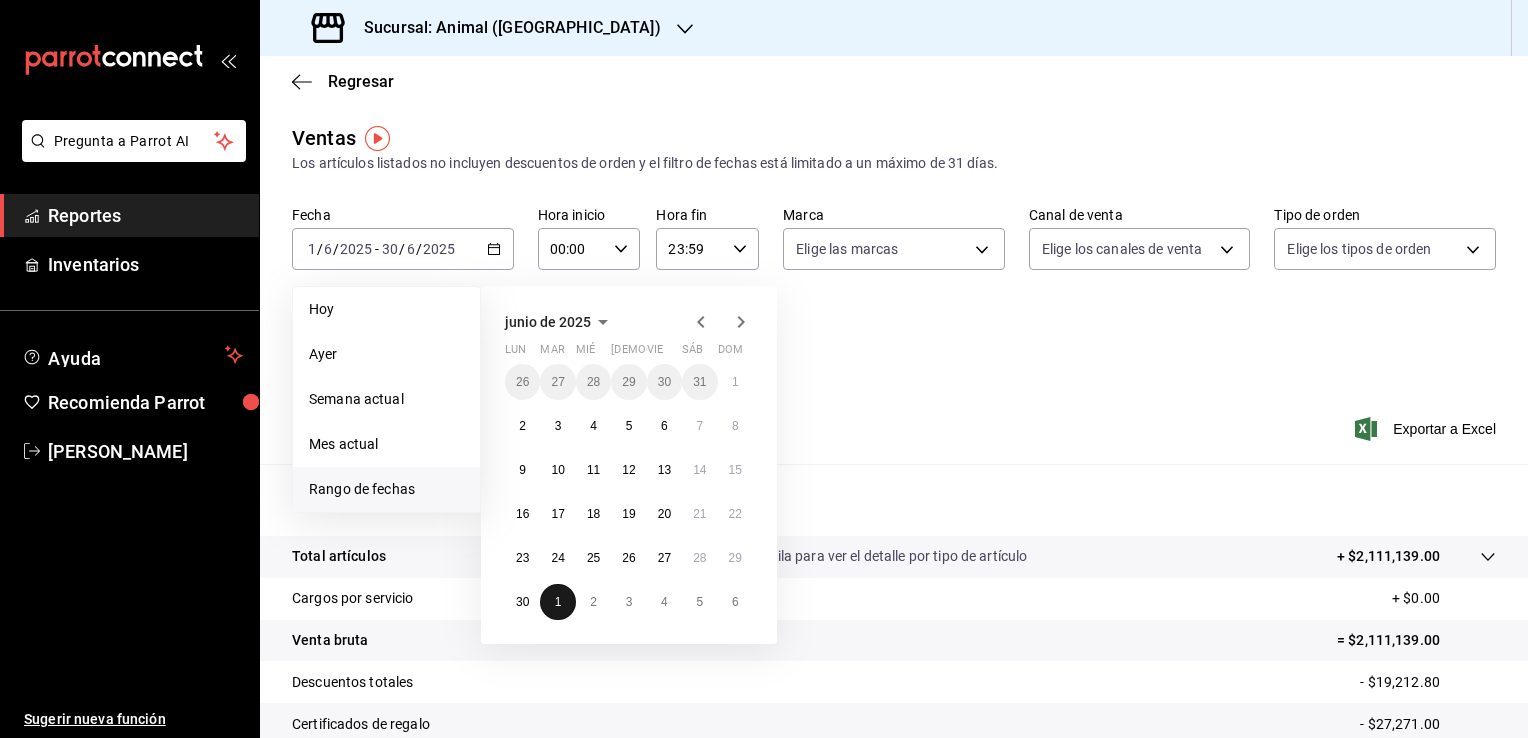 click on "1" at bounding box center [558, 602] 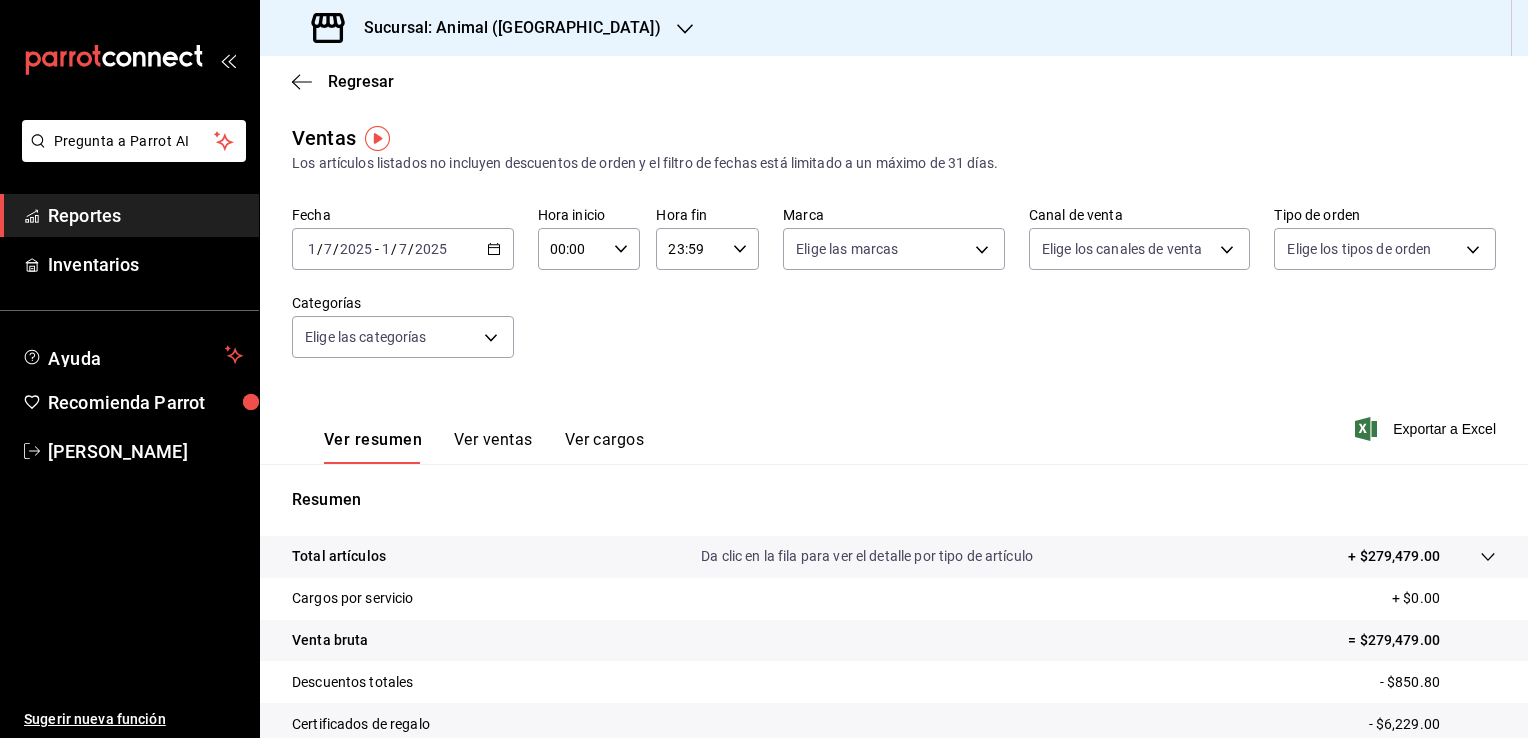 click on "[DATE] [DATE] - [DATE] [DATE]" at bounding box center (403, 249) 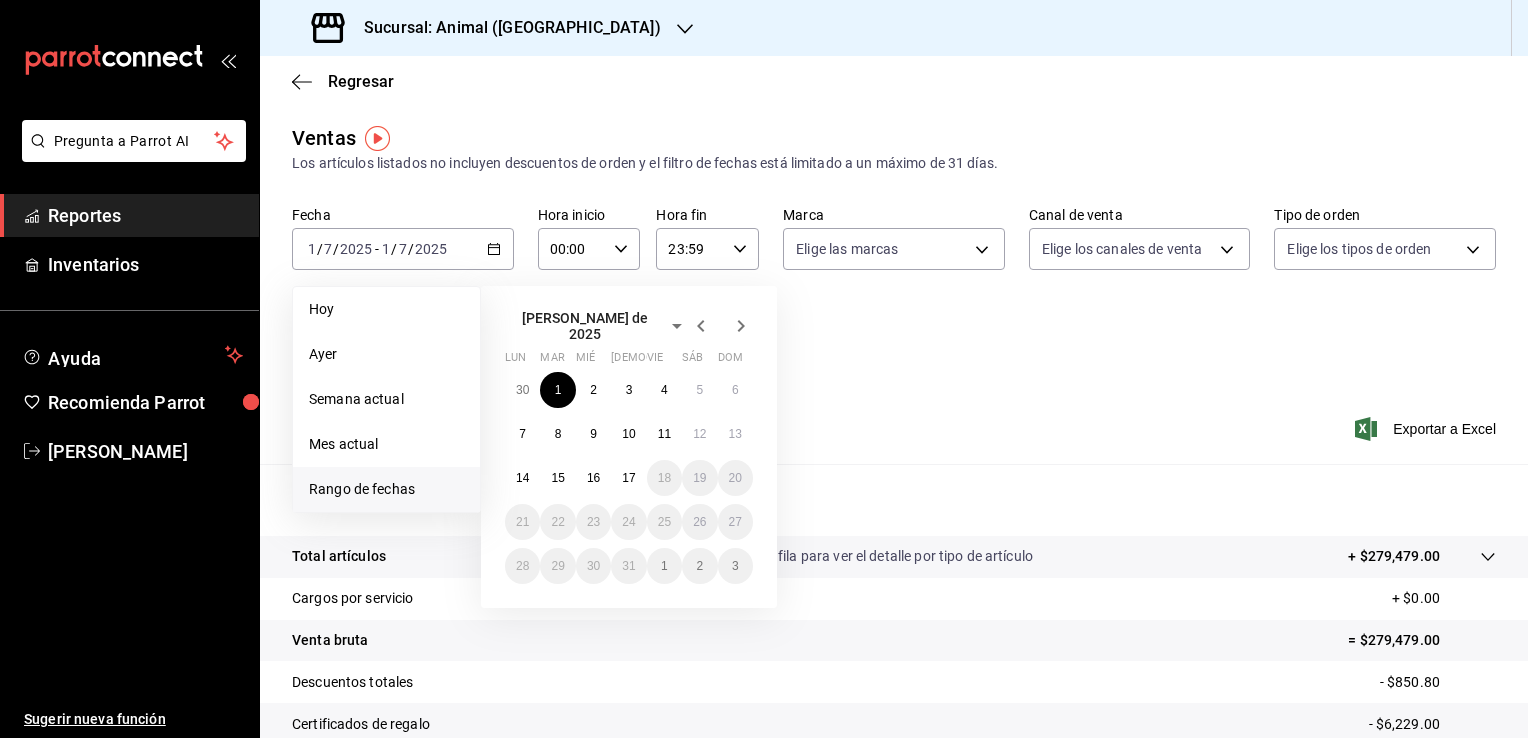 click 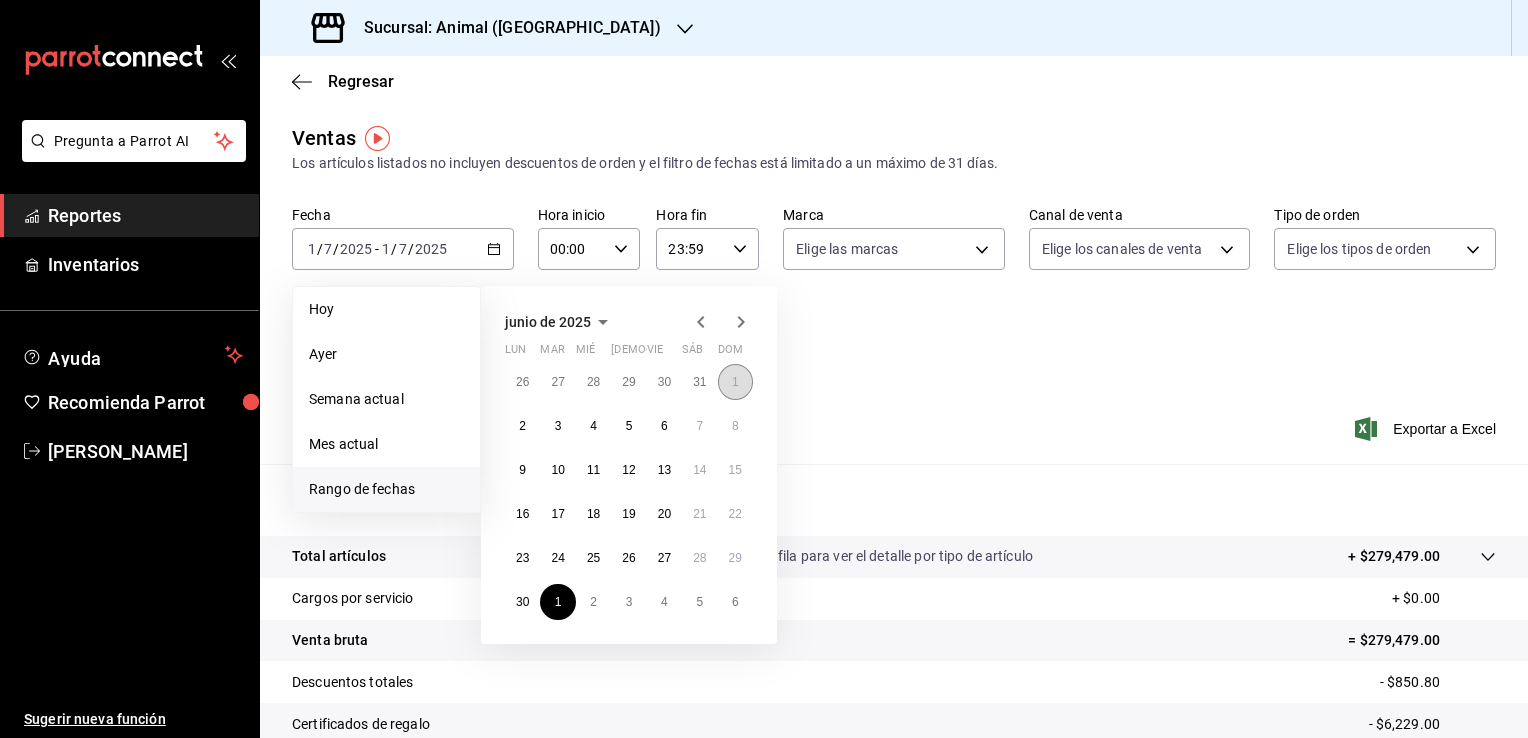 click on "1" at bounding box center [735, 382] 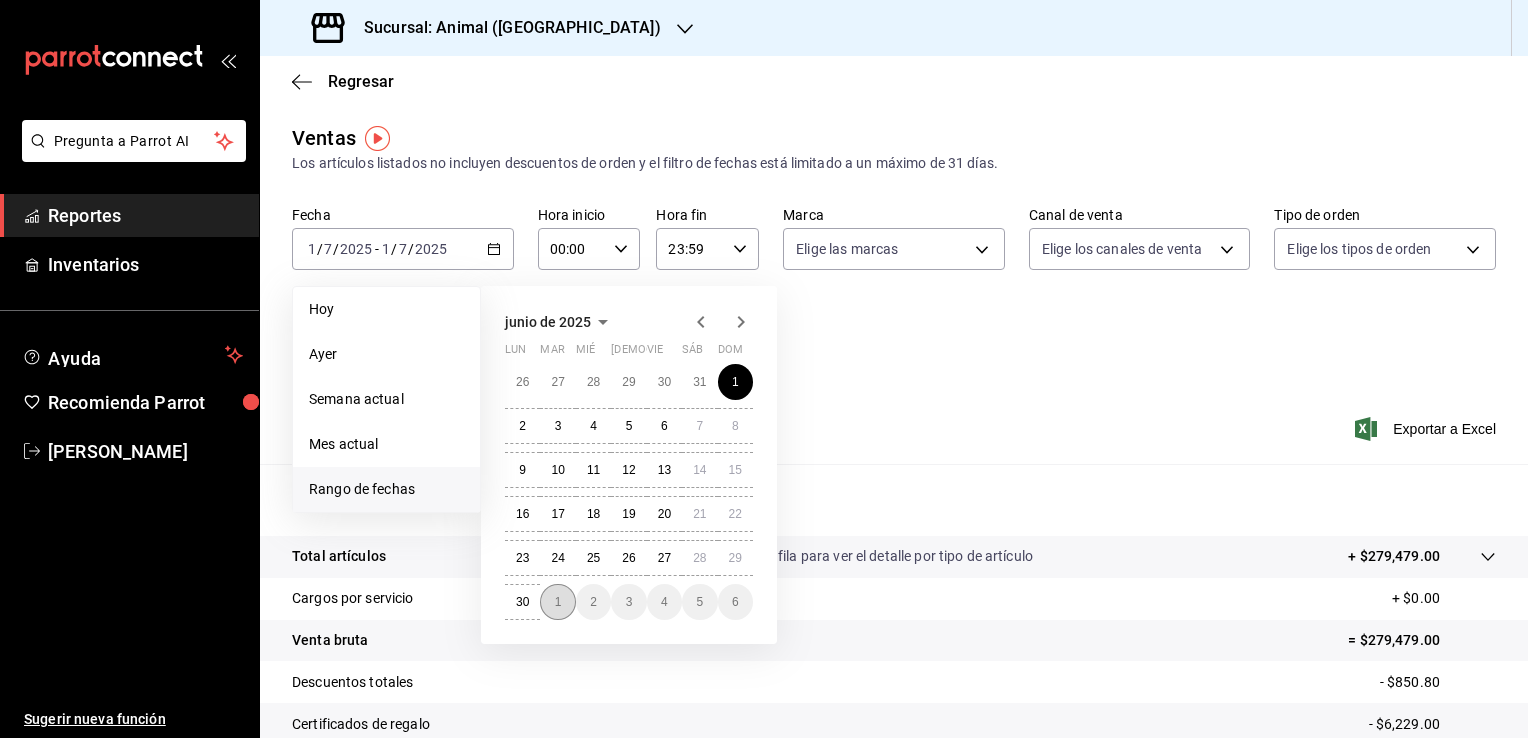 click on "1" at bounding box center [557, 602] 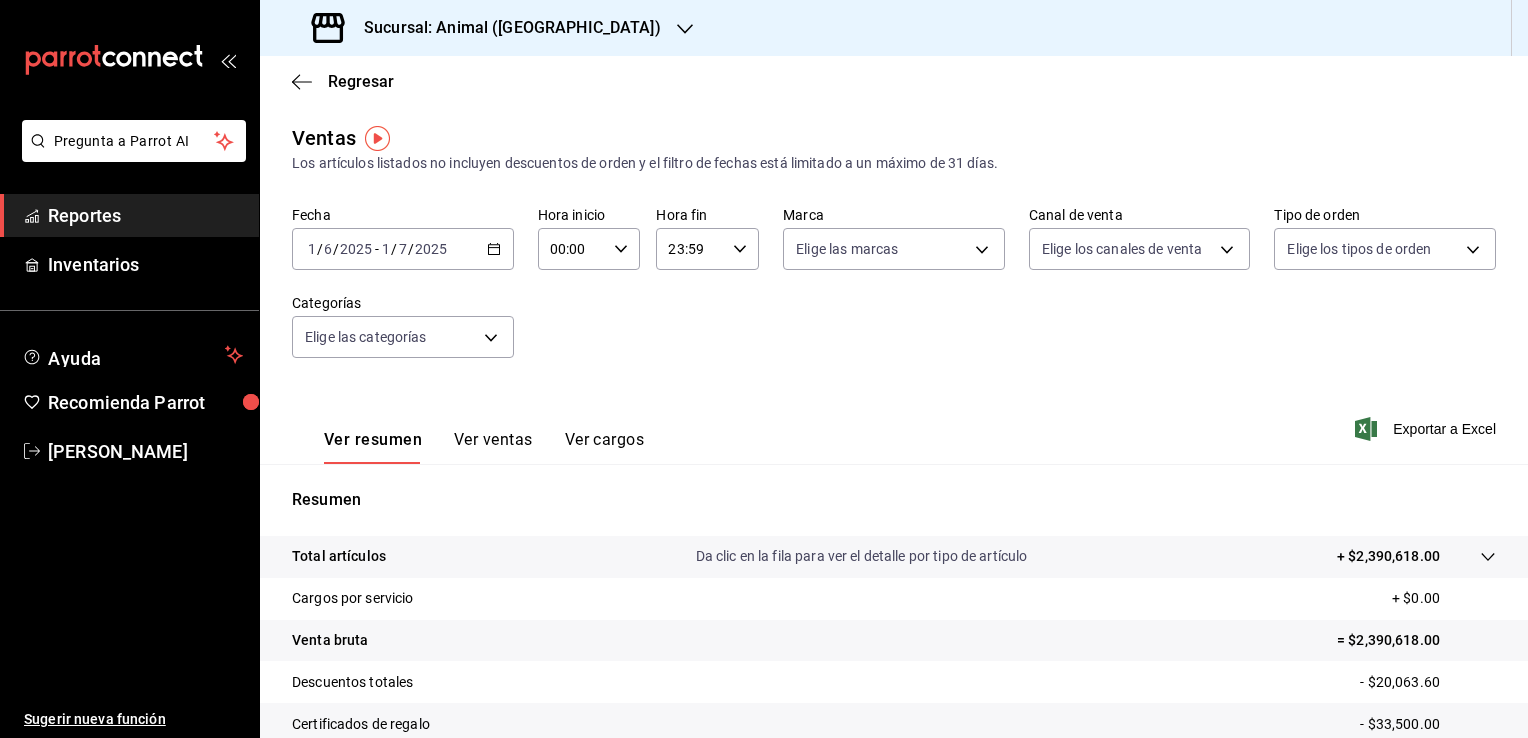 click 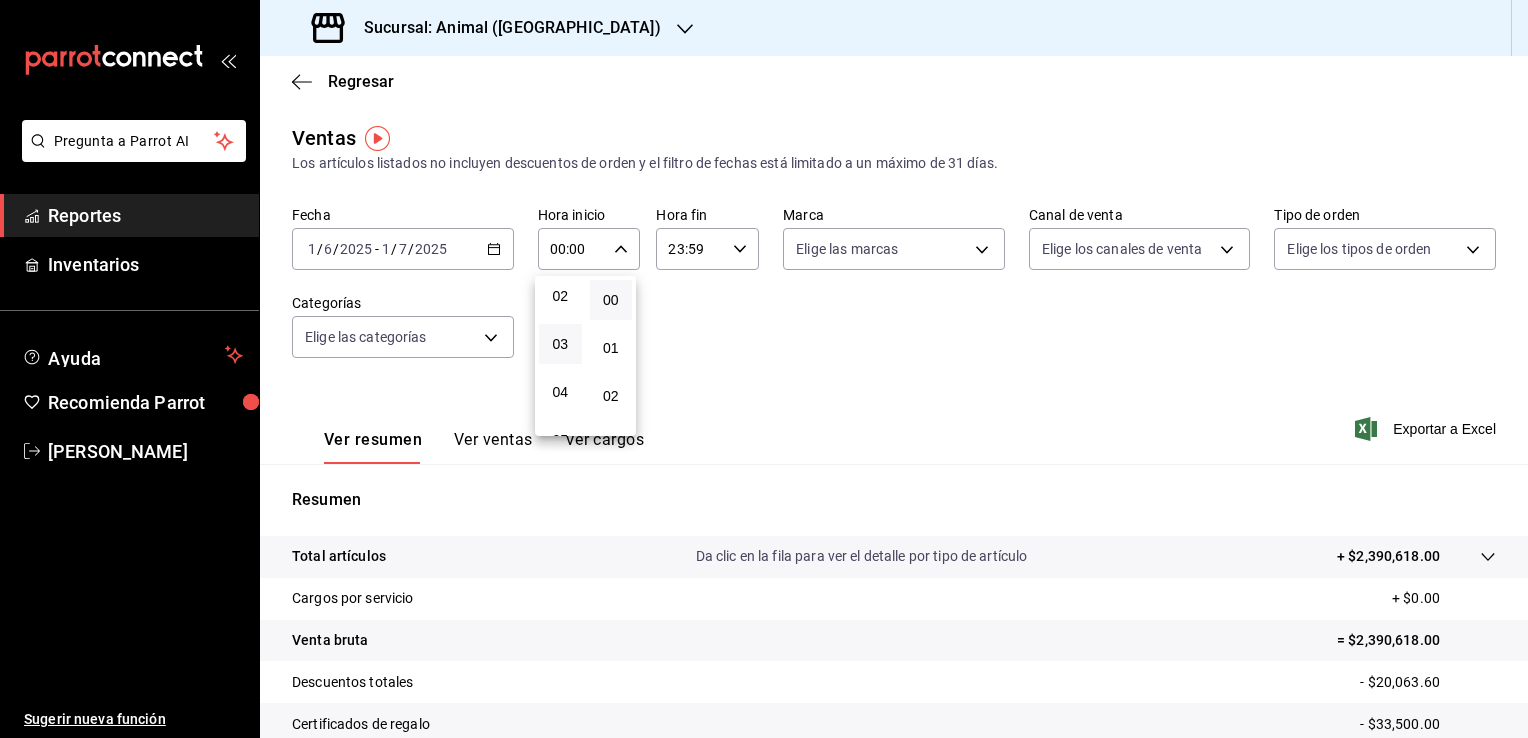 scroll, scrollTop: 200, scrollLeft: 0, axis: vertical 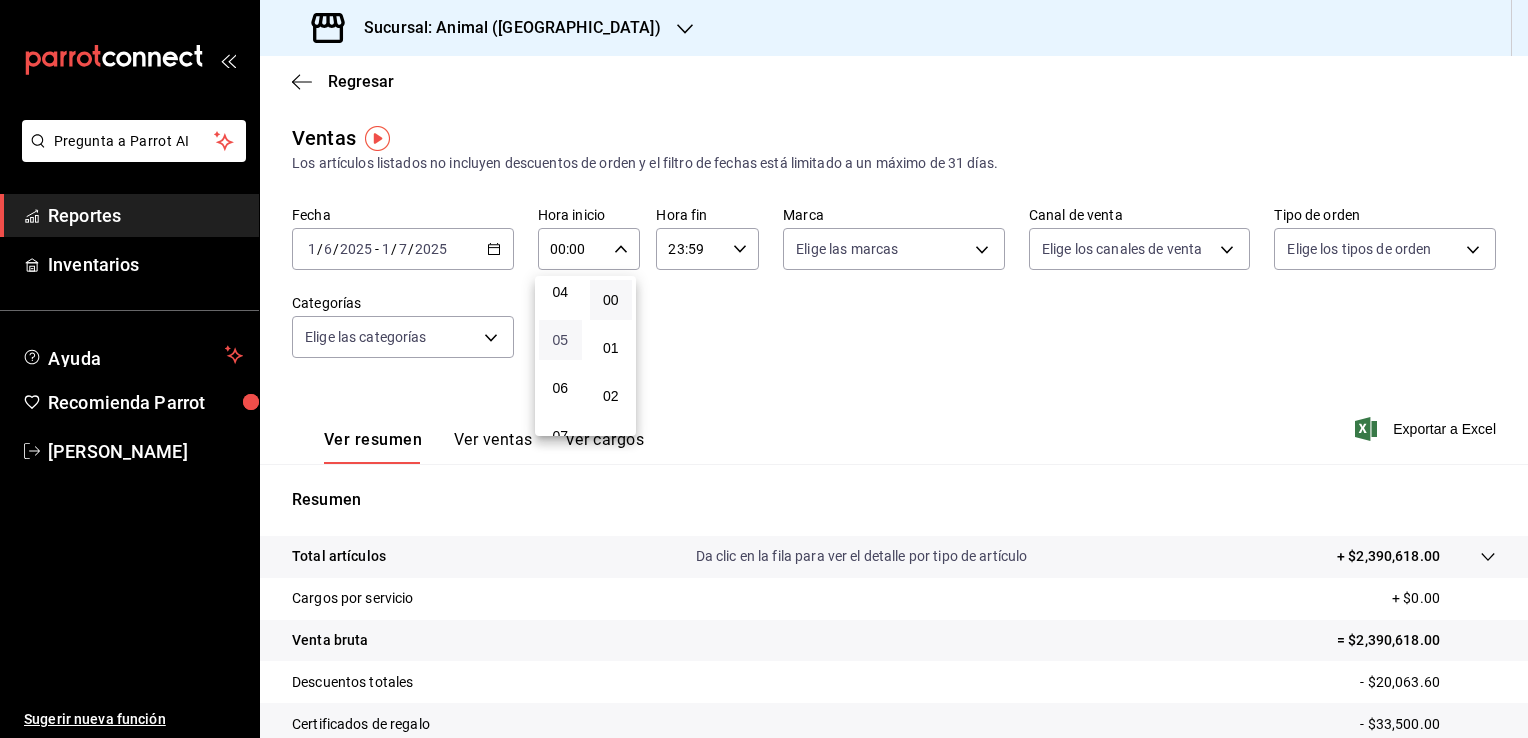 click on "05" at bounding box center [560, 340] 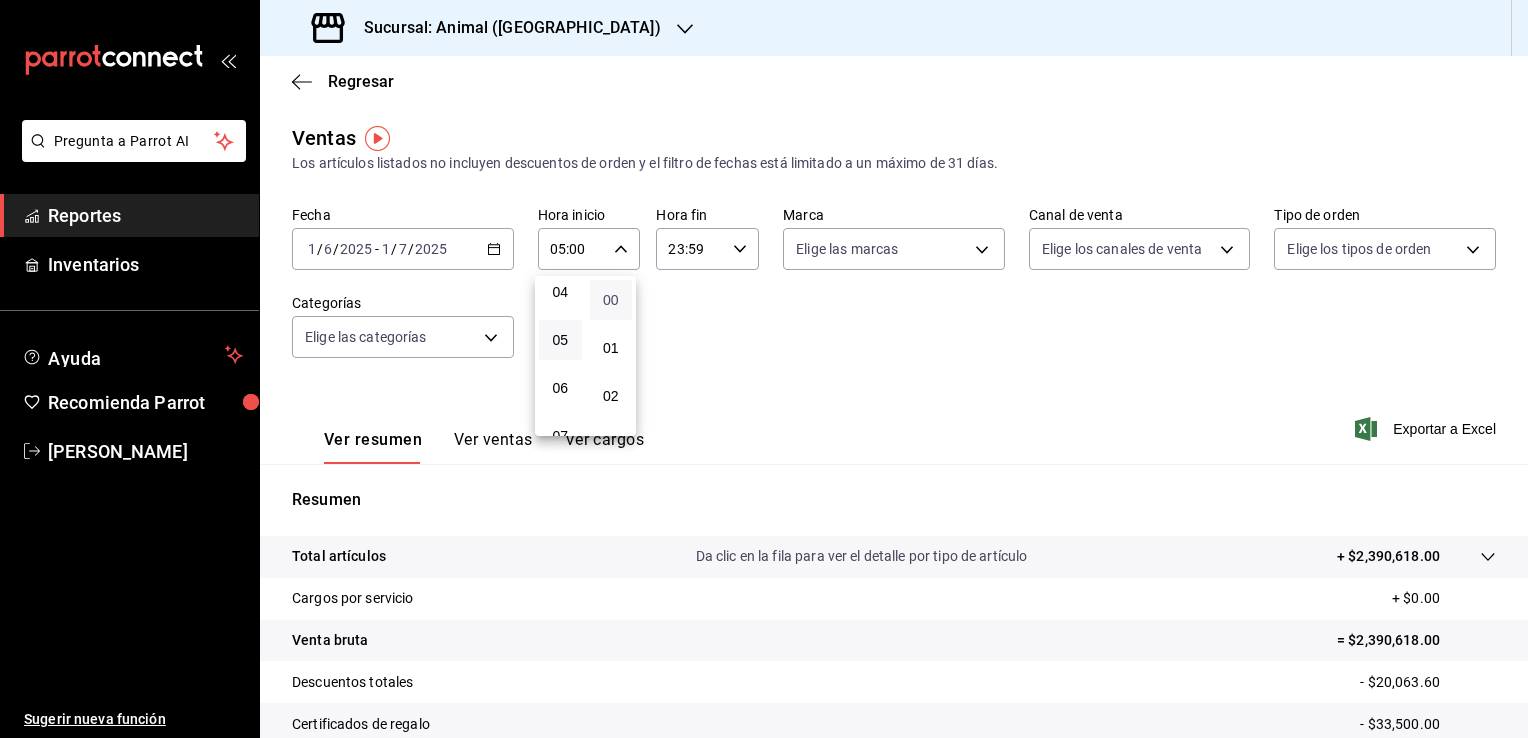 click on "00" at bounding box center (611, 300) 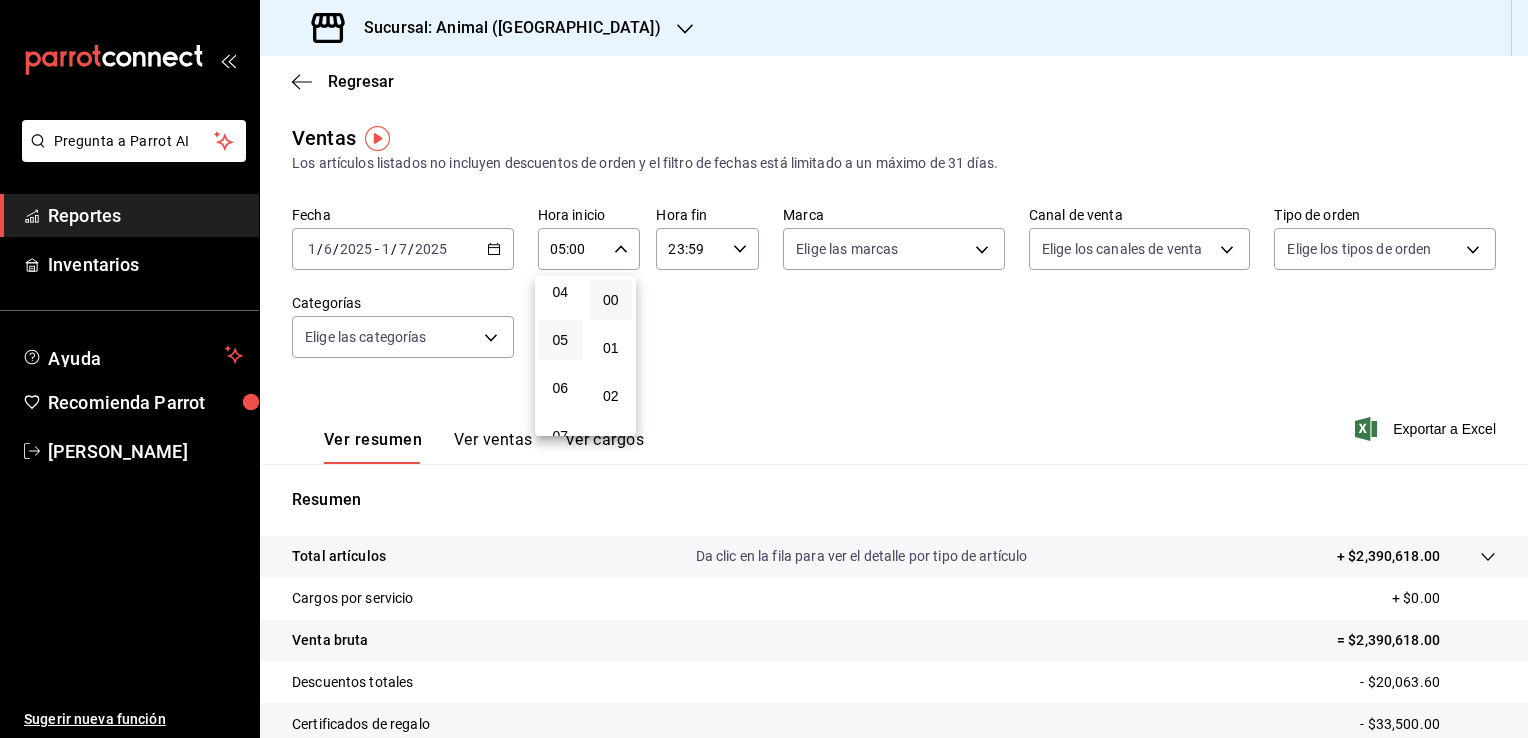 click at bounding box center (764, 369) 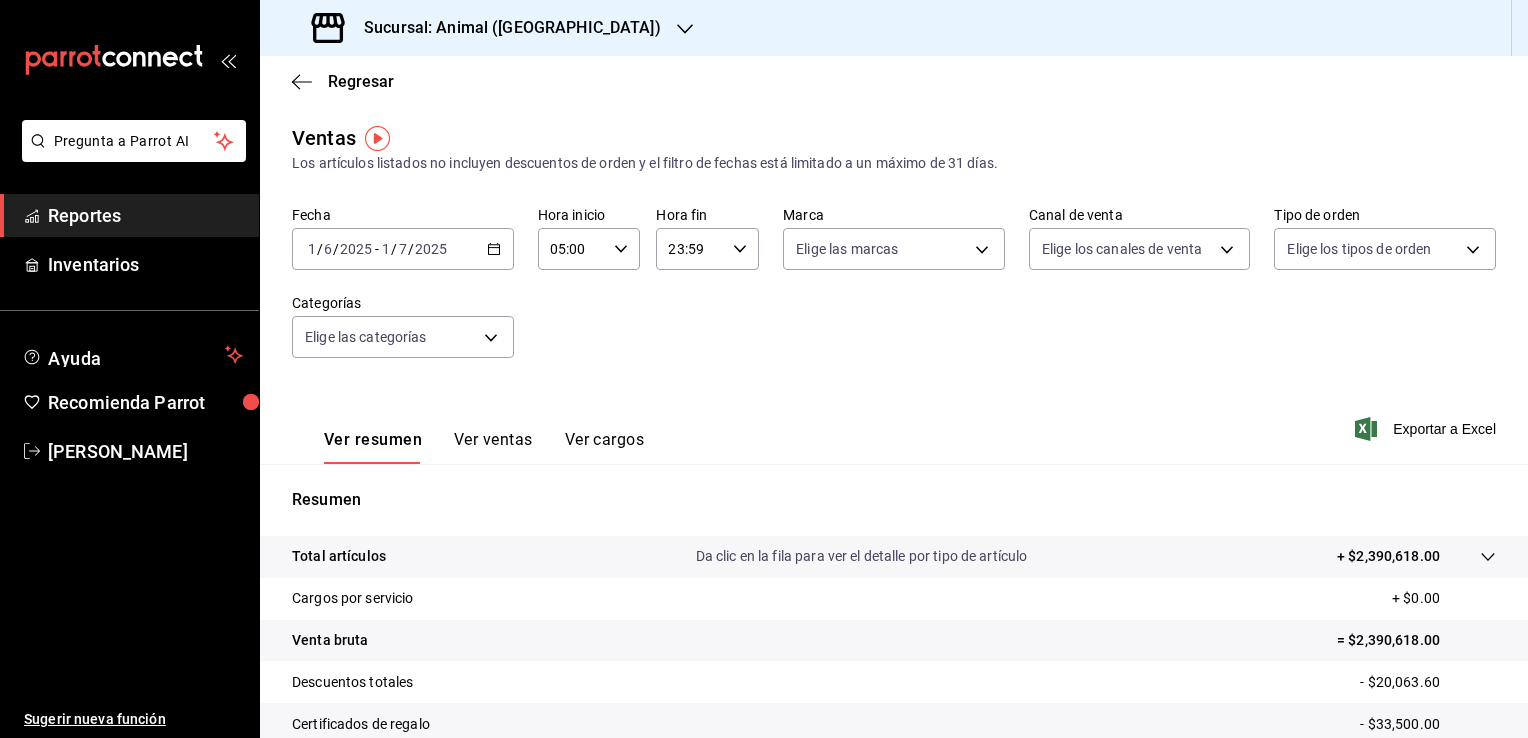 click on "23:59 Hora fin" at bounding box center (707, 249) 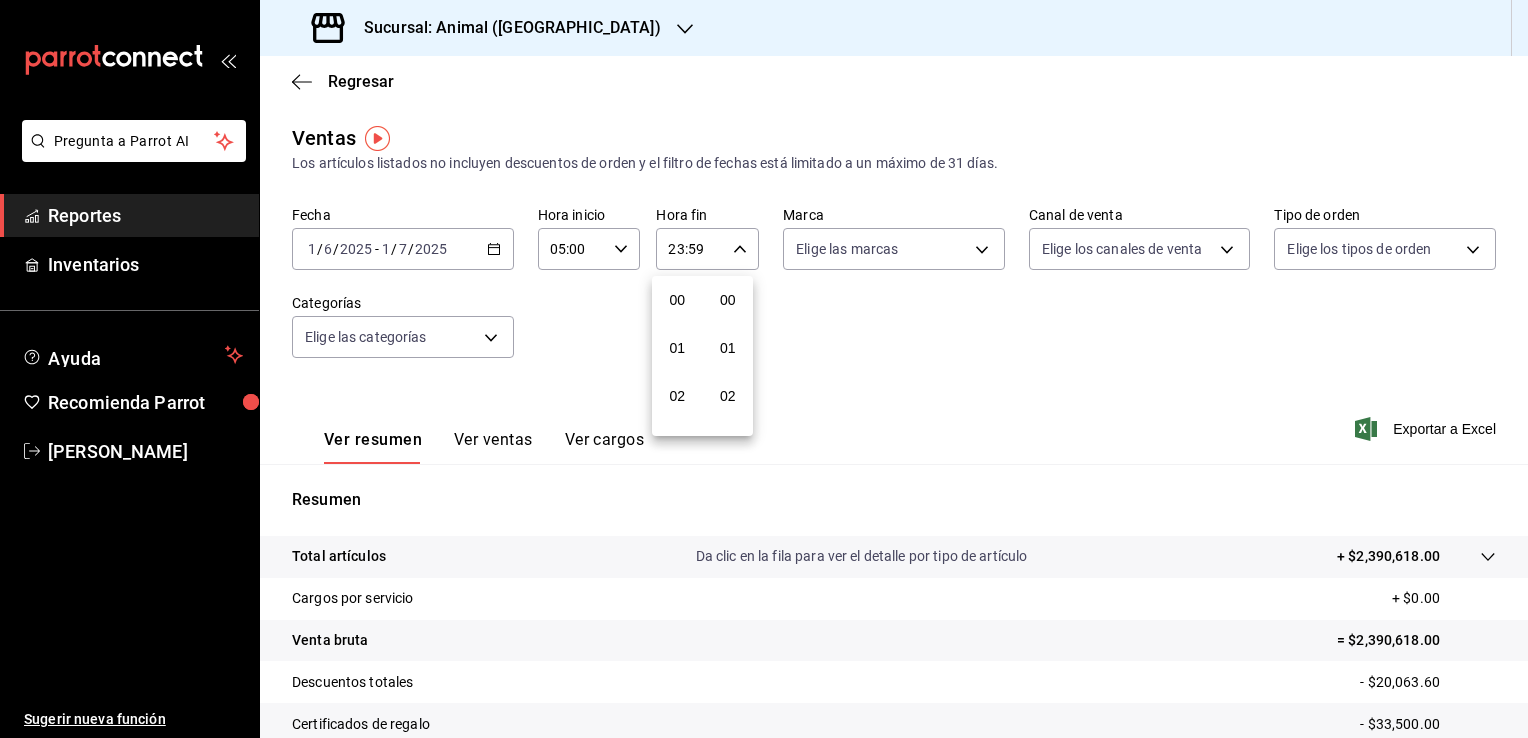 scroll, scrollTop: 1011, scrollLeft: 0, axis: vertical 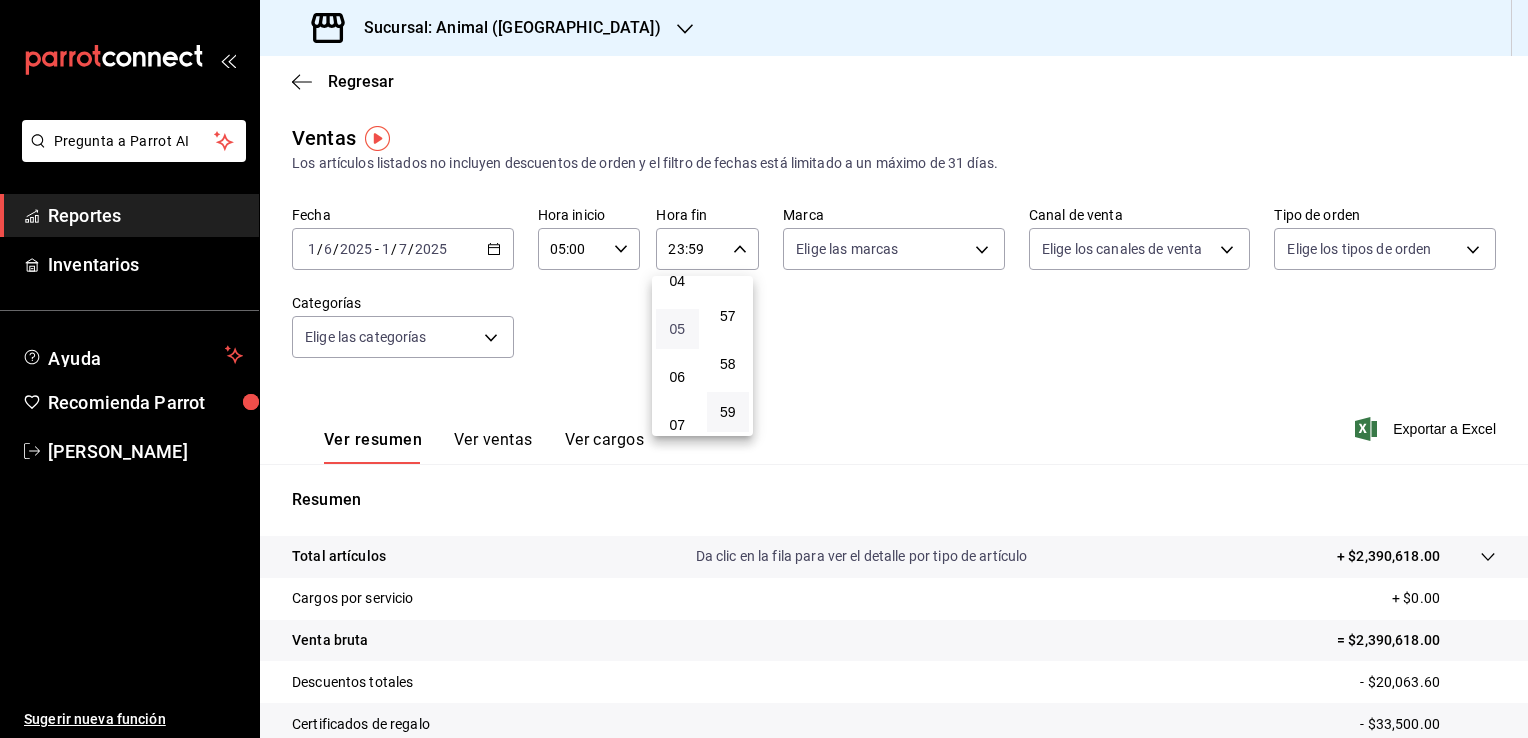 click on "05" at bounding box center (677, 329) 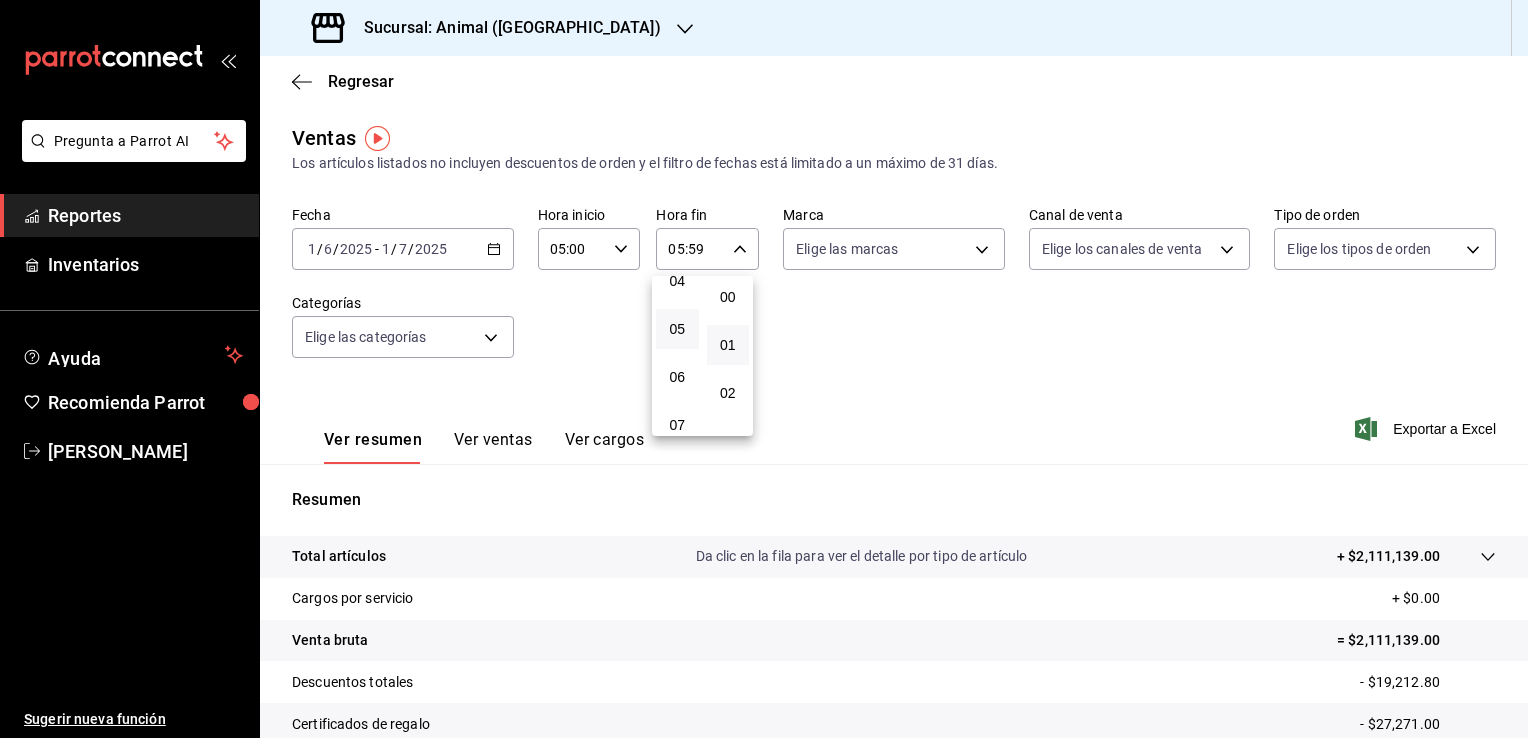scroll, scrollTop: 0, scrollLeft: 0, axis: both 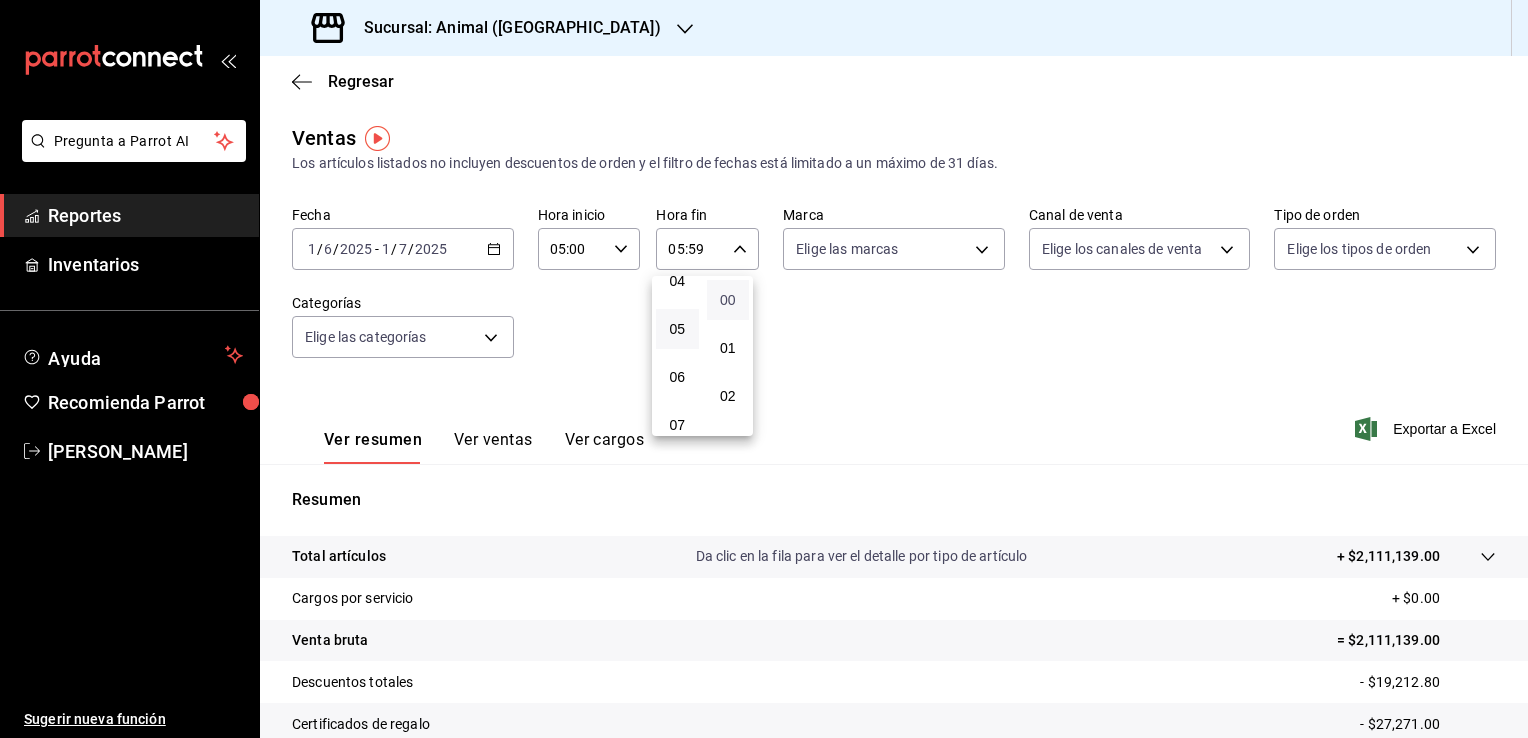 click on "00" at bounding box center [728, 300] 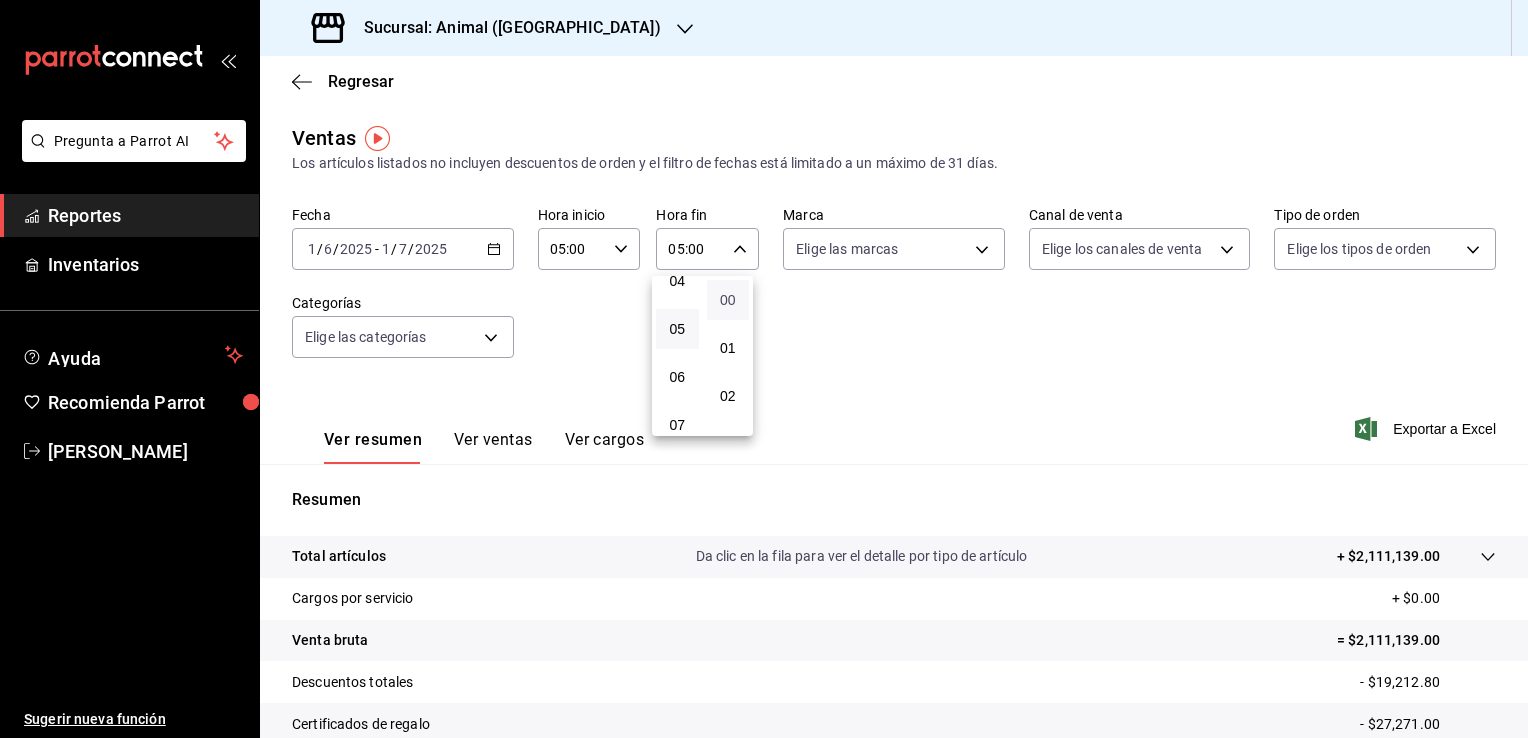 click on "00" at bounding box center [728, 300] 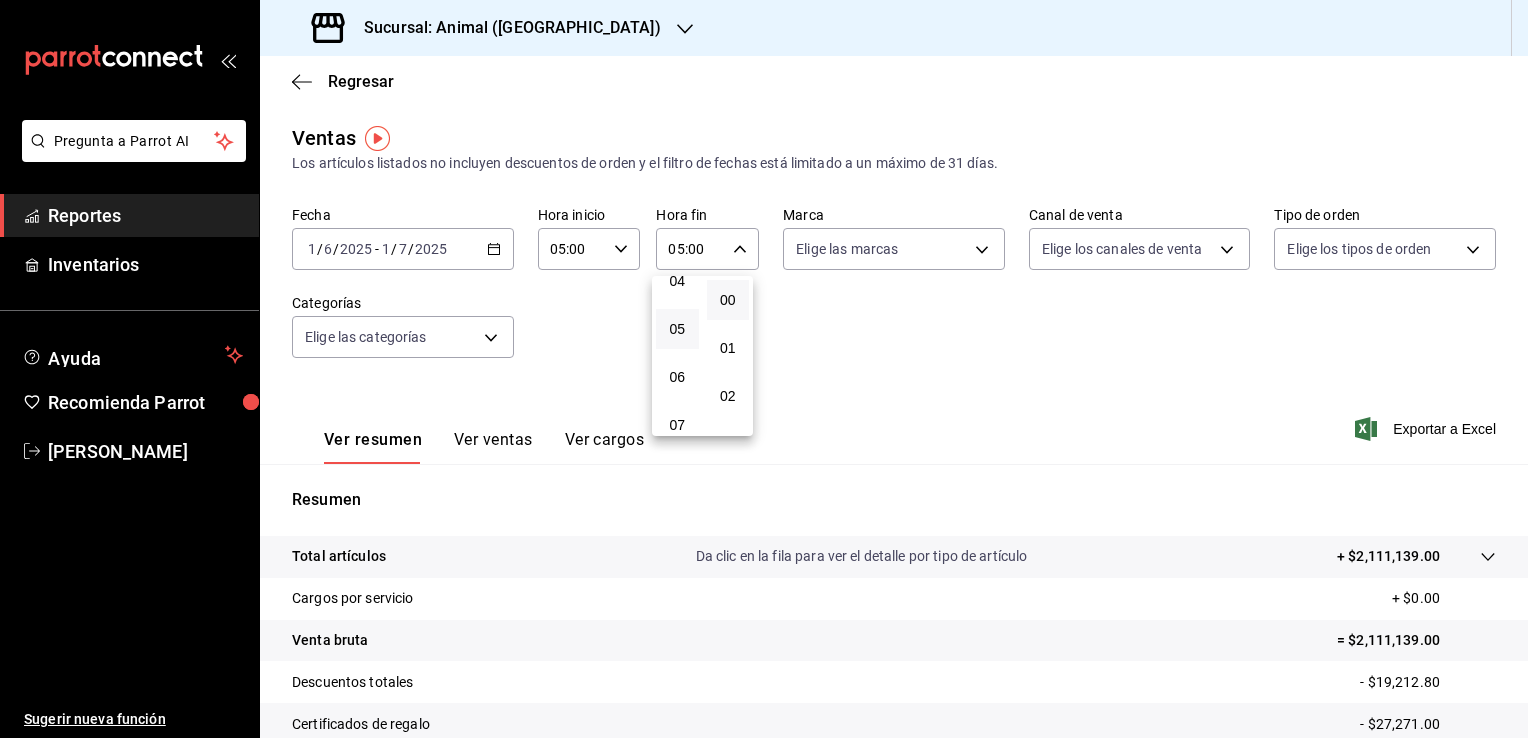 click at bounding box center [764, 369] 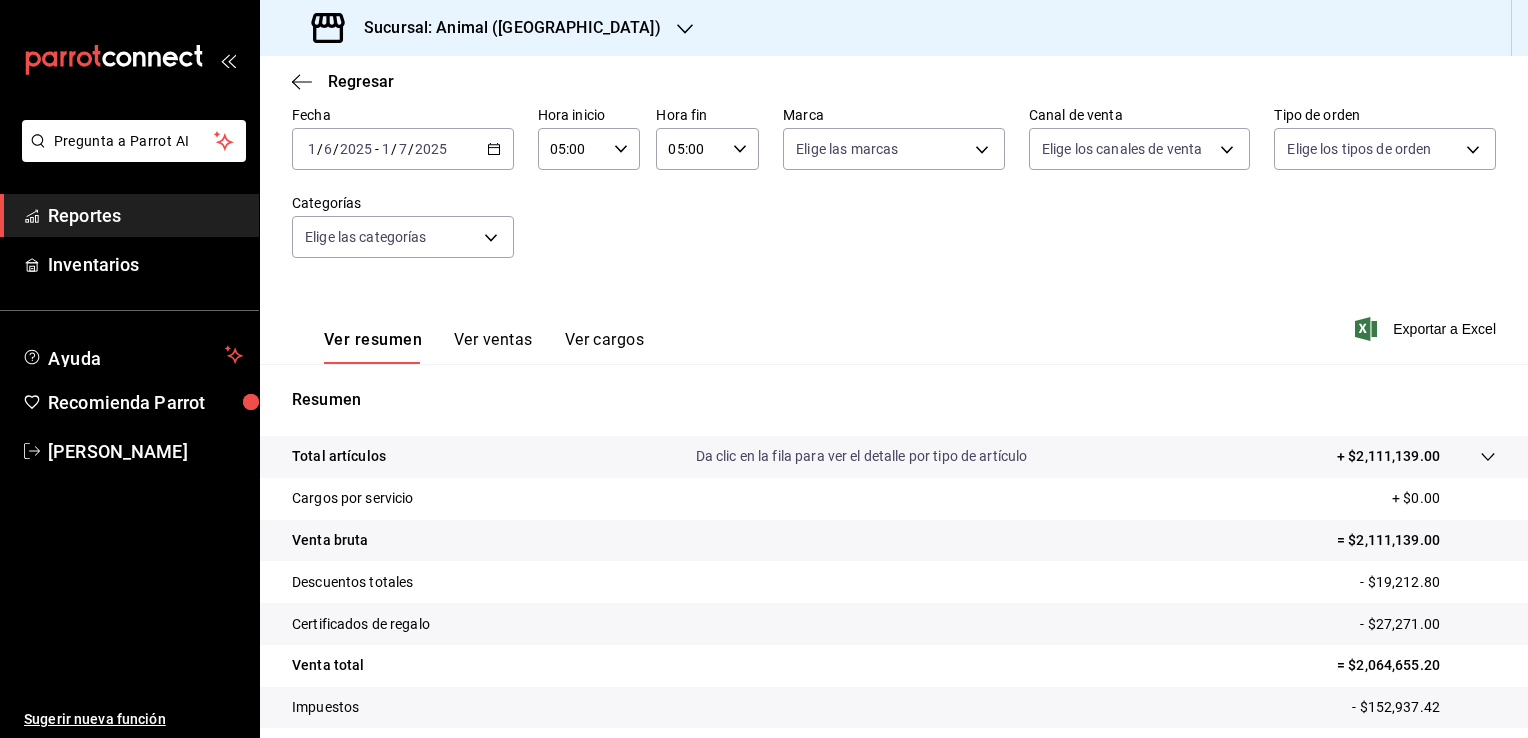 scroll, scrollTop: 200, scrollLeft: 0, axis: vertical 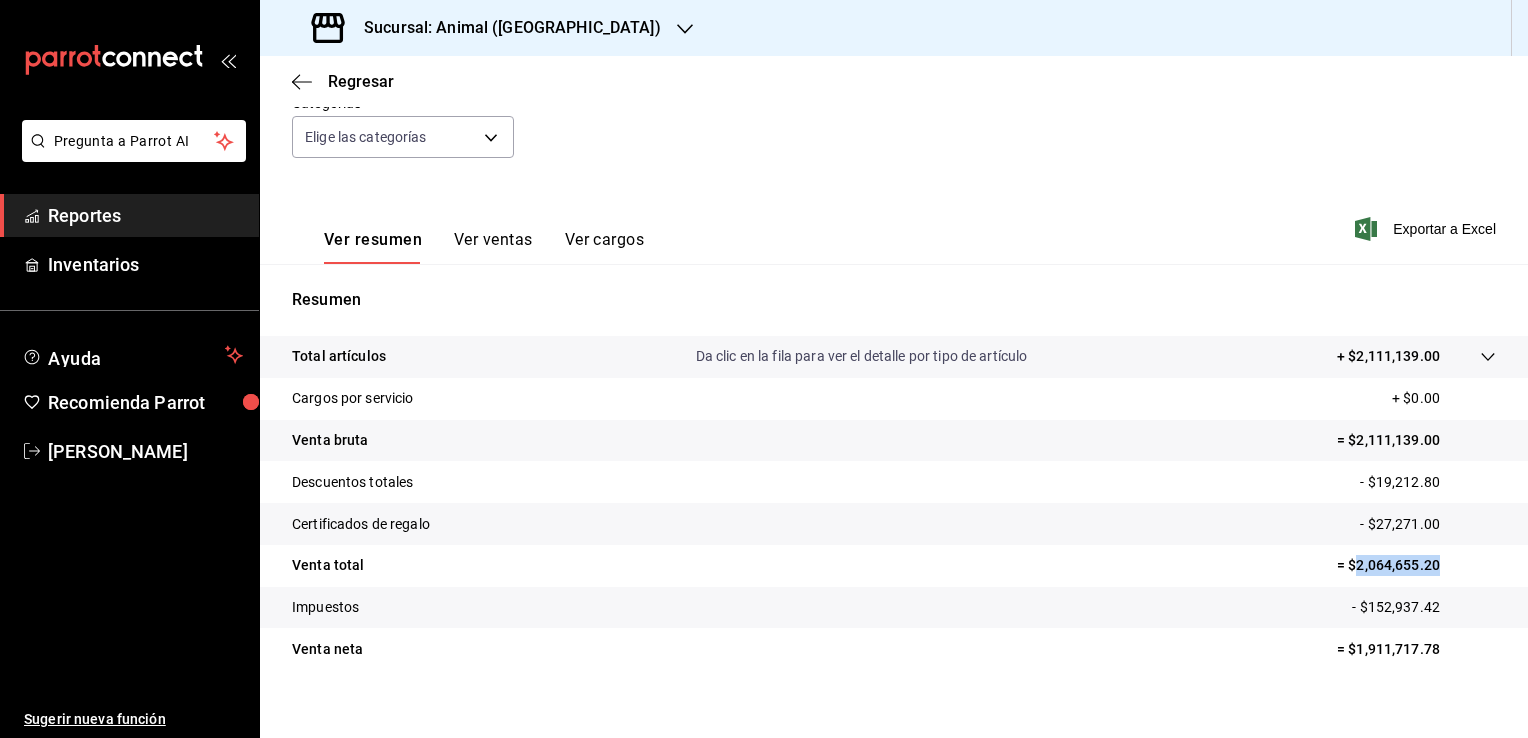 drag, startPoint x: 1428, startPoint y: 568, endPoint x: 1343, endPoint y: 567, distance: 85.00588 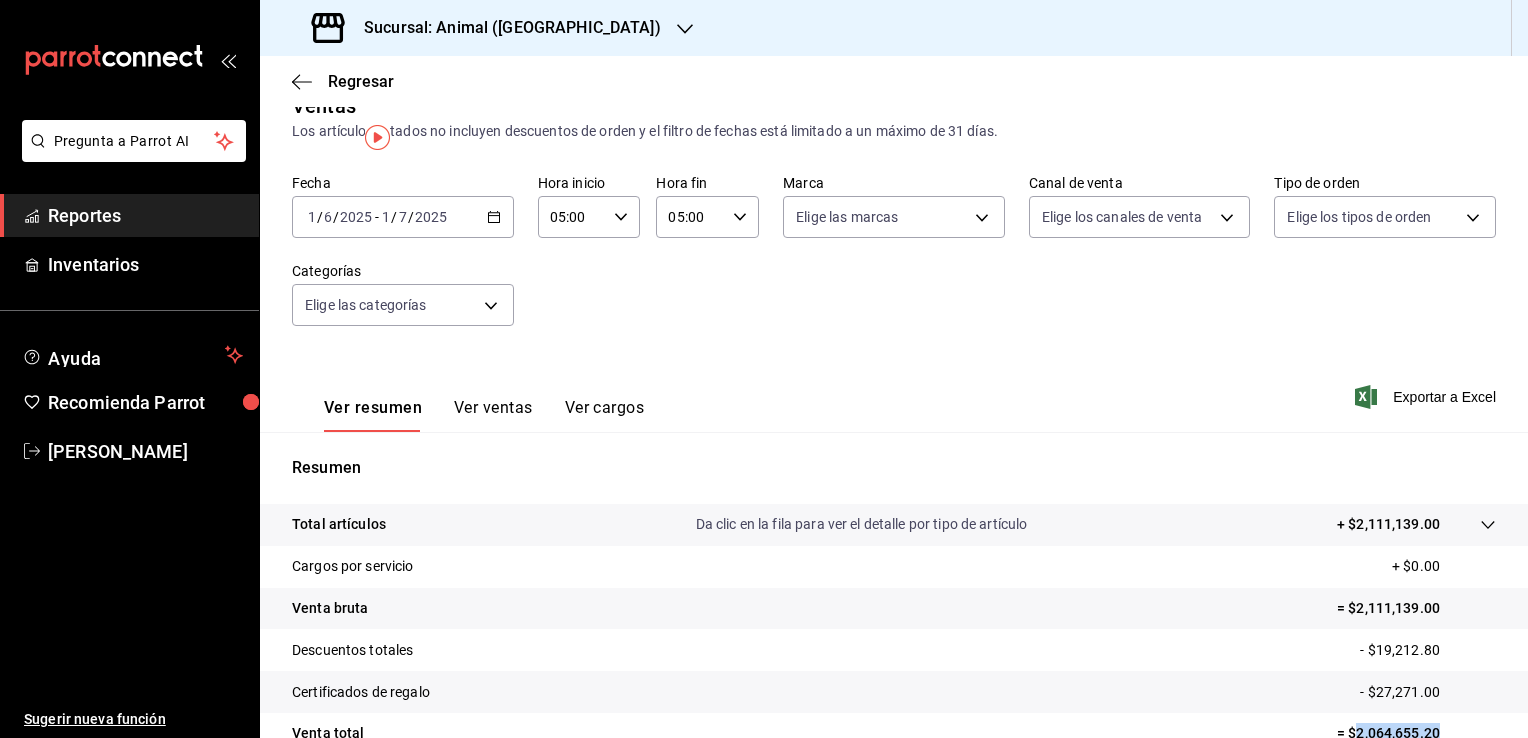 scroll, scrollTop: 0, scrollLeft: 0, axis: both 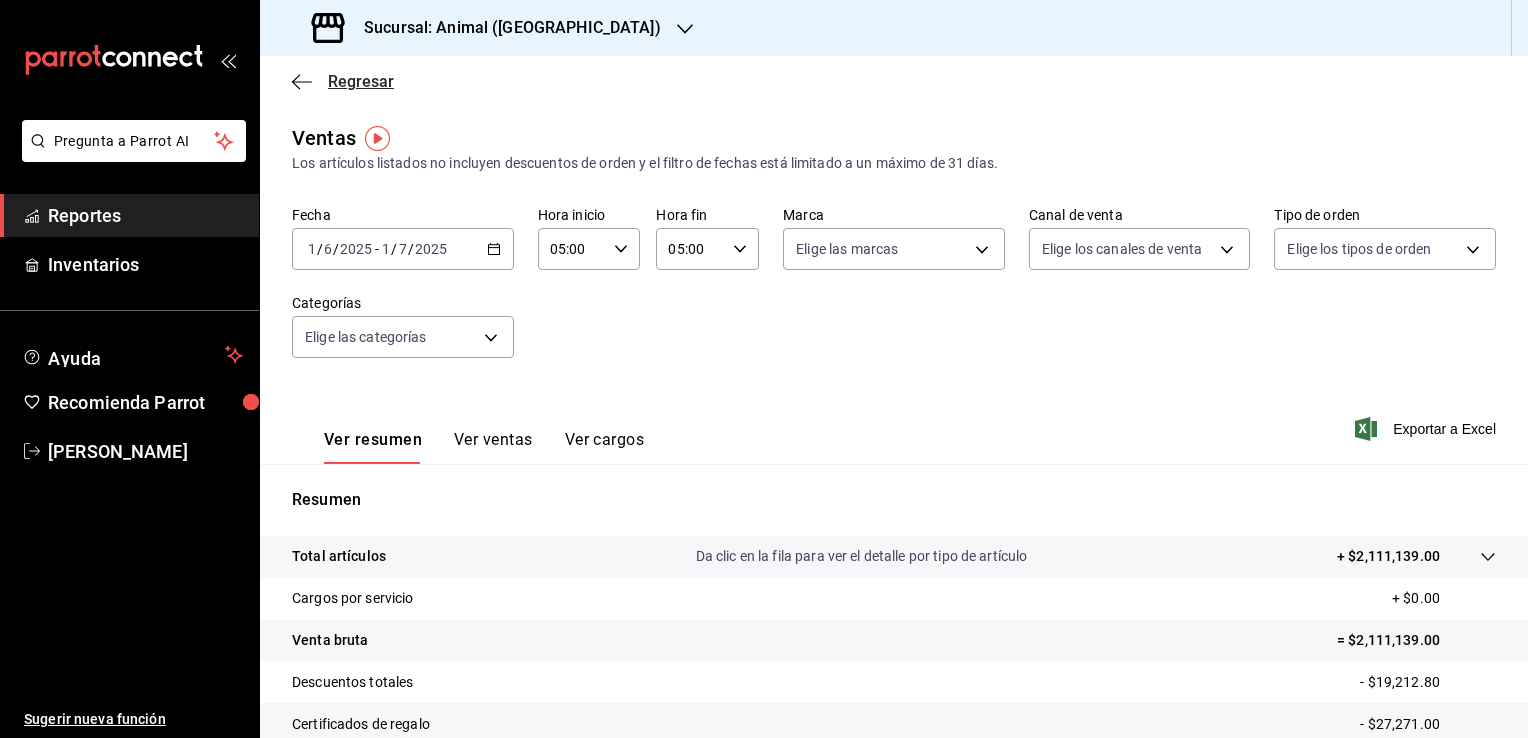 click 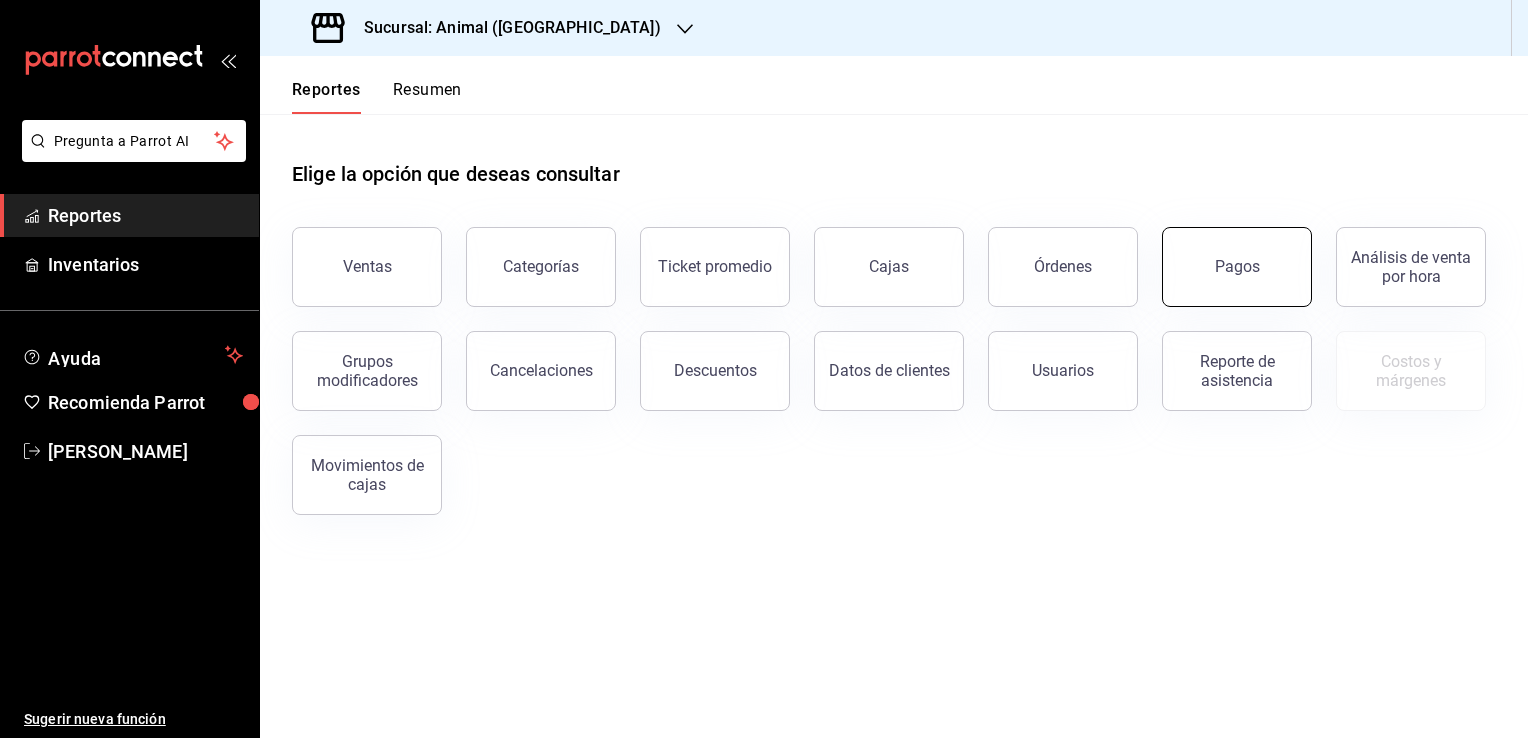 click on "Pagos" at bounding box center [1237, 266] 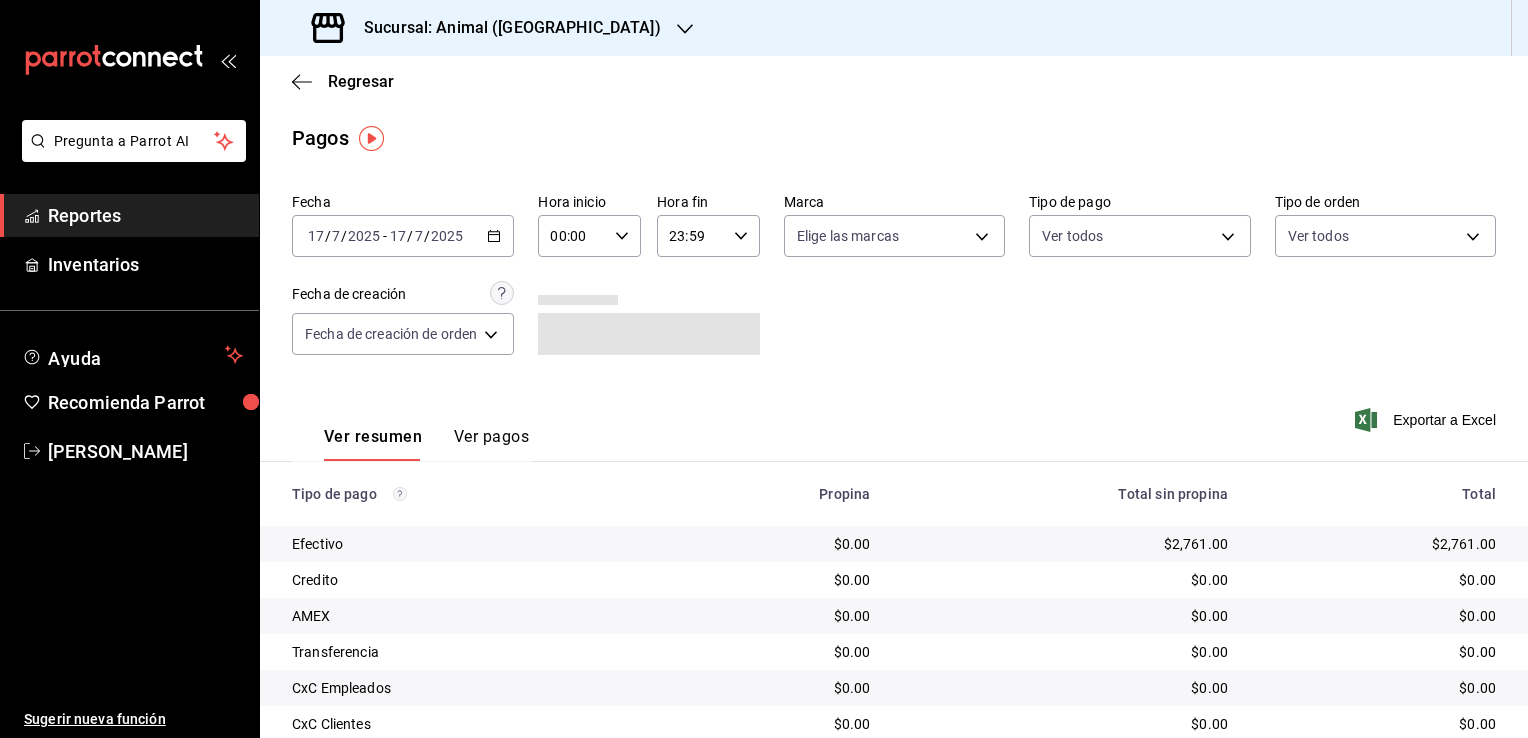 click 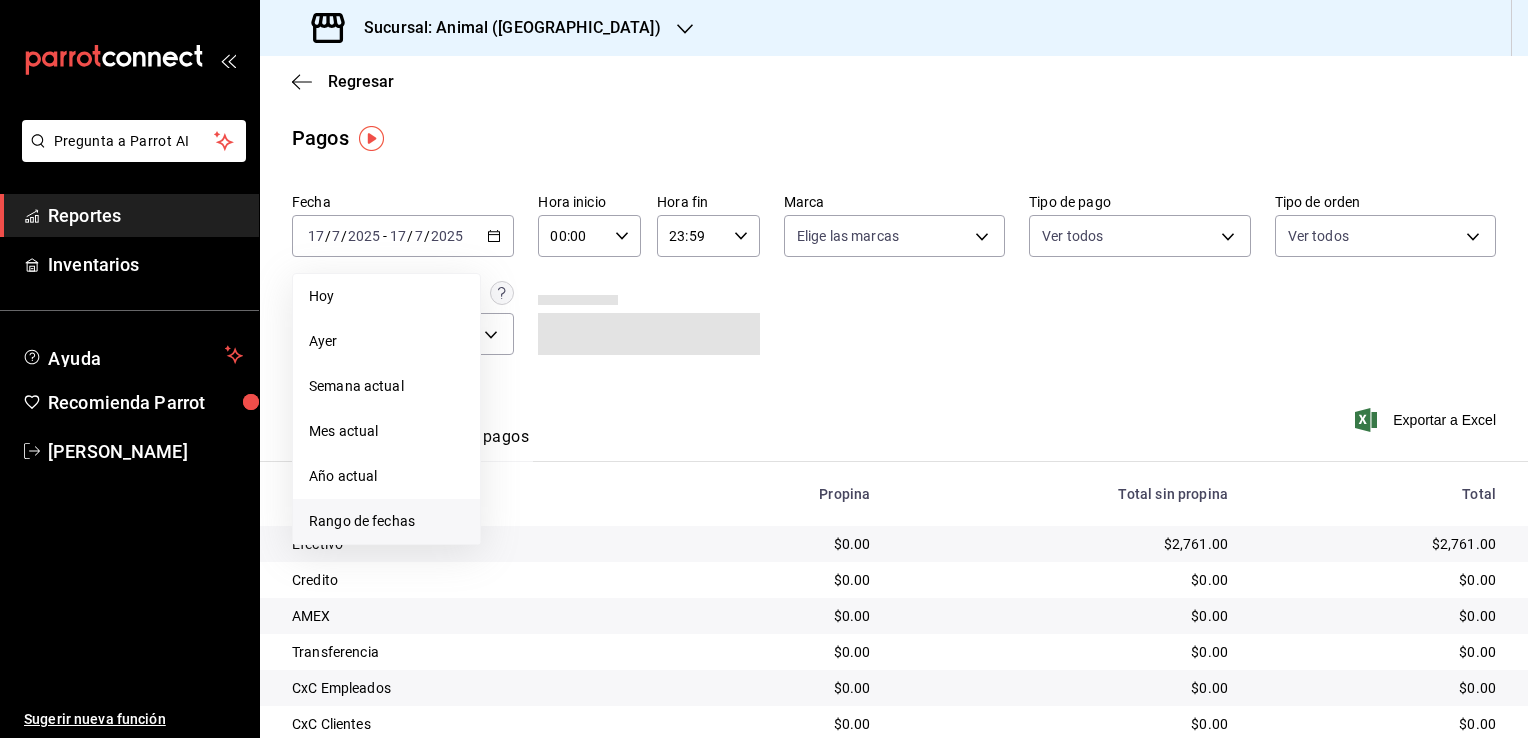 click on "Rango de fechas" at bounding box center (386, 521) 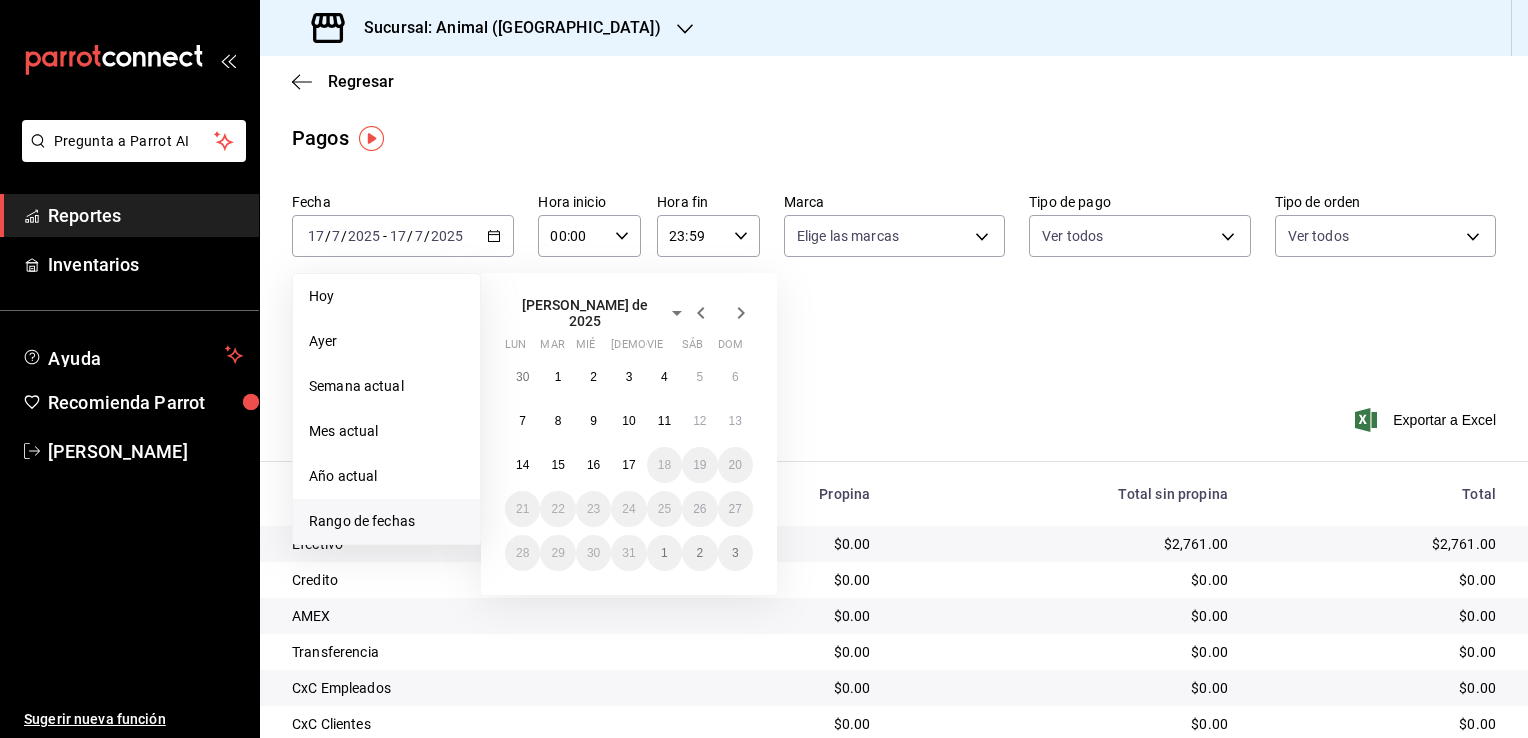 click 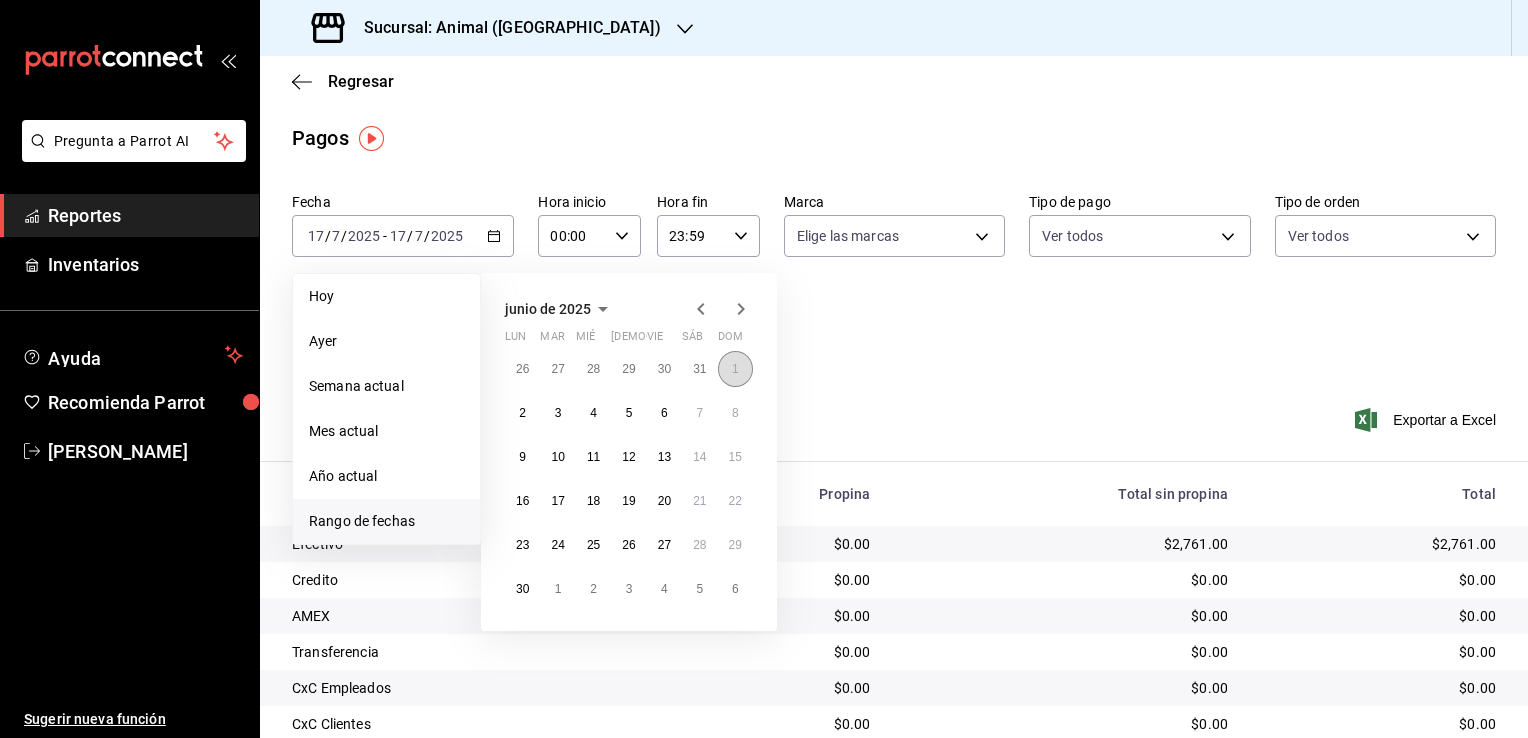 click on "1" at bounding box center [735, 369] 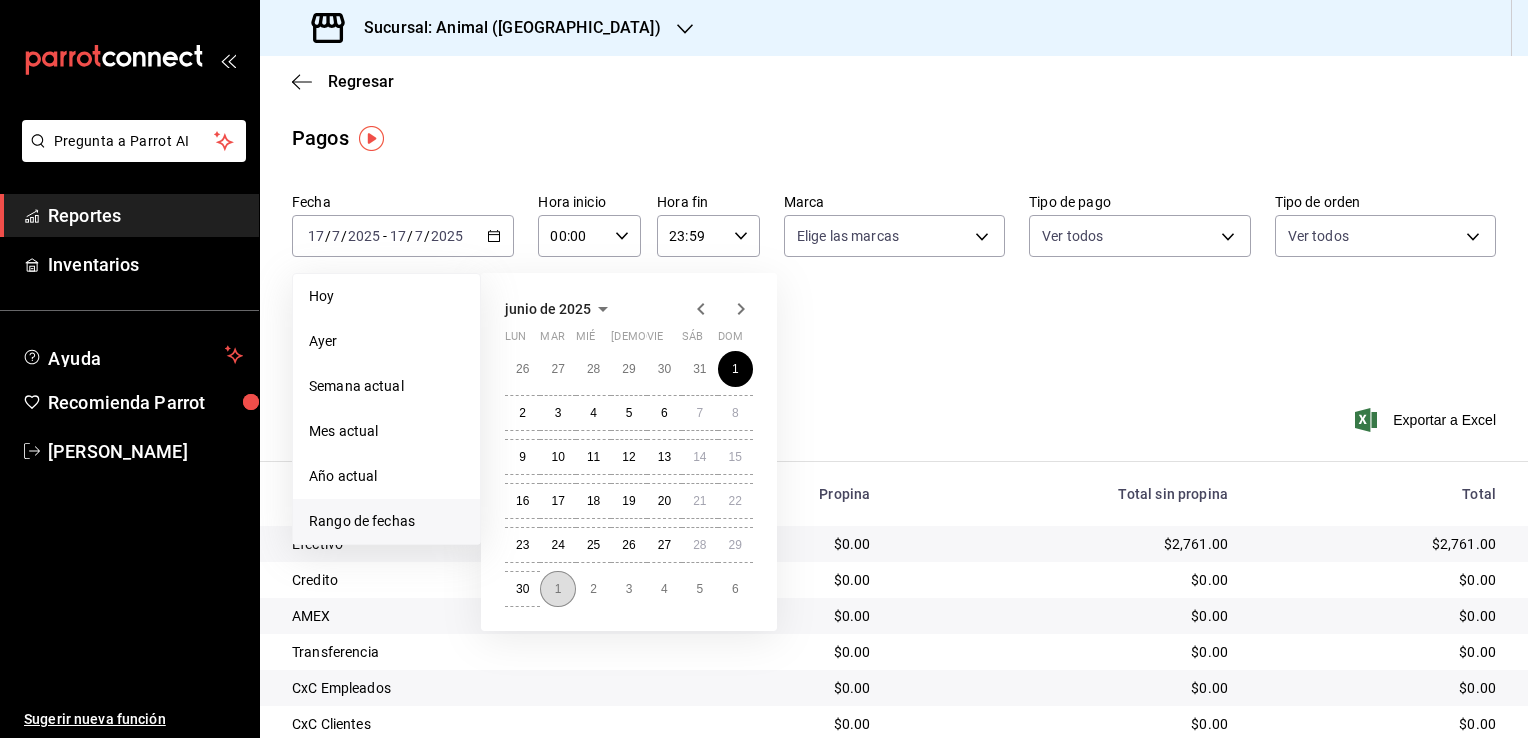 click on "1" at bounding box center (557, 589) 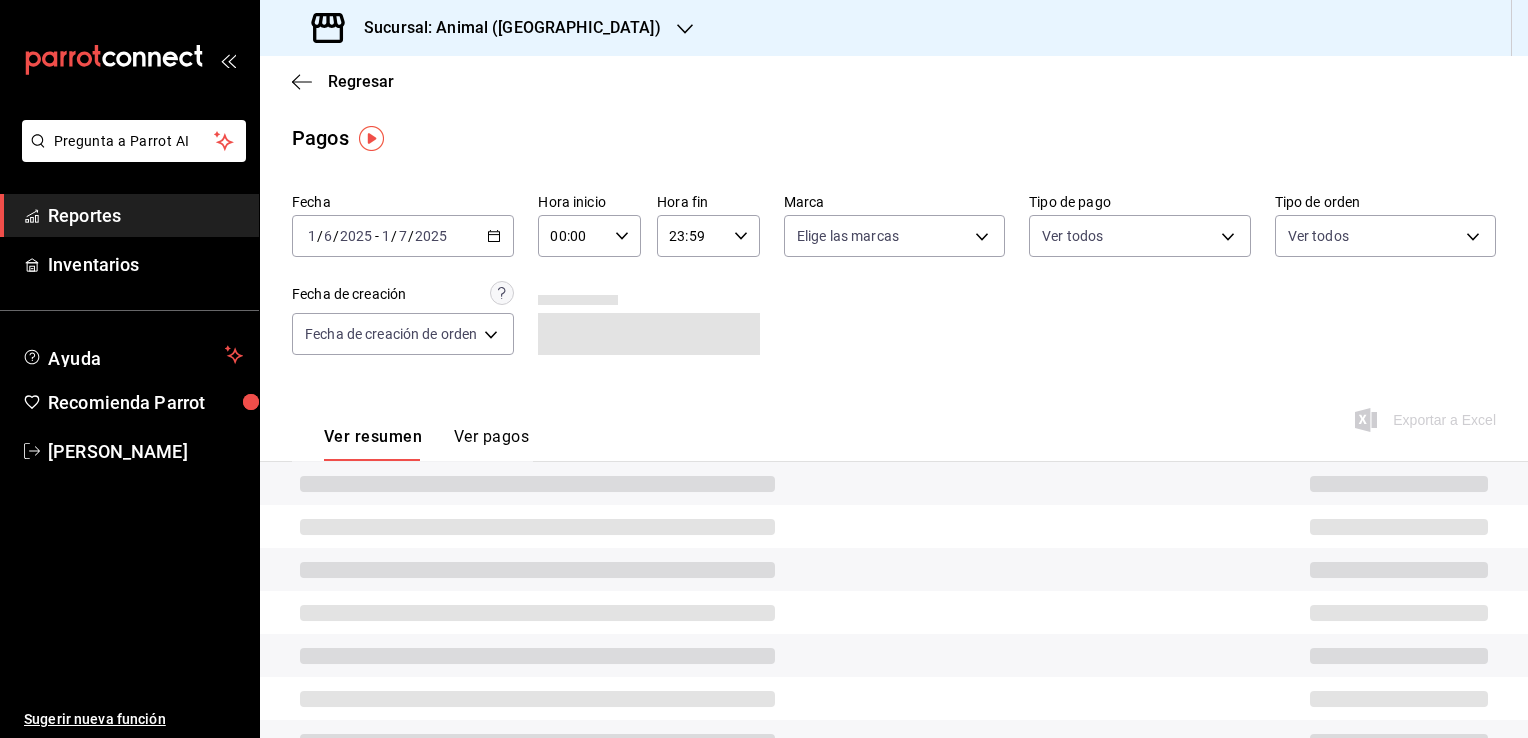 click 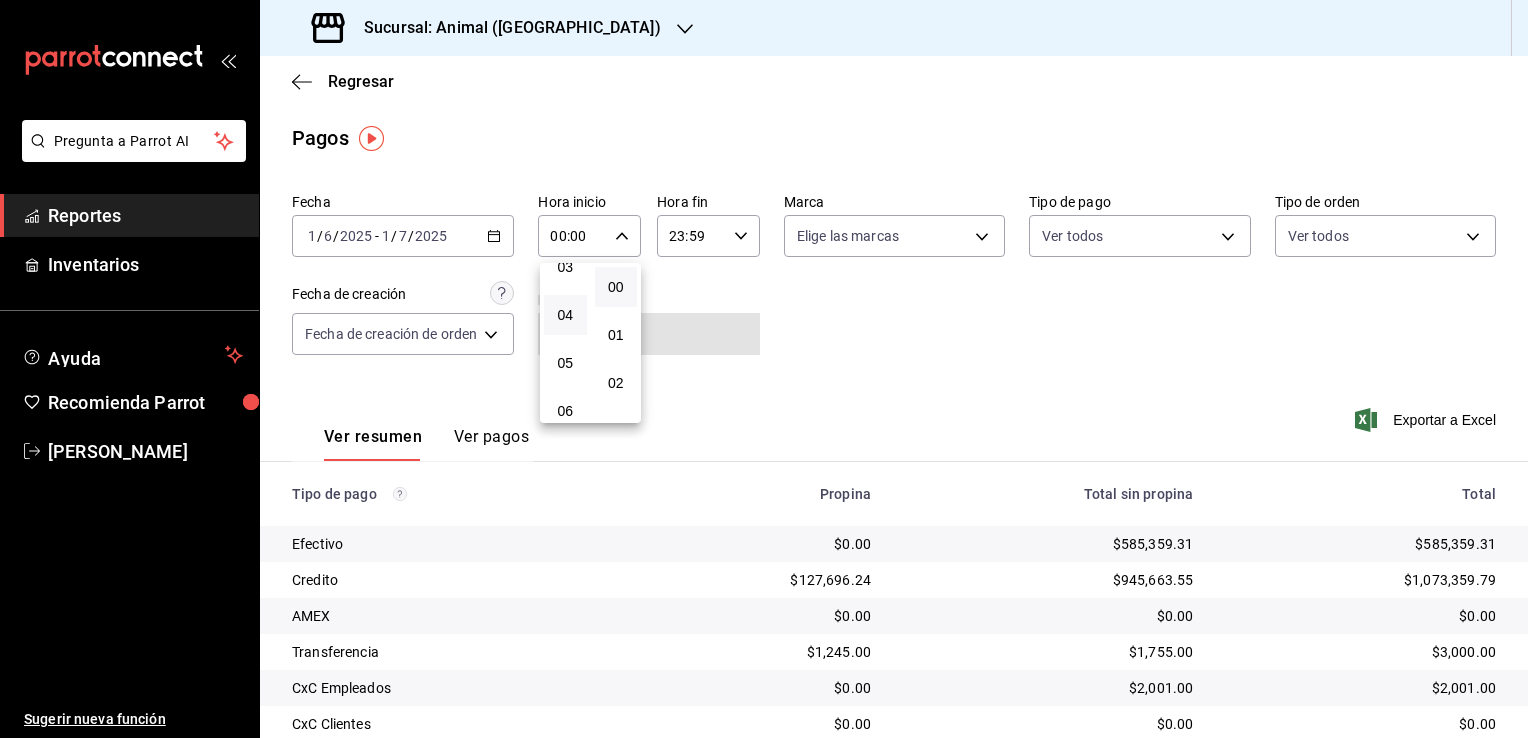 scroll, scrollTop: 200, scrollLeft: 0, axis: vertical 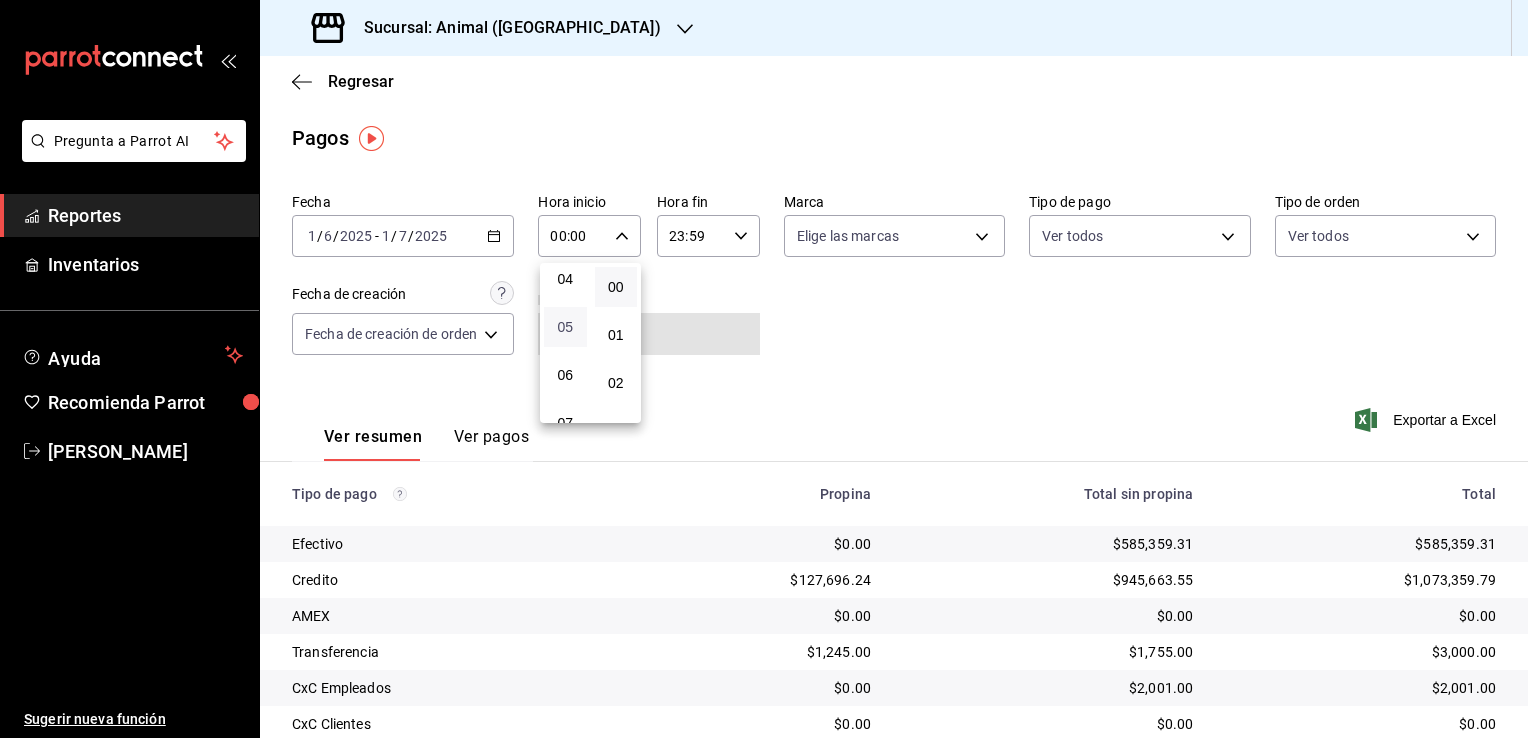click on "05" at bounding box center (565, 327) 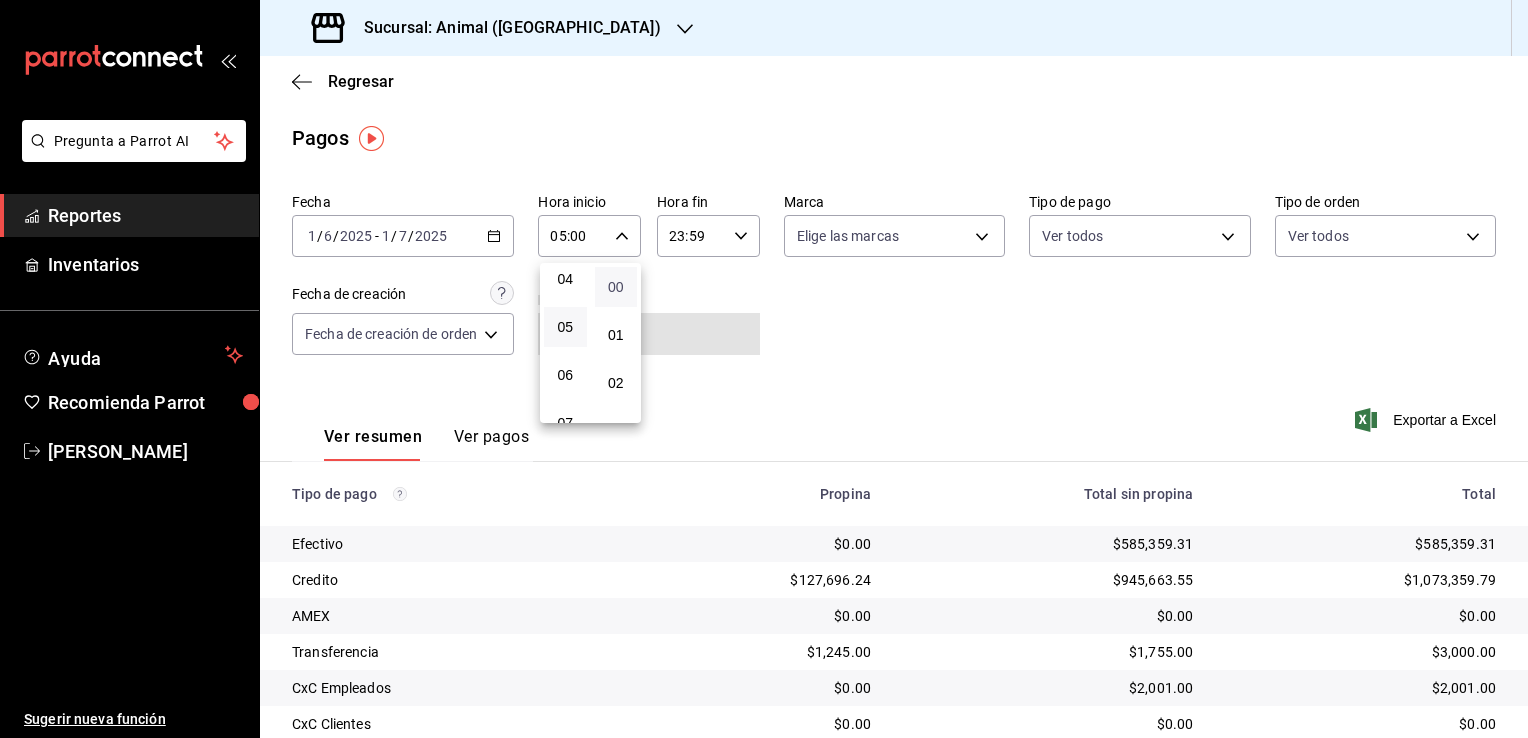 click on "00" at bounding box center [616, 287] 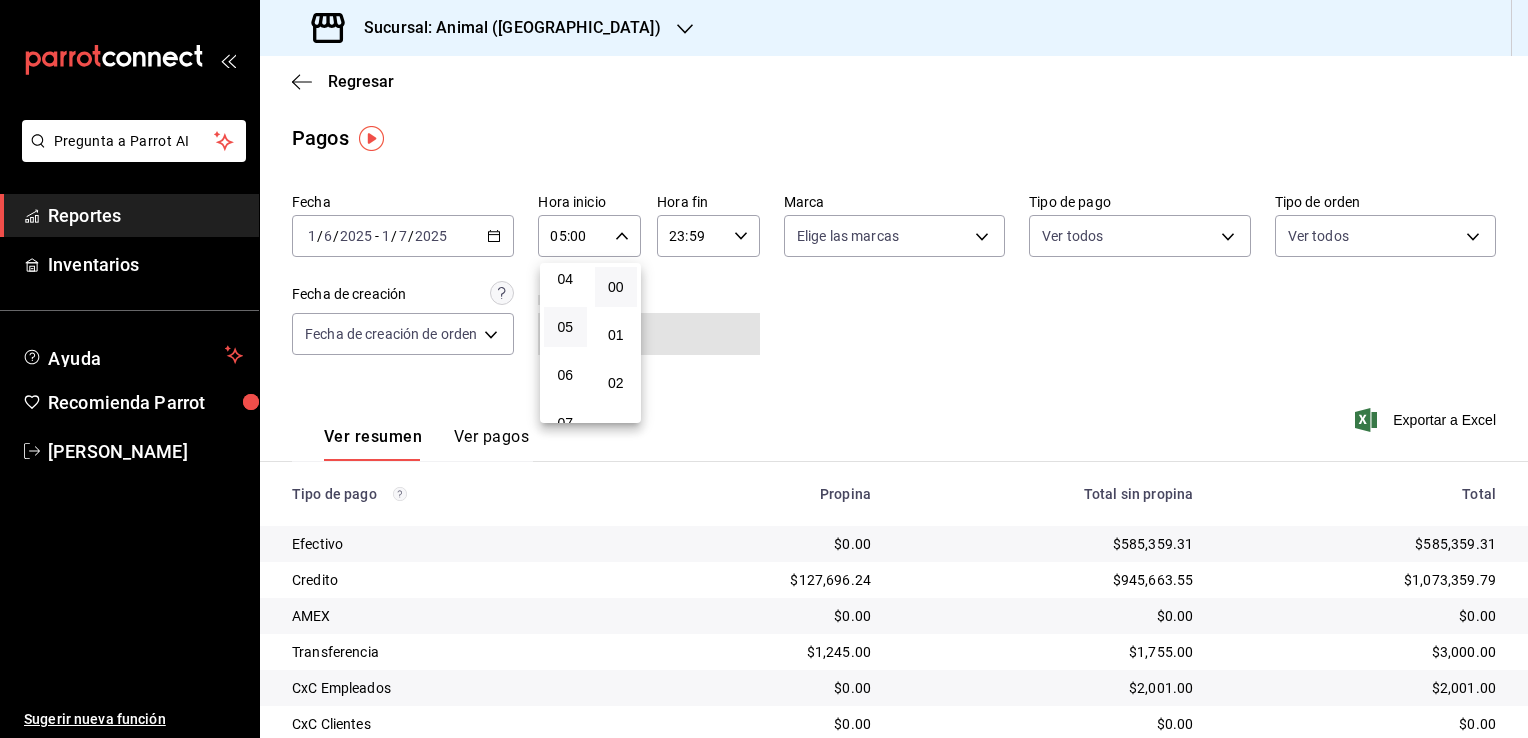 click at bounding box center (764, 369) 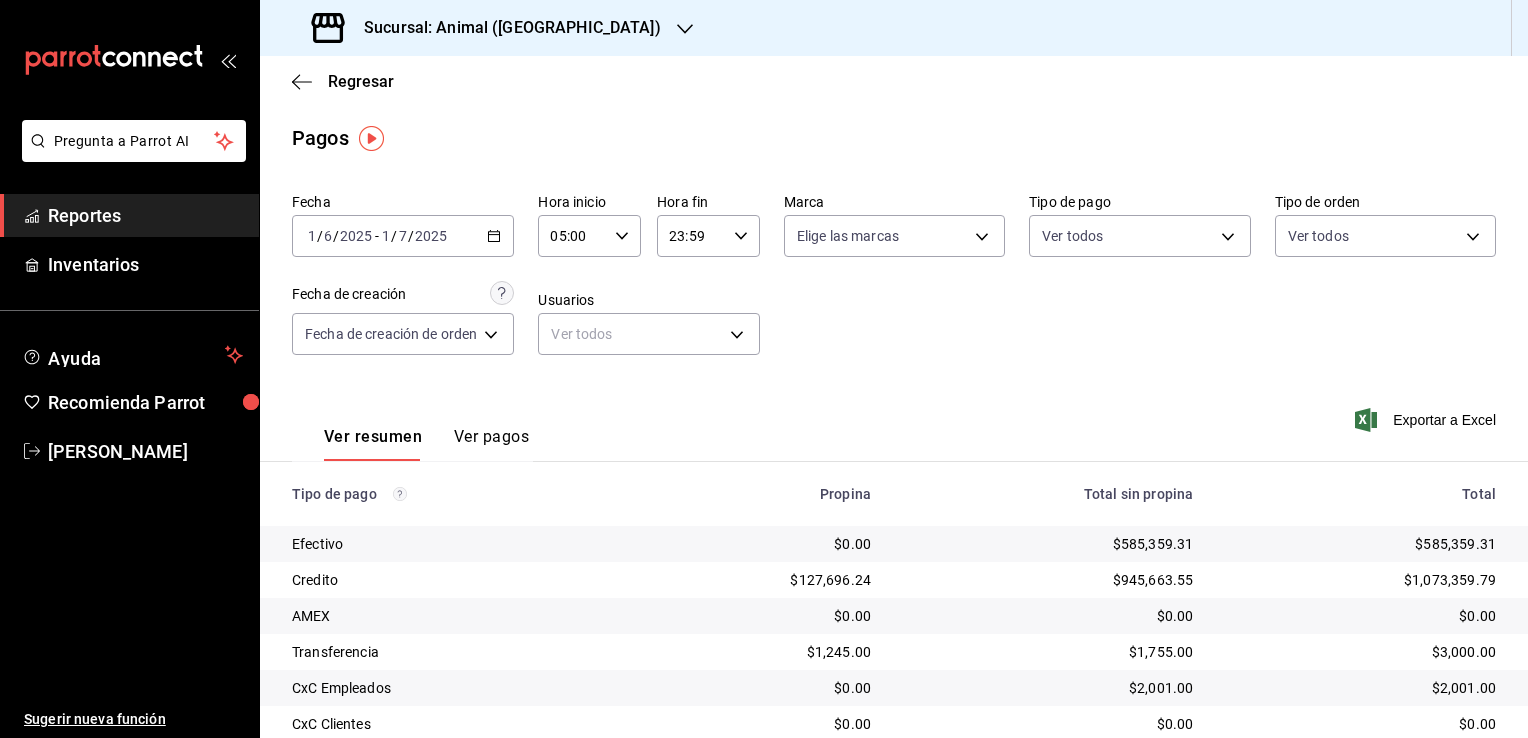 click 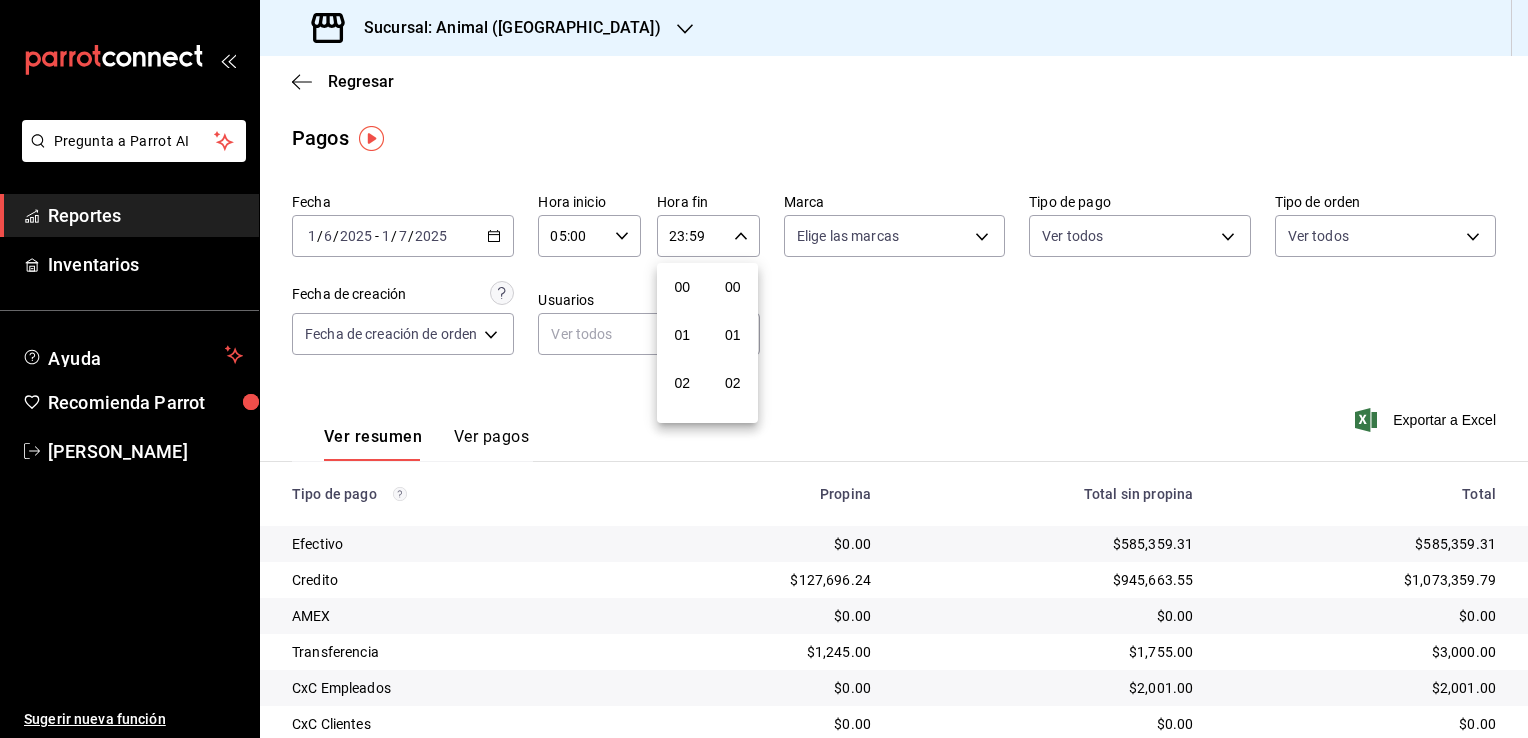 scroll, scrollTop: 1011, scrollLeft: 0, axis: vertical 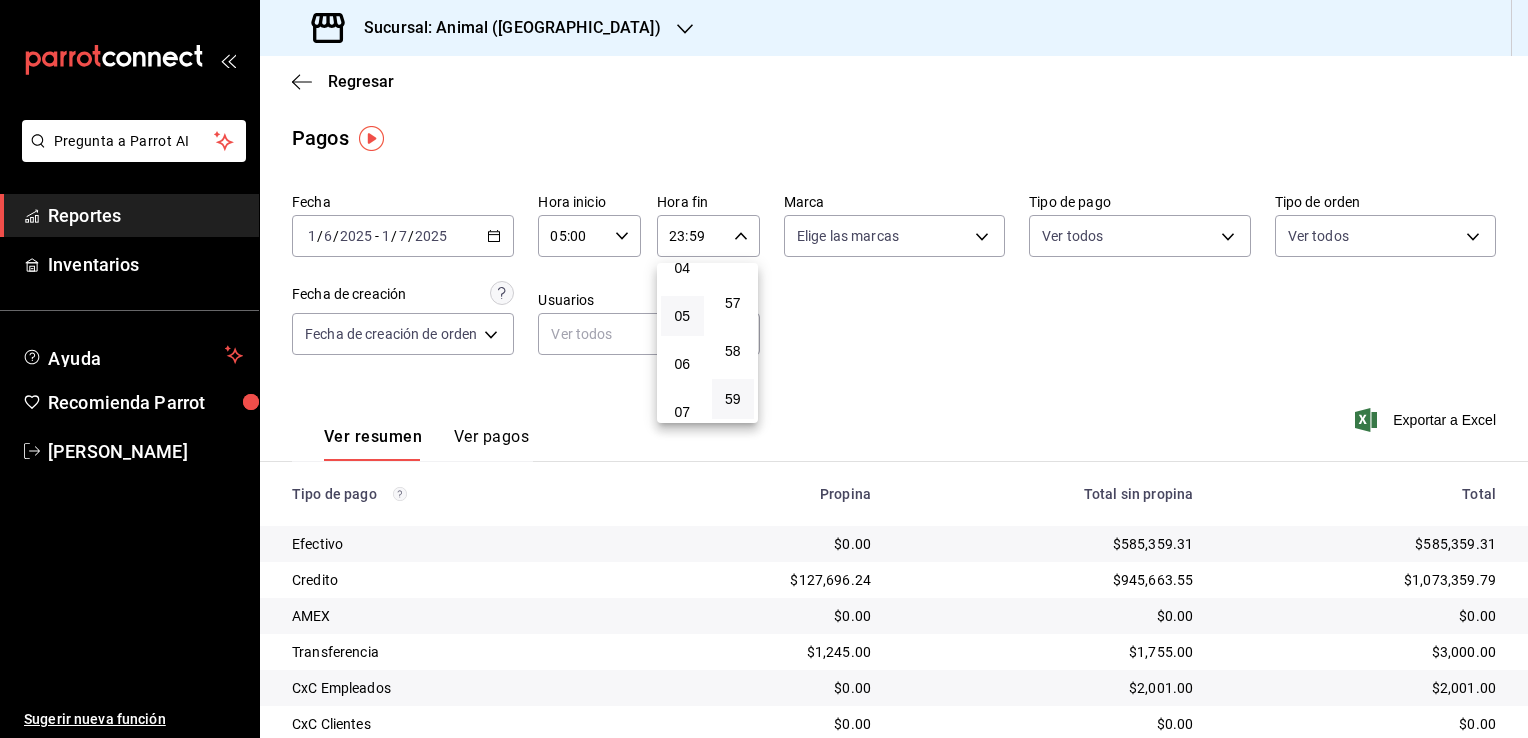 click on "05" at bounding box center (682, 316) 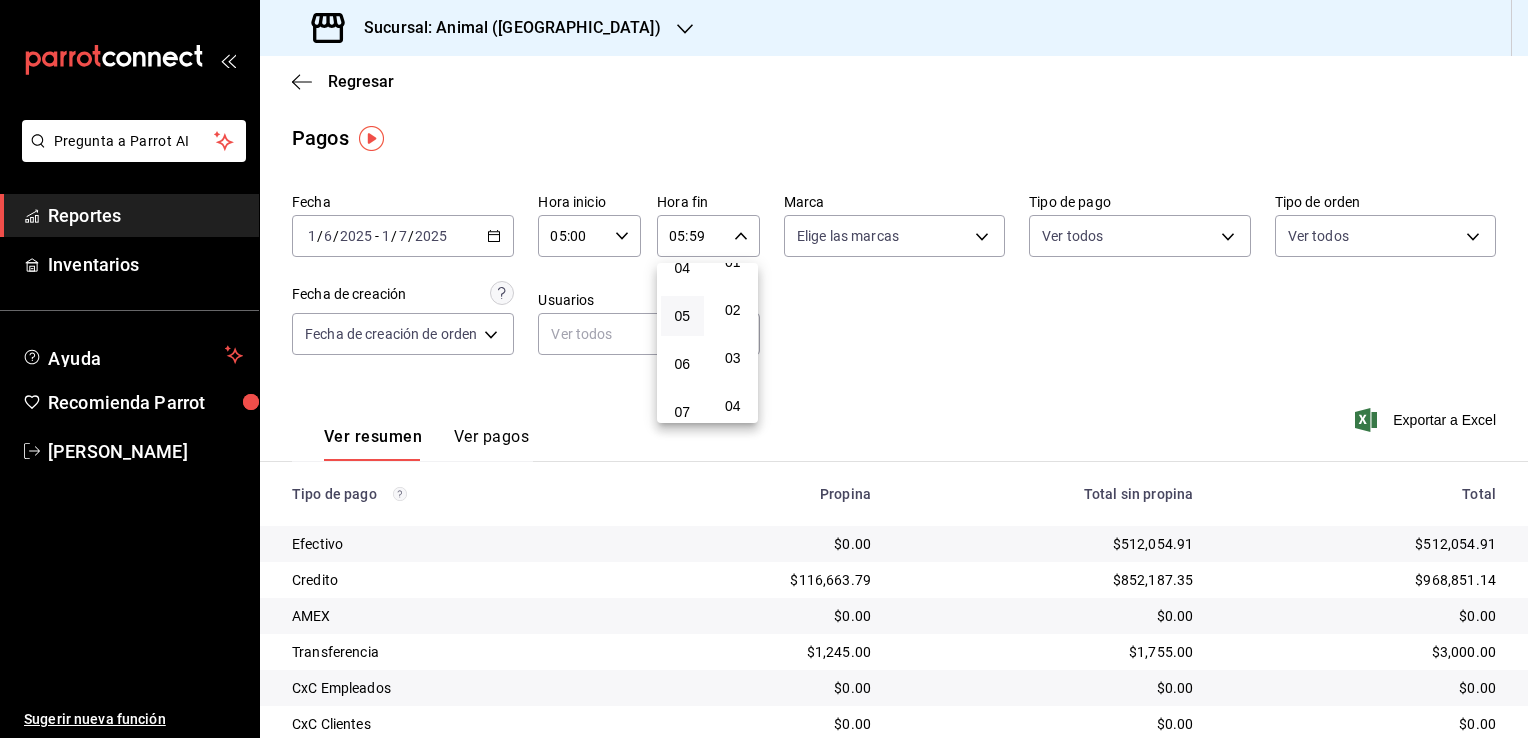 scroll, scrollTop: 0, scrollLeft: 0, axis: both 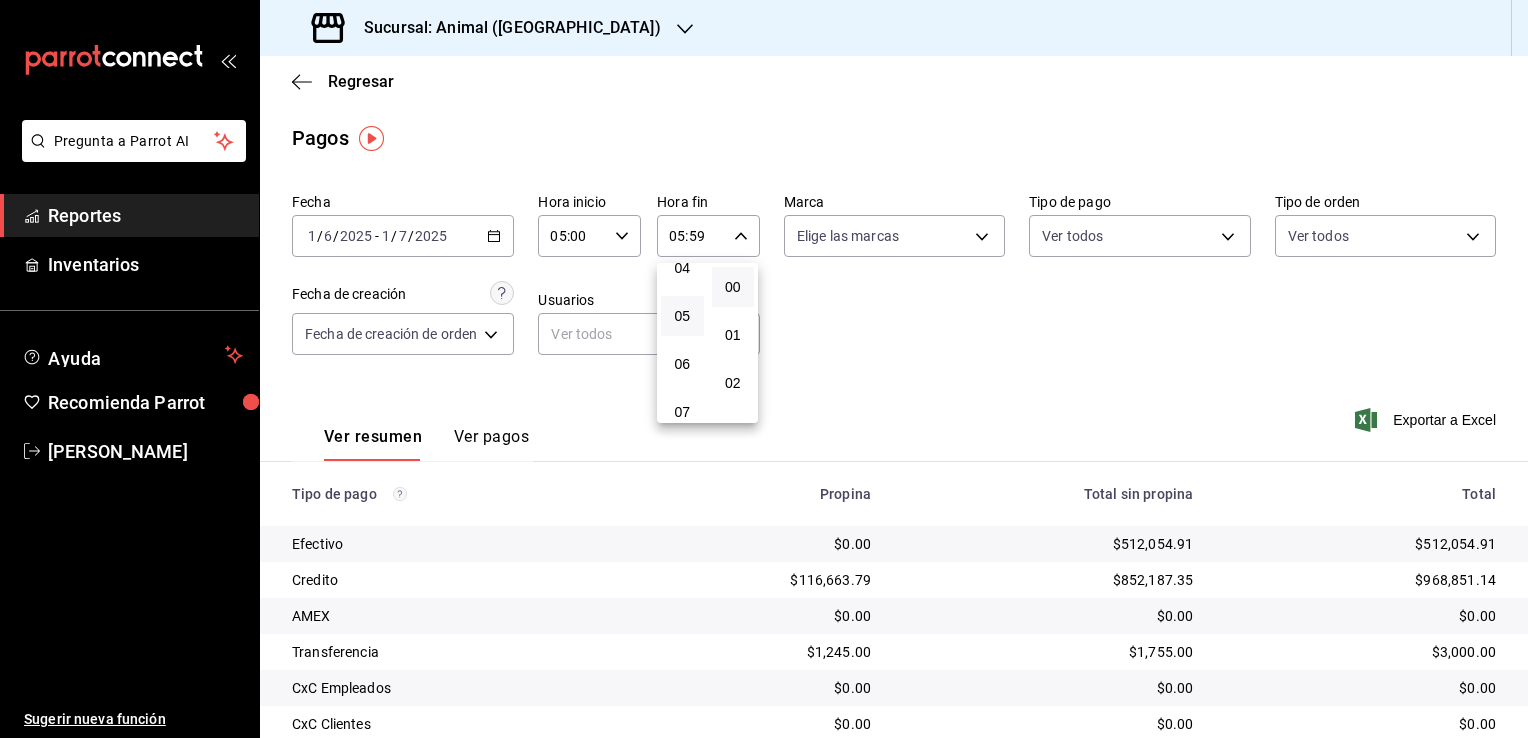 click on "00" at bounding box center [733, 287] 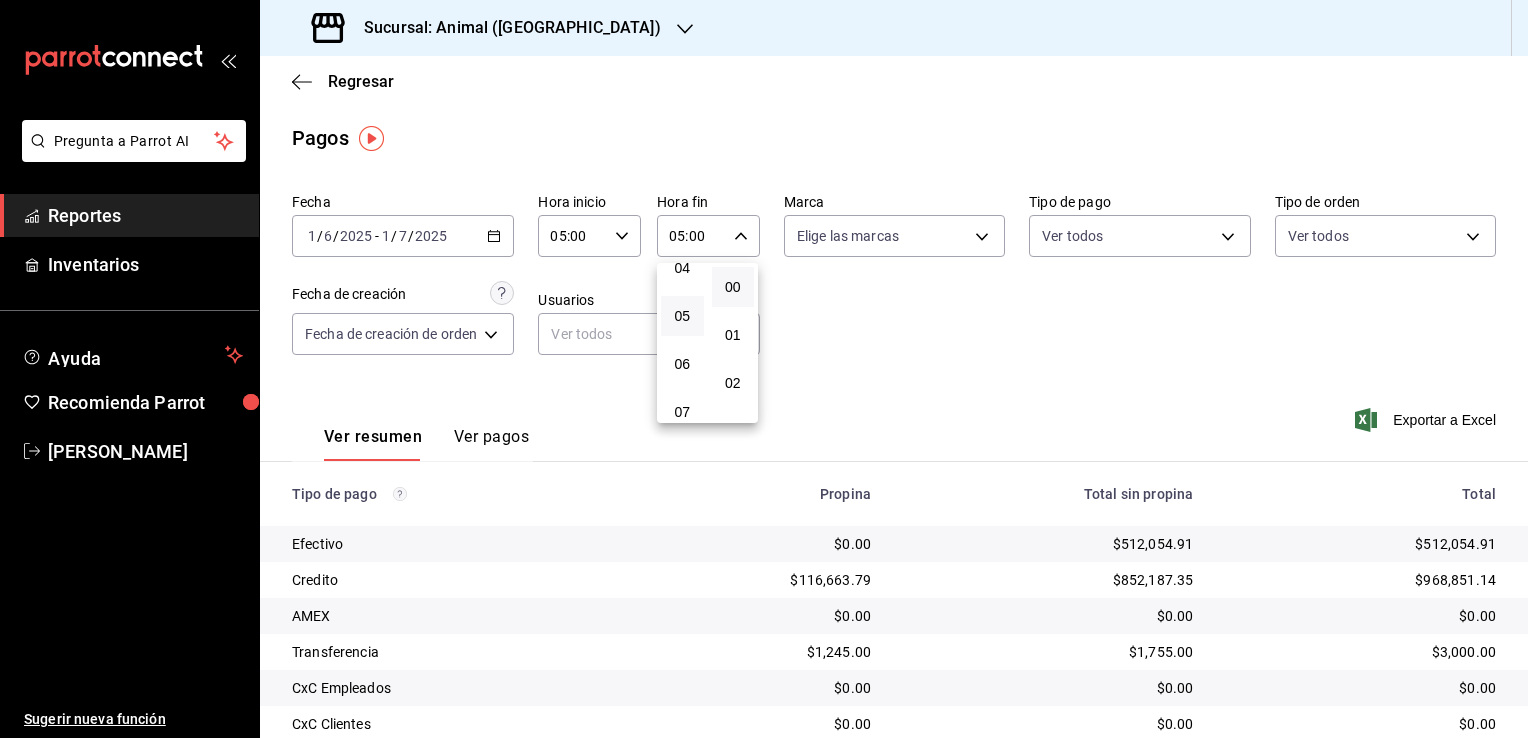 click on "00" at bounding box center [733, 287] 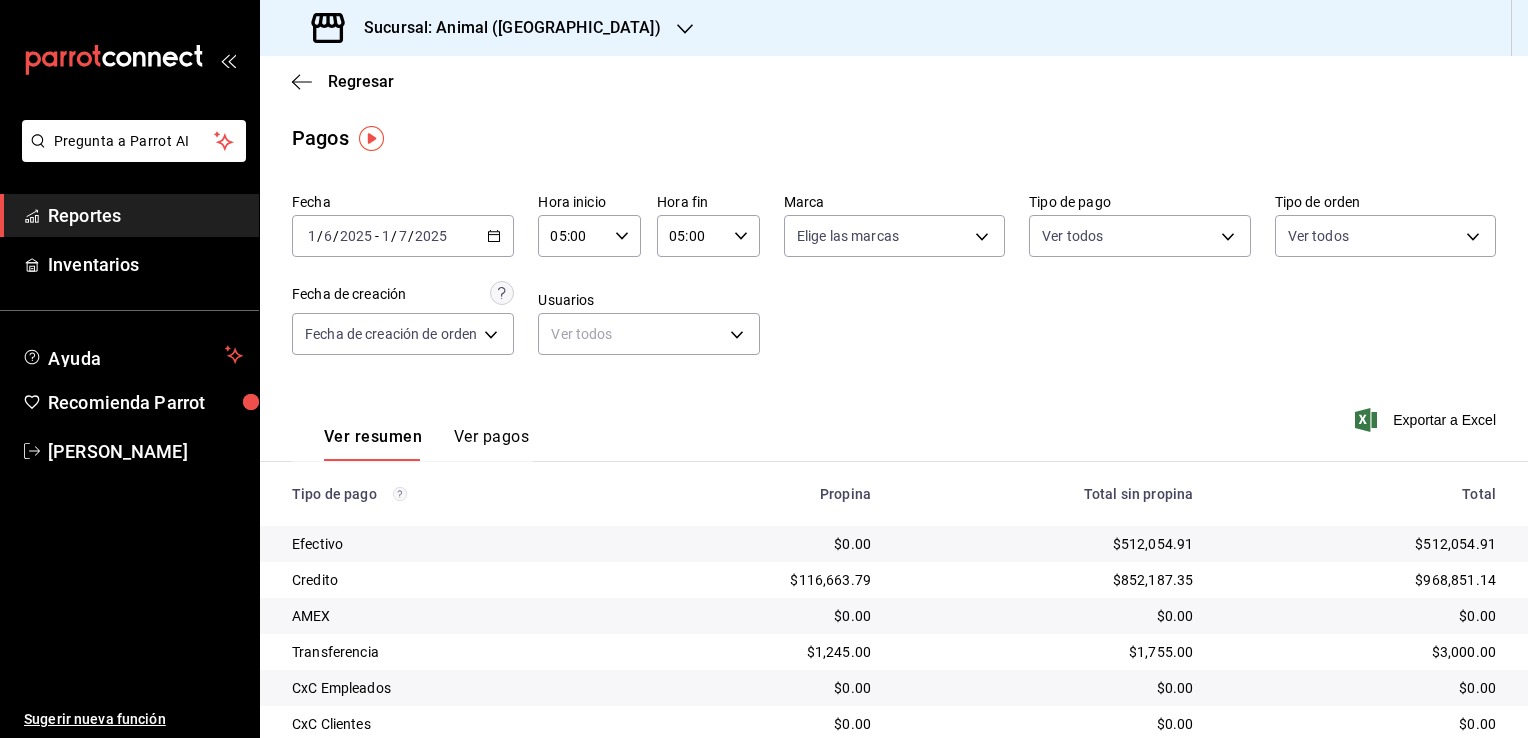 click on "Ver pagos" at bounding box center (491, 444) 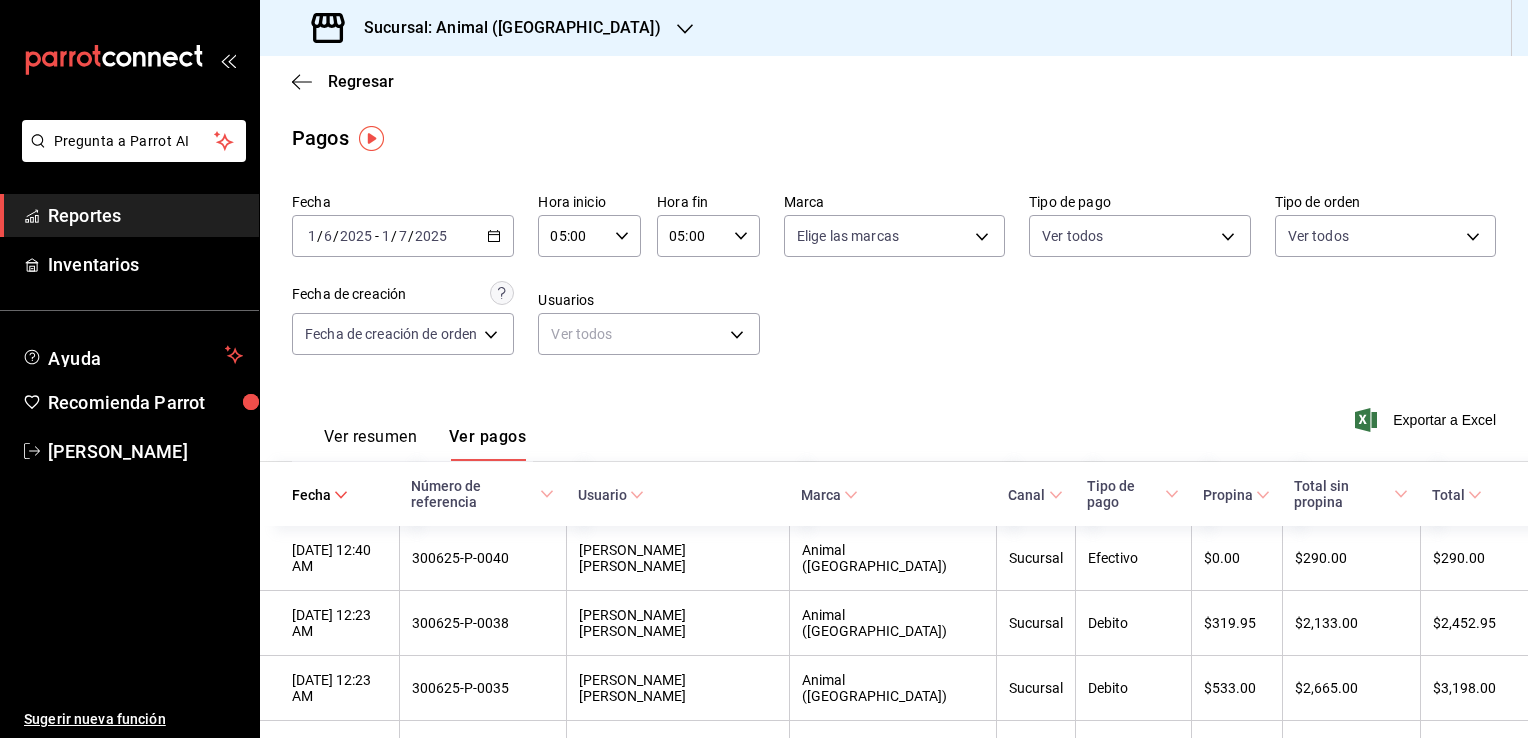 click on "Exportar a Excel" at bounding box center [1427, 420] 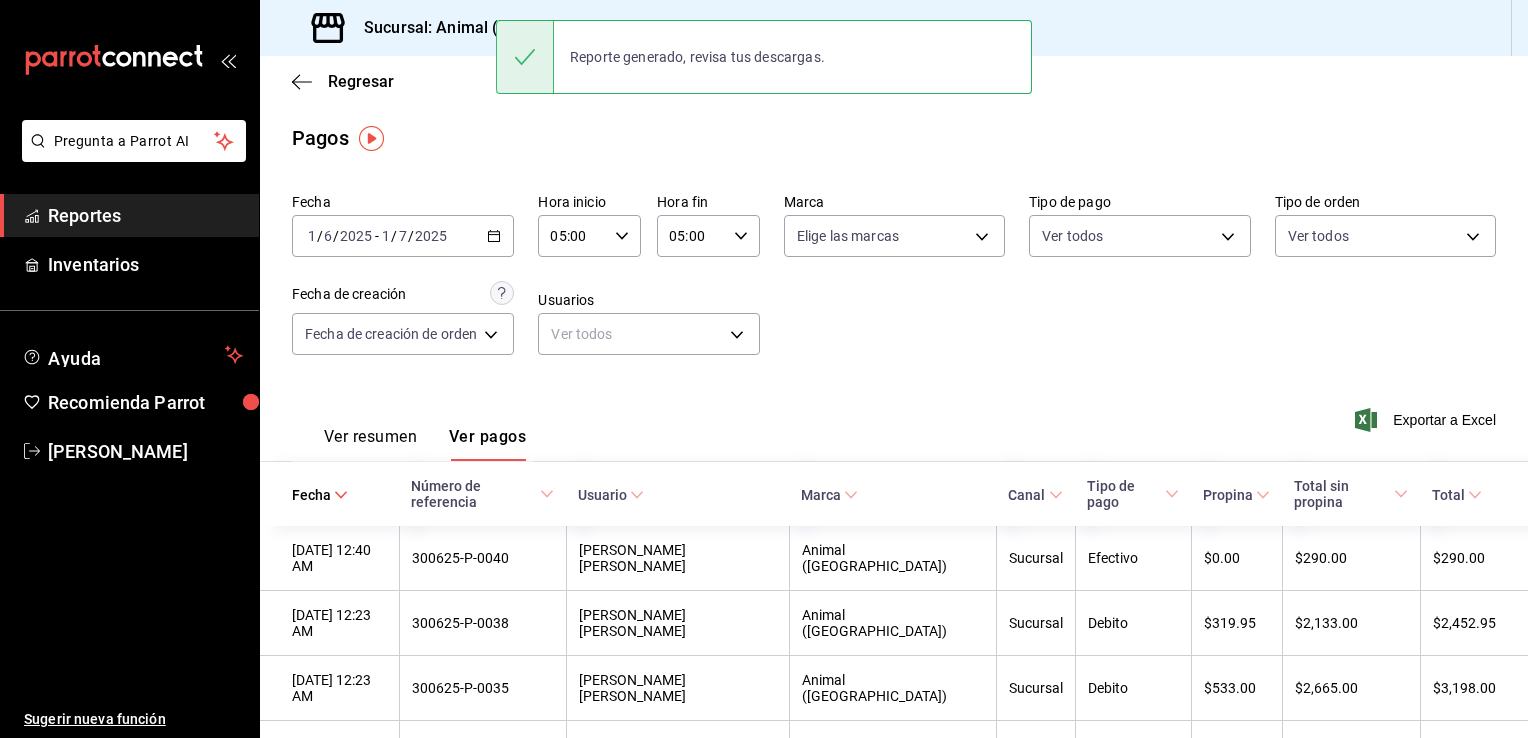 click on "Fecha [DATE] [DATE] - [DATE] [DATE] Hora inicio 05:00 Hora inicio Hora fin 05:00 Hora fin Marca Elige las marcas Tipo de pago Ver todos Tipo de orden Ver todos Fecha de creación   Fecha de creación de orden ORDER Usuarios Ver todos null" at bounding box center (894, 282) 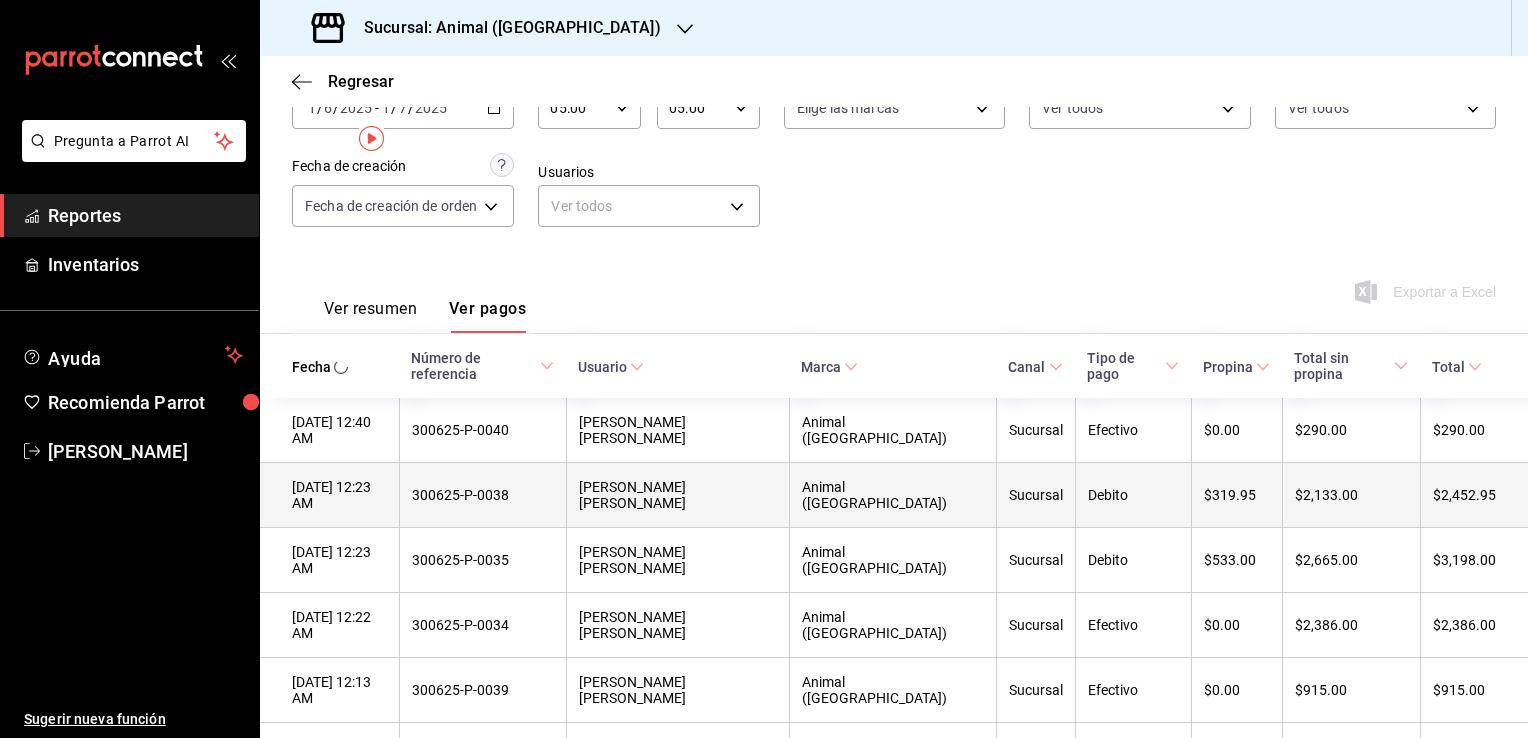 scroll, scrollTop: 0, scrollLeft: 0, axis: both 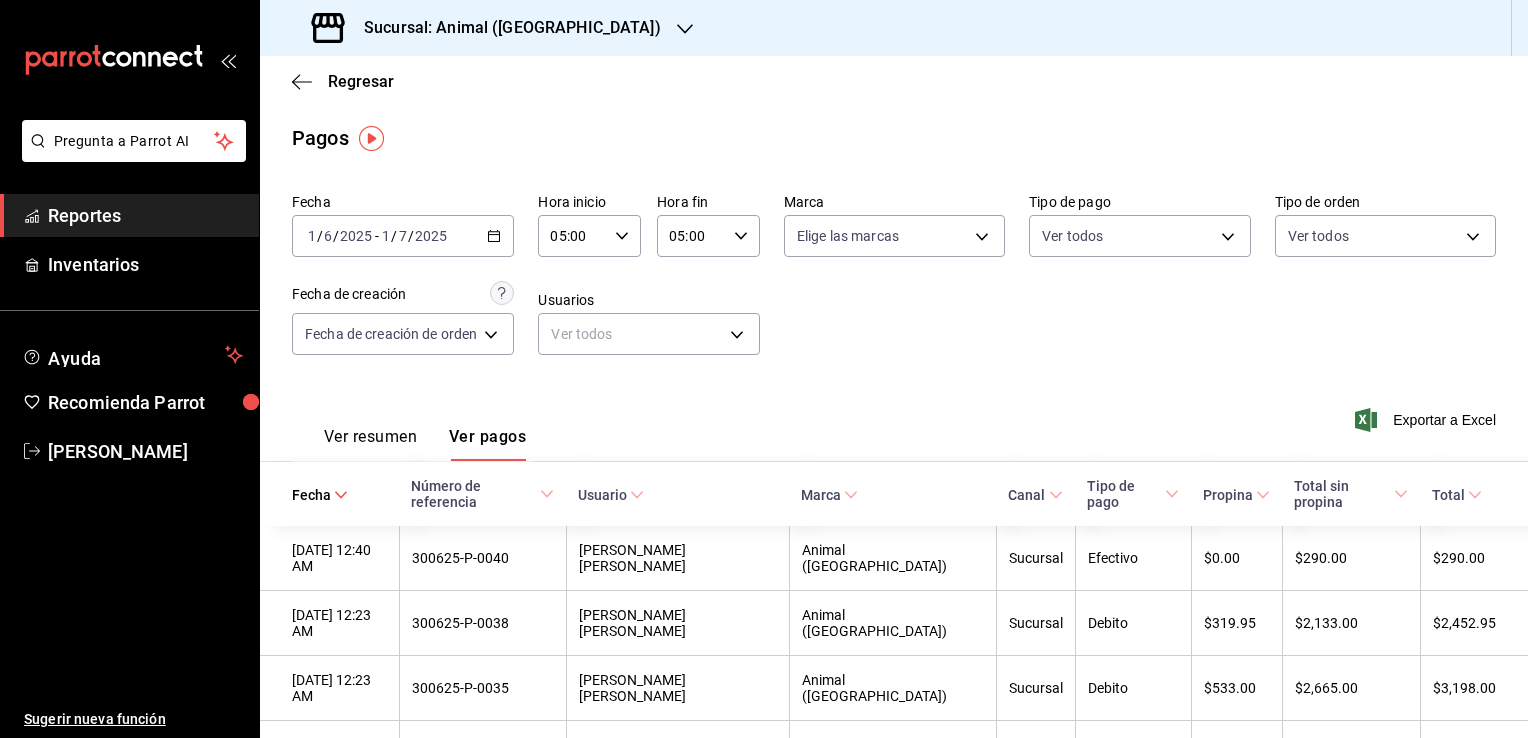 click on "[DATE] [DATE] - [DATE] [DATE]" at bounding box center (403, 236) 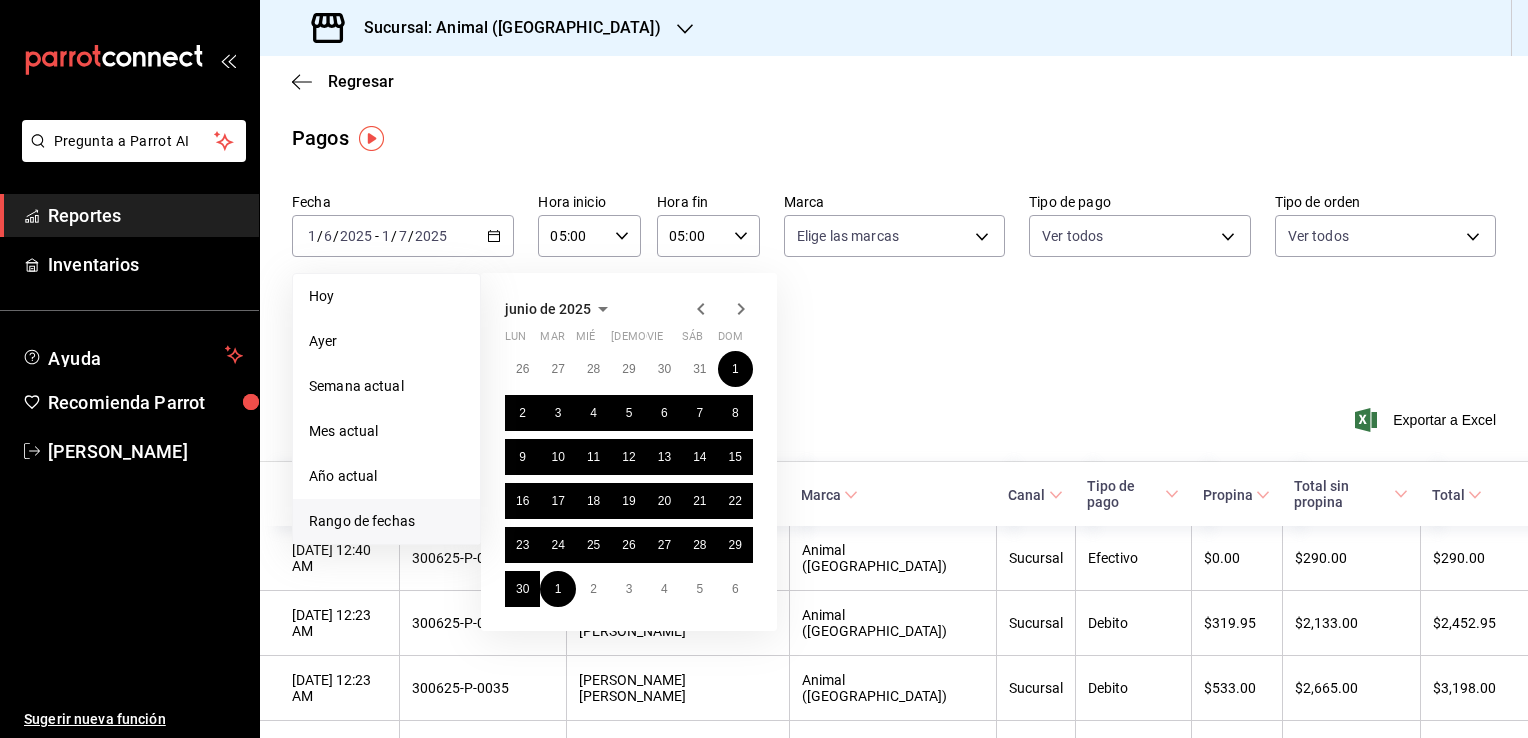 click on "Rango de fechas" at bounding box center [386, 521] 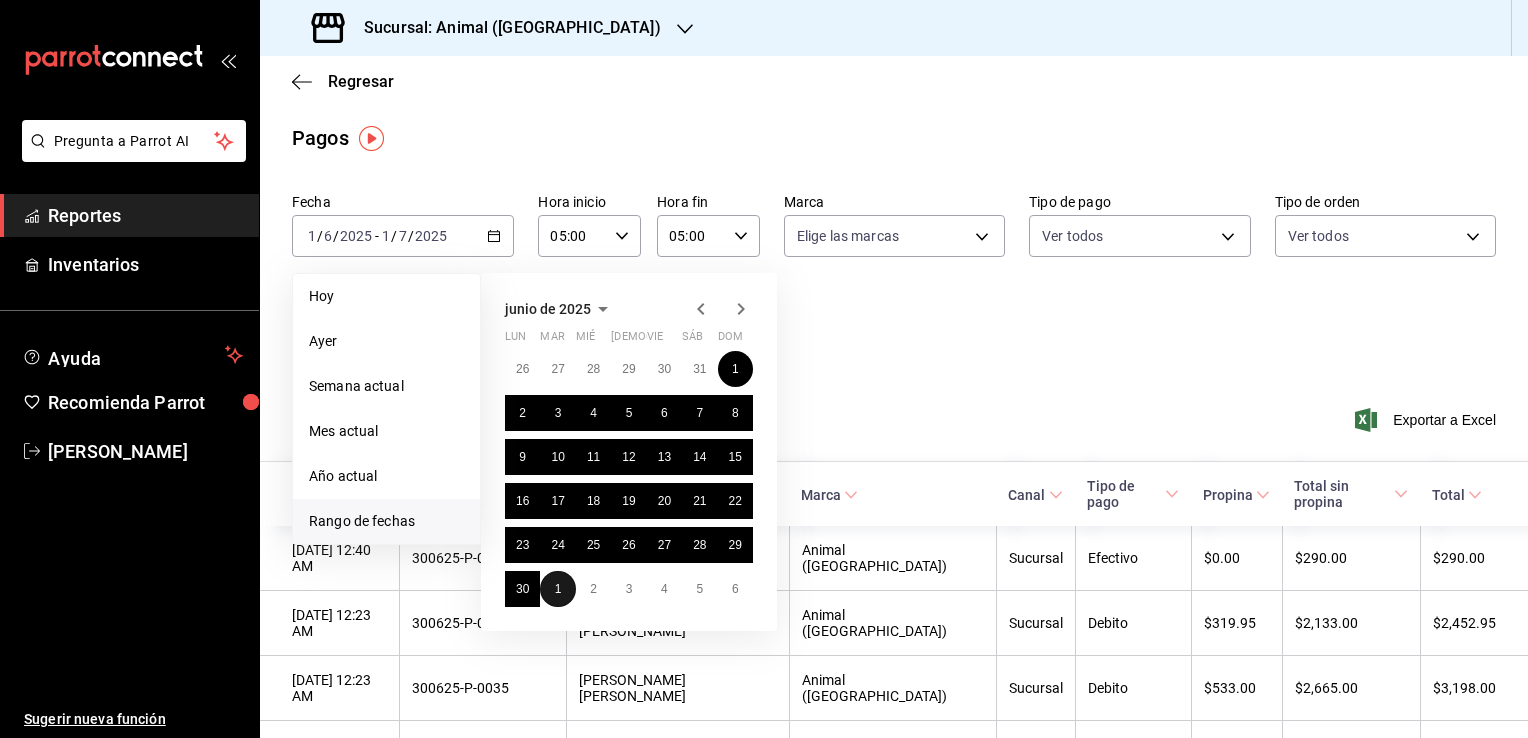 click on "1" at bounding box center [557, 589] 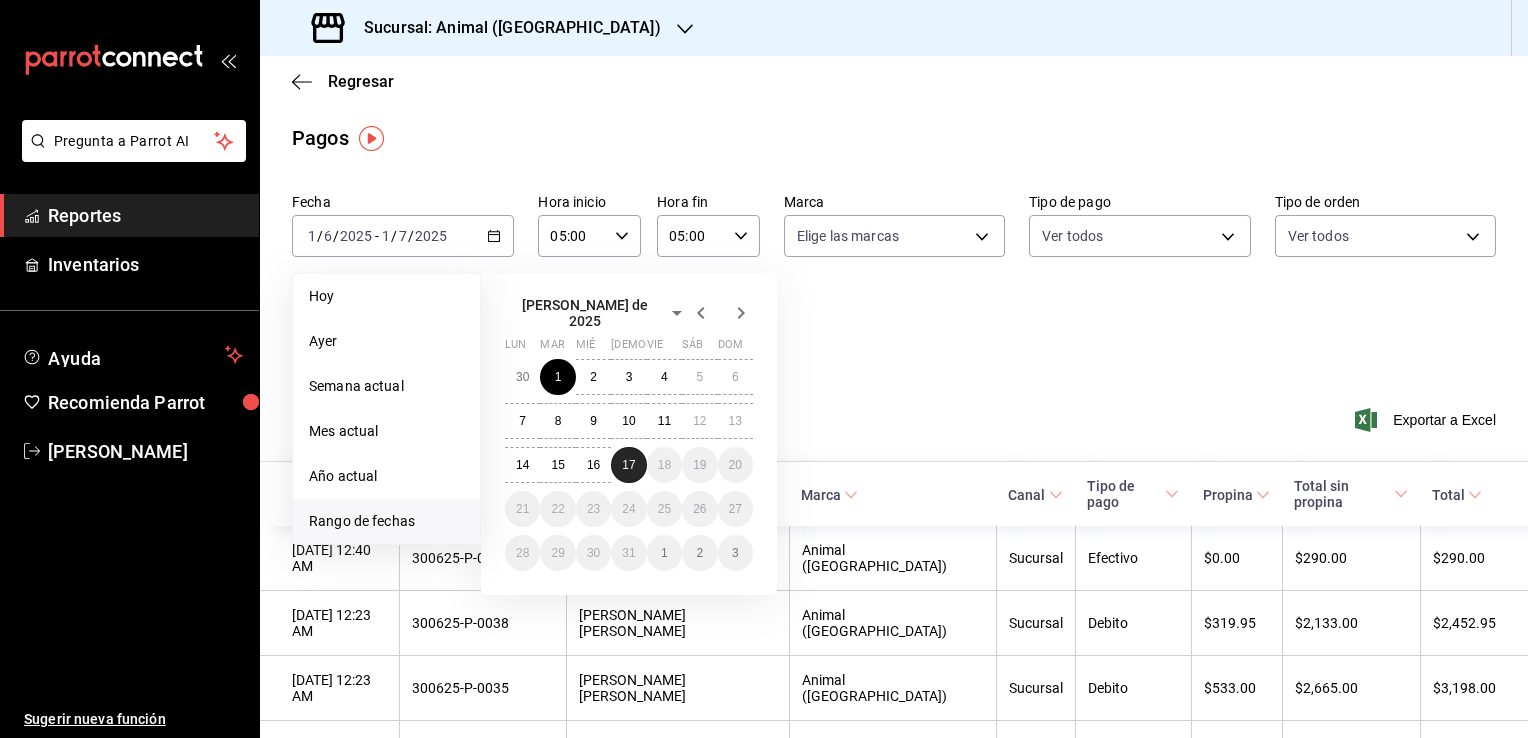 click on "17" at bounding box center (628, 465) 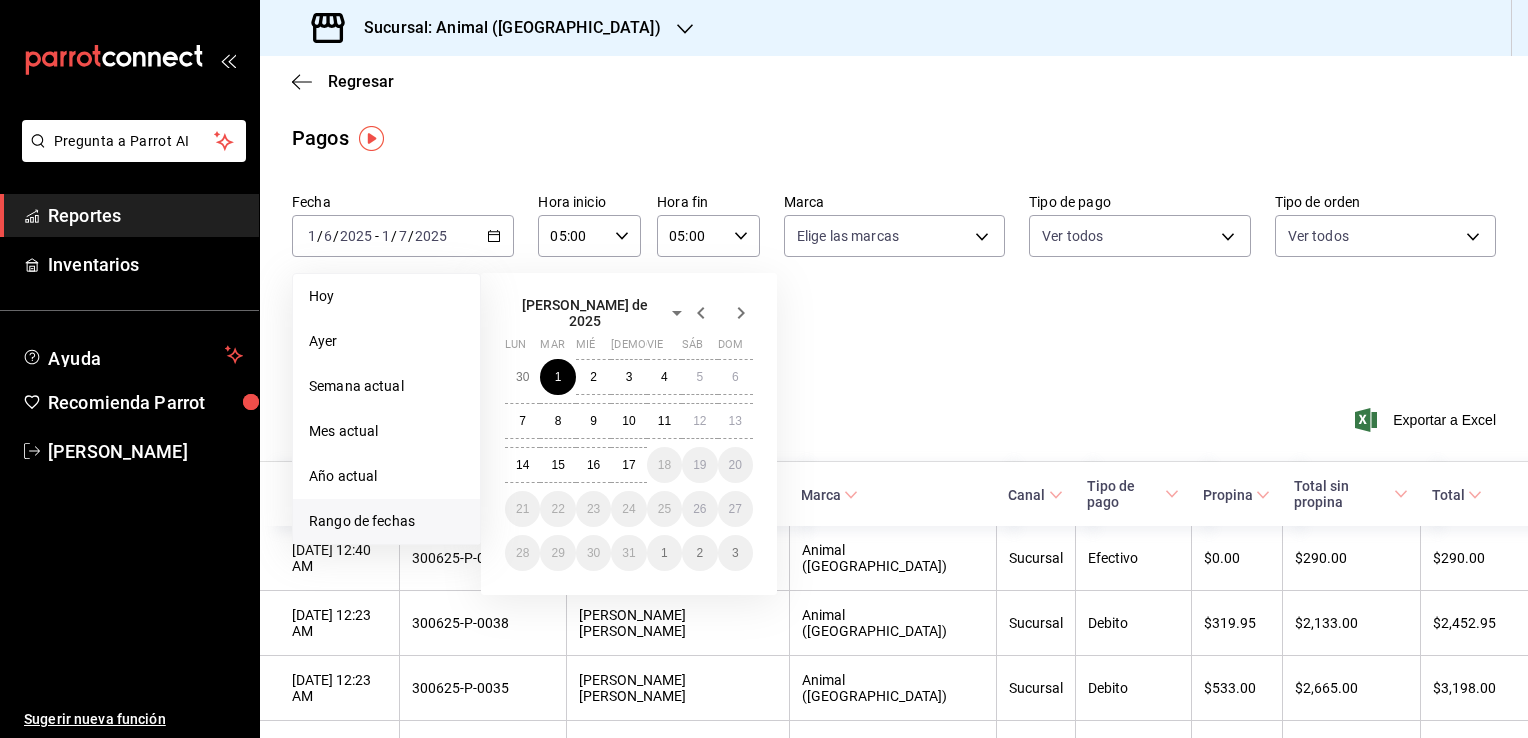 type on "00:00" 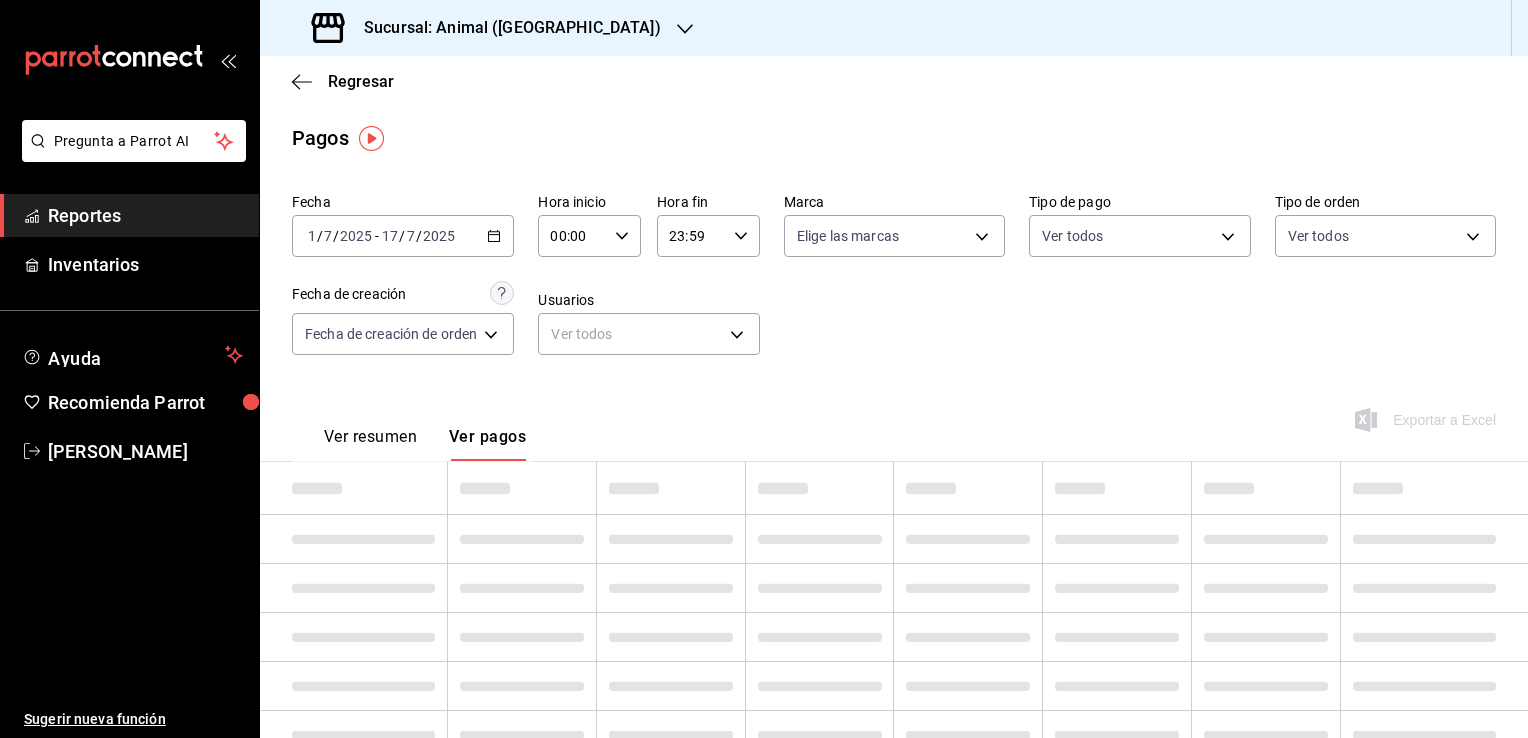 click 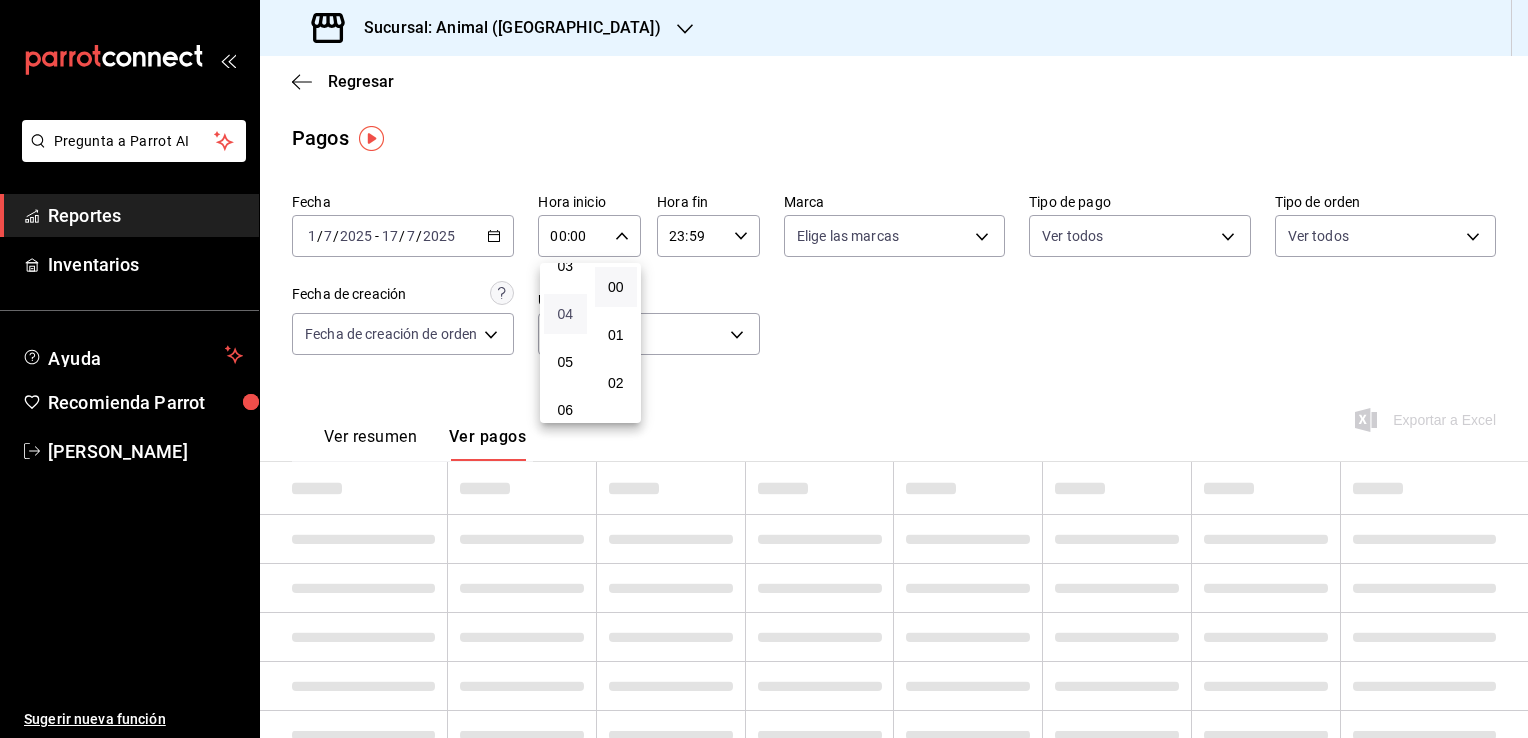 scroll, scrollTop: 200, scrollLeft: 0, axis: vertical 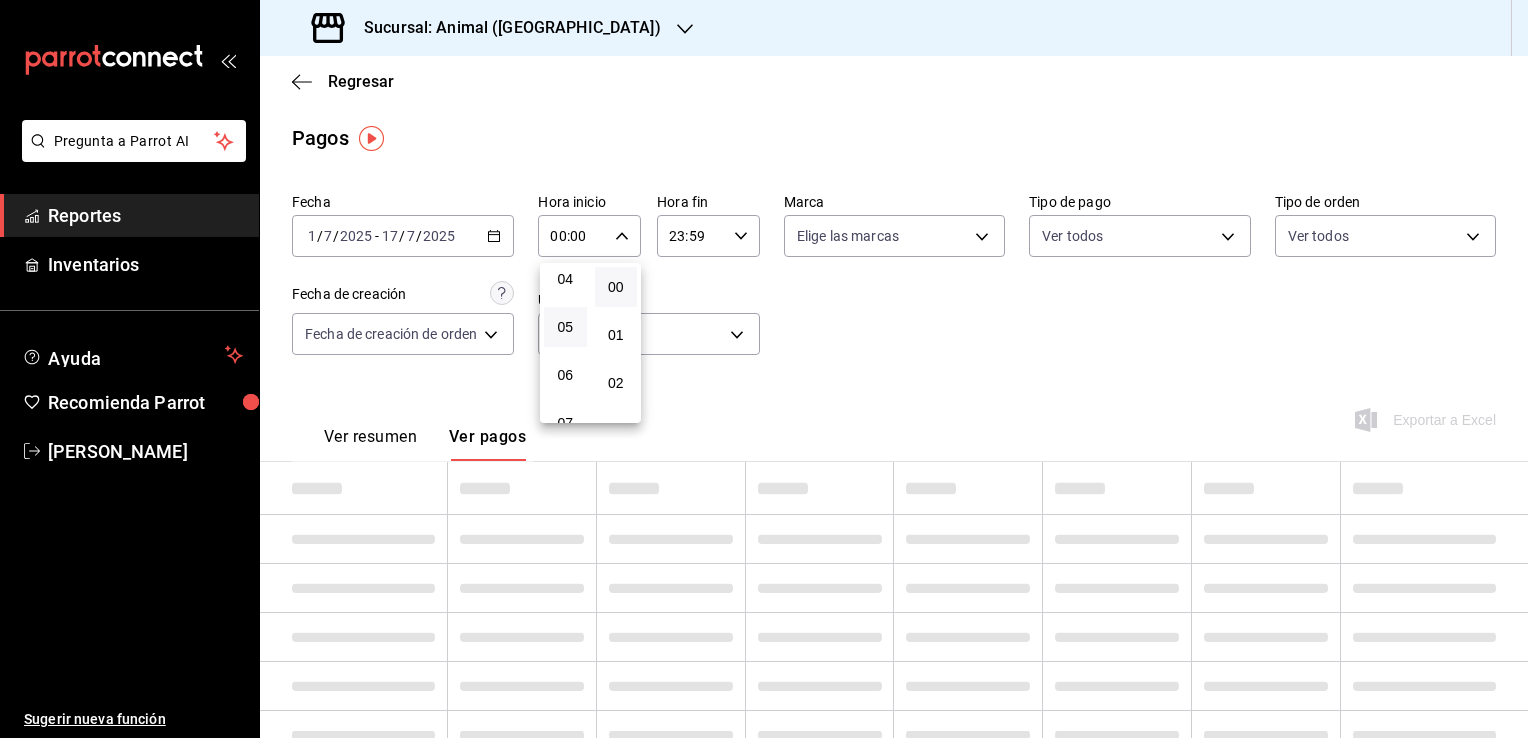 click on "05" at bounding box center (565, 327) 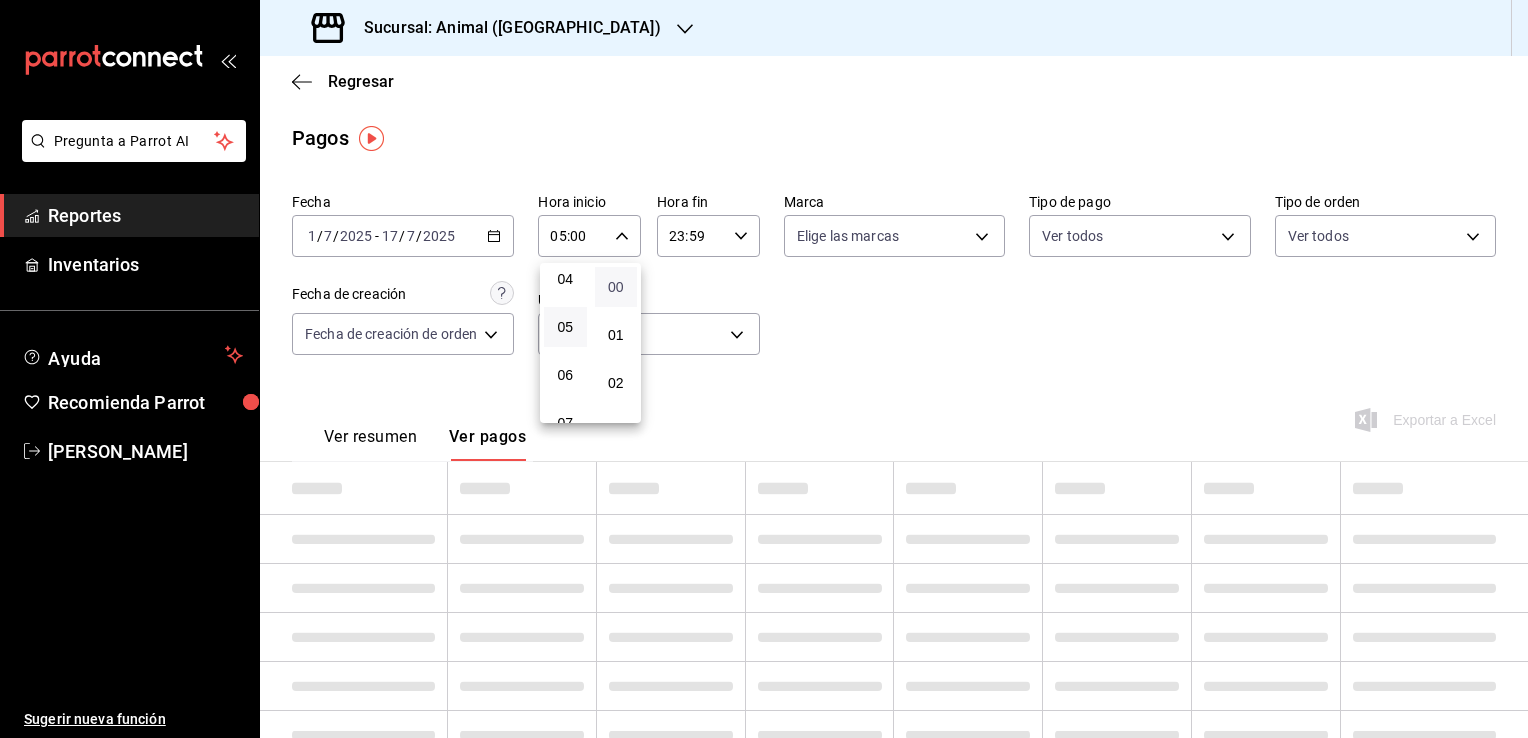 click on "00" at bounding box center (616, 287) 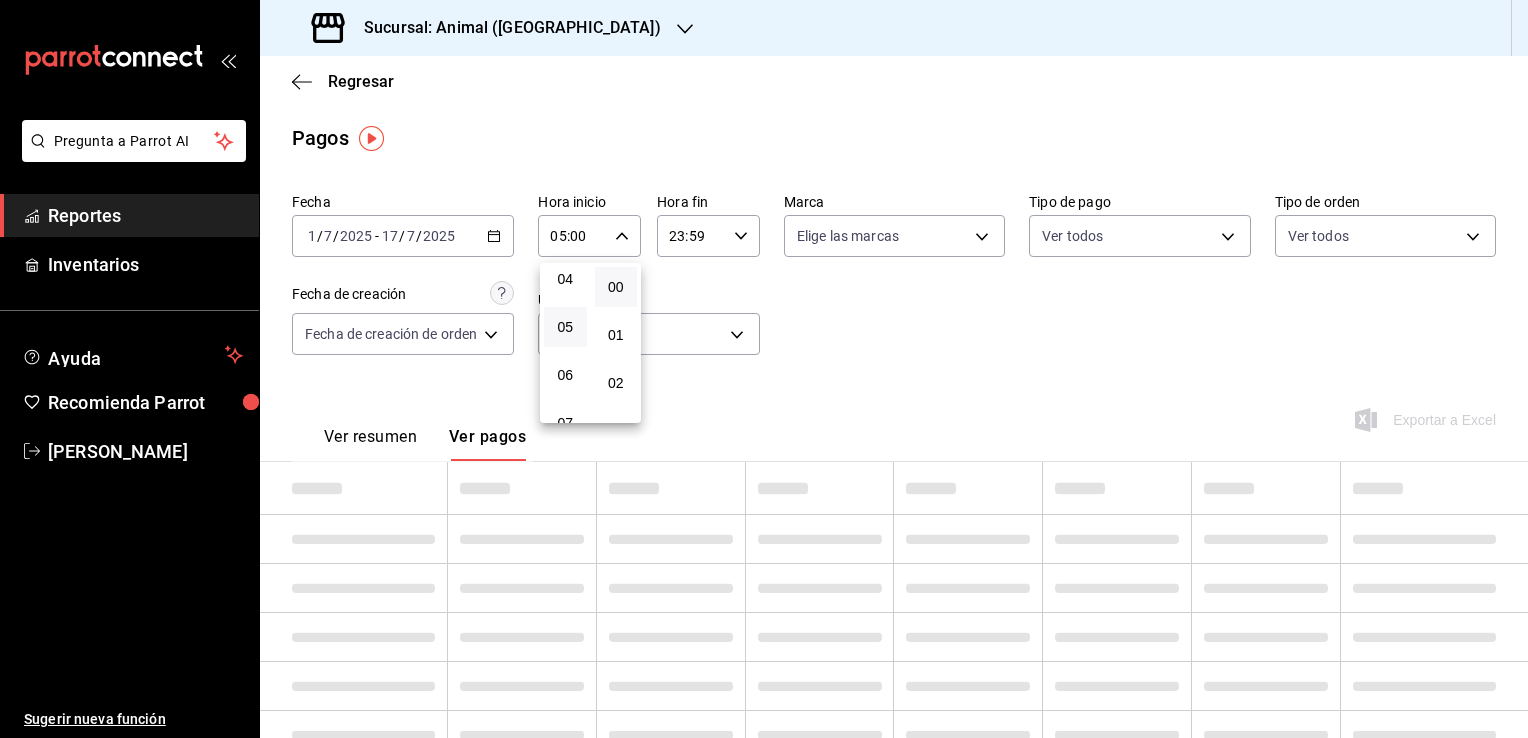 click at bounding box center [764, 369] 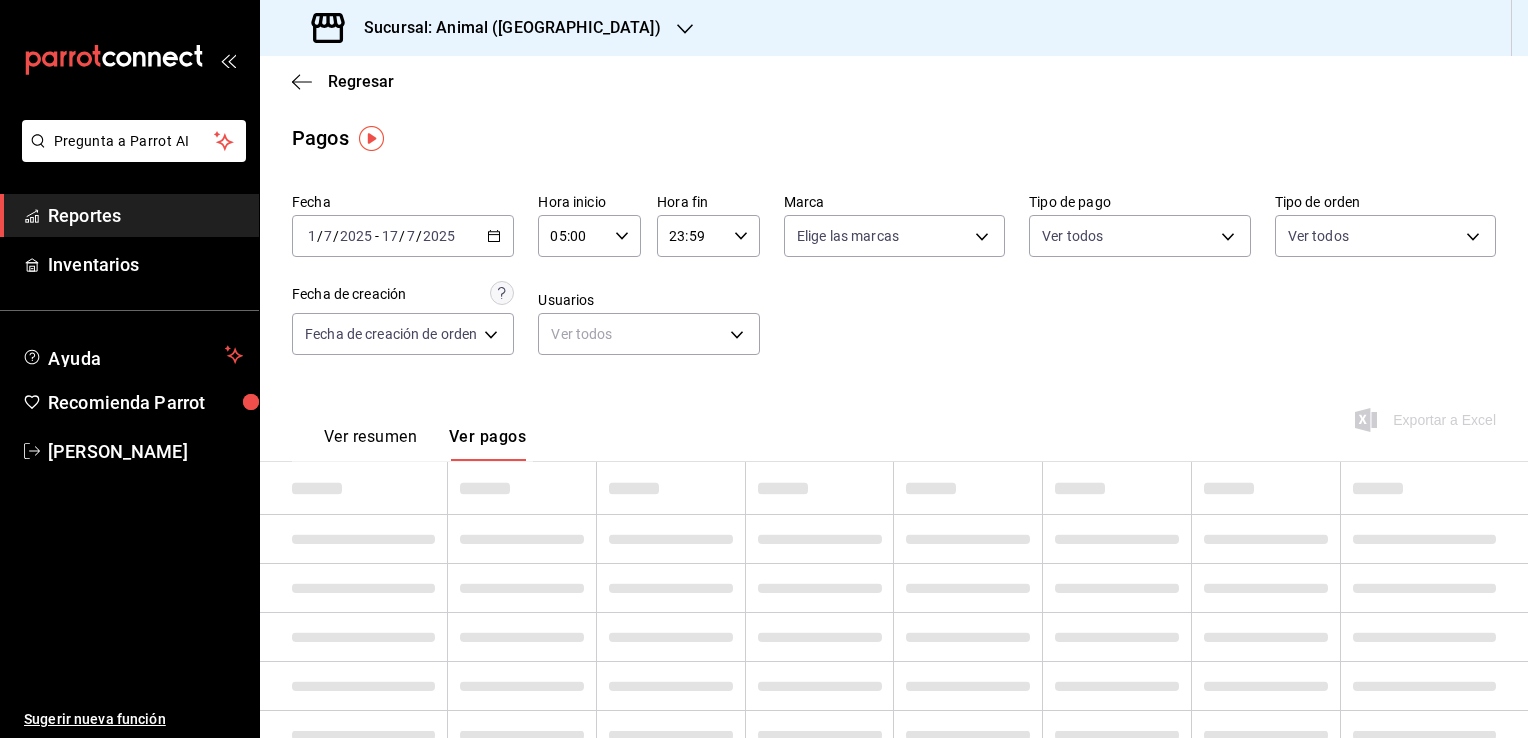 click 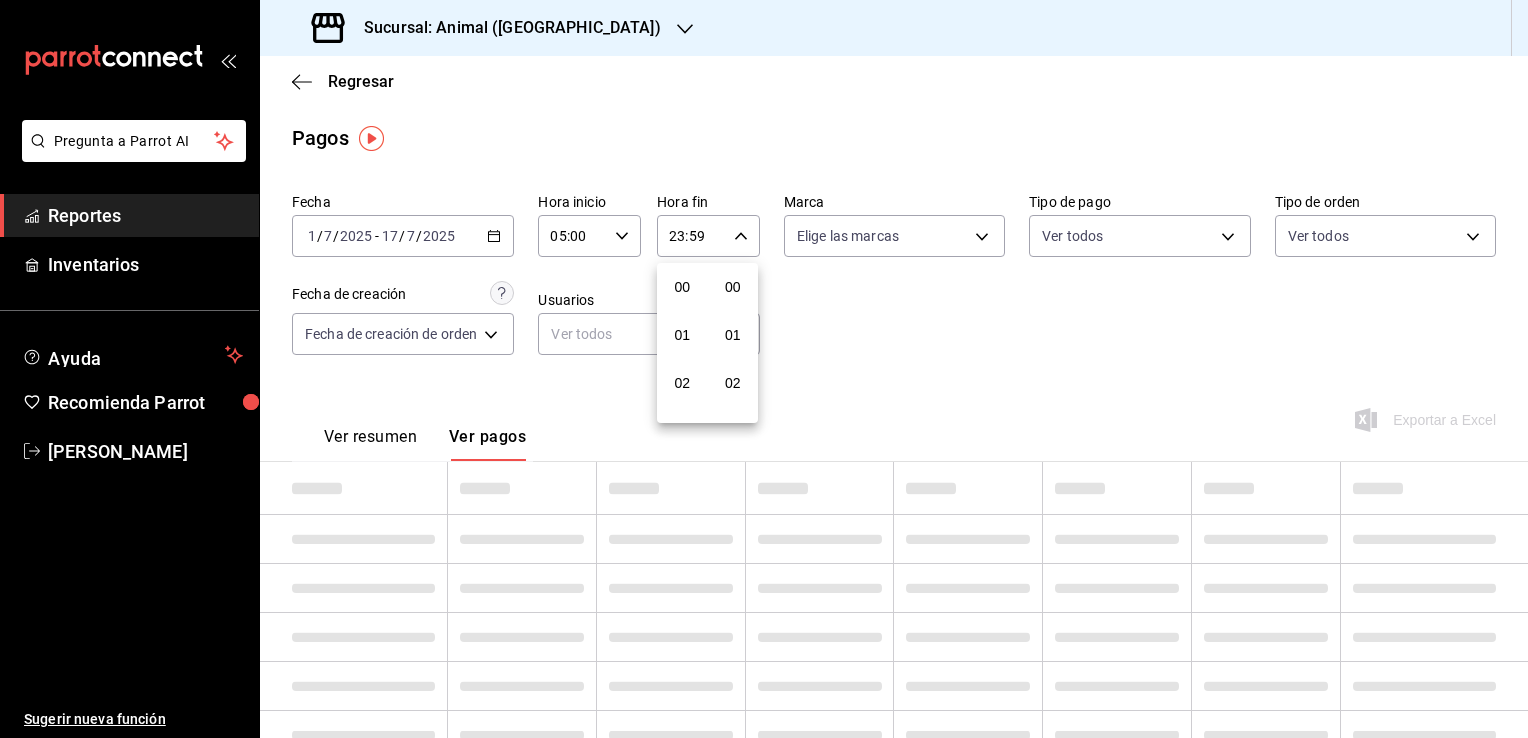 scroll, scrollTop: 1011, scrollLeft: 0, axis: vertical 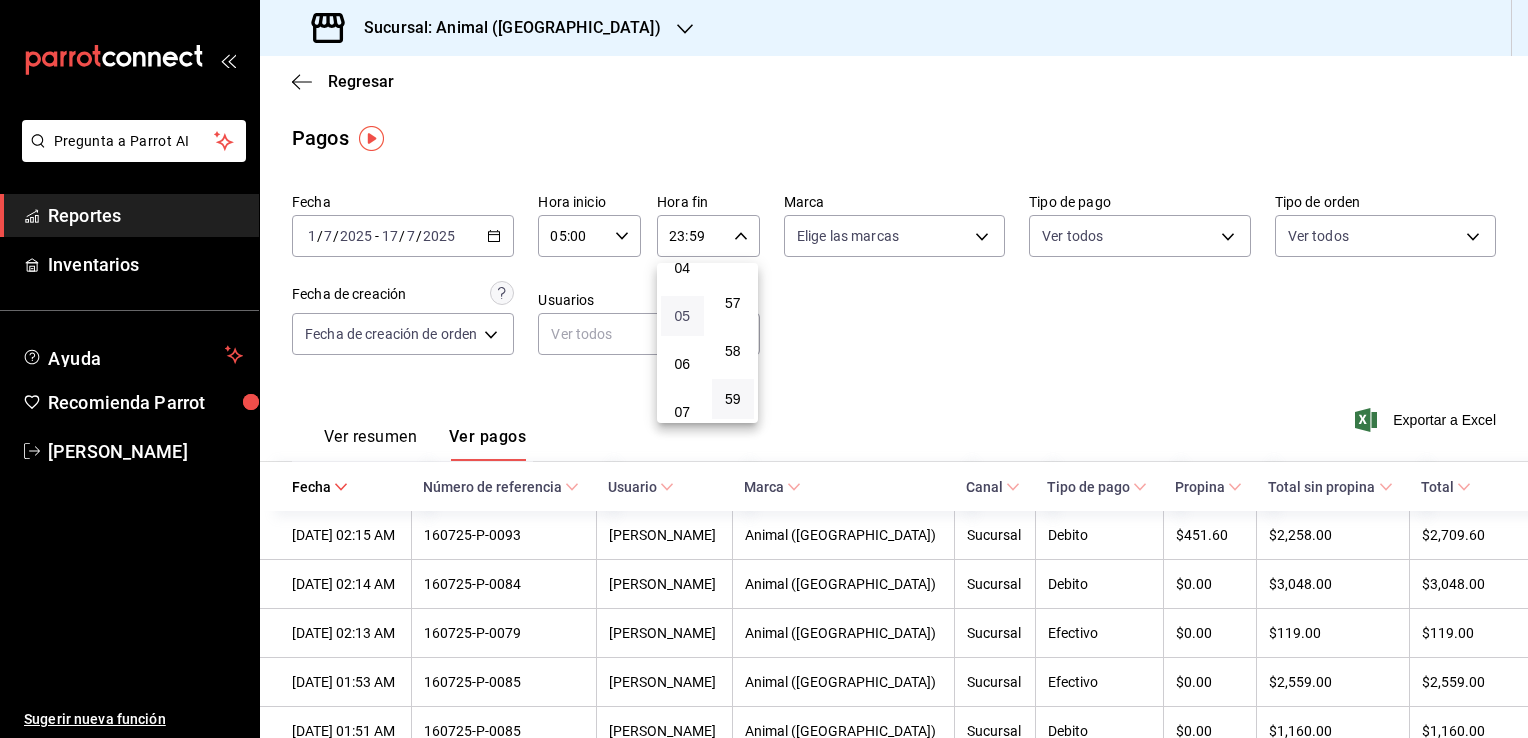 click on "05" at bounding box center (682, 316) 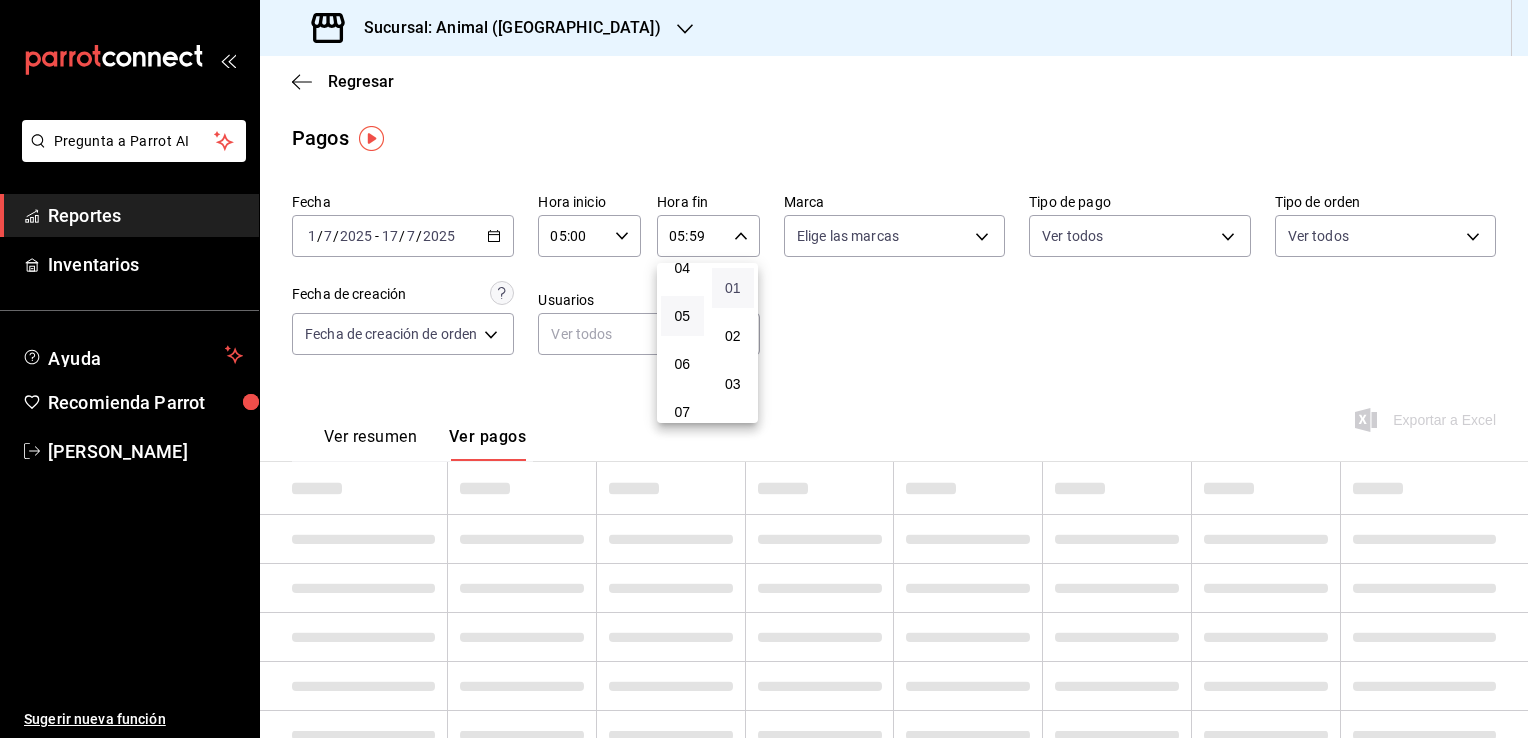 scroll, scrollTop: 0, scrollLeft: 0, axis: both 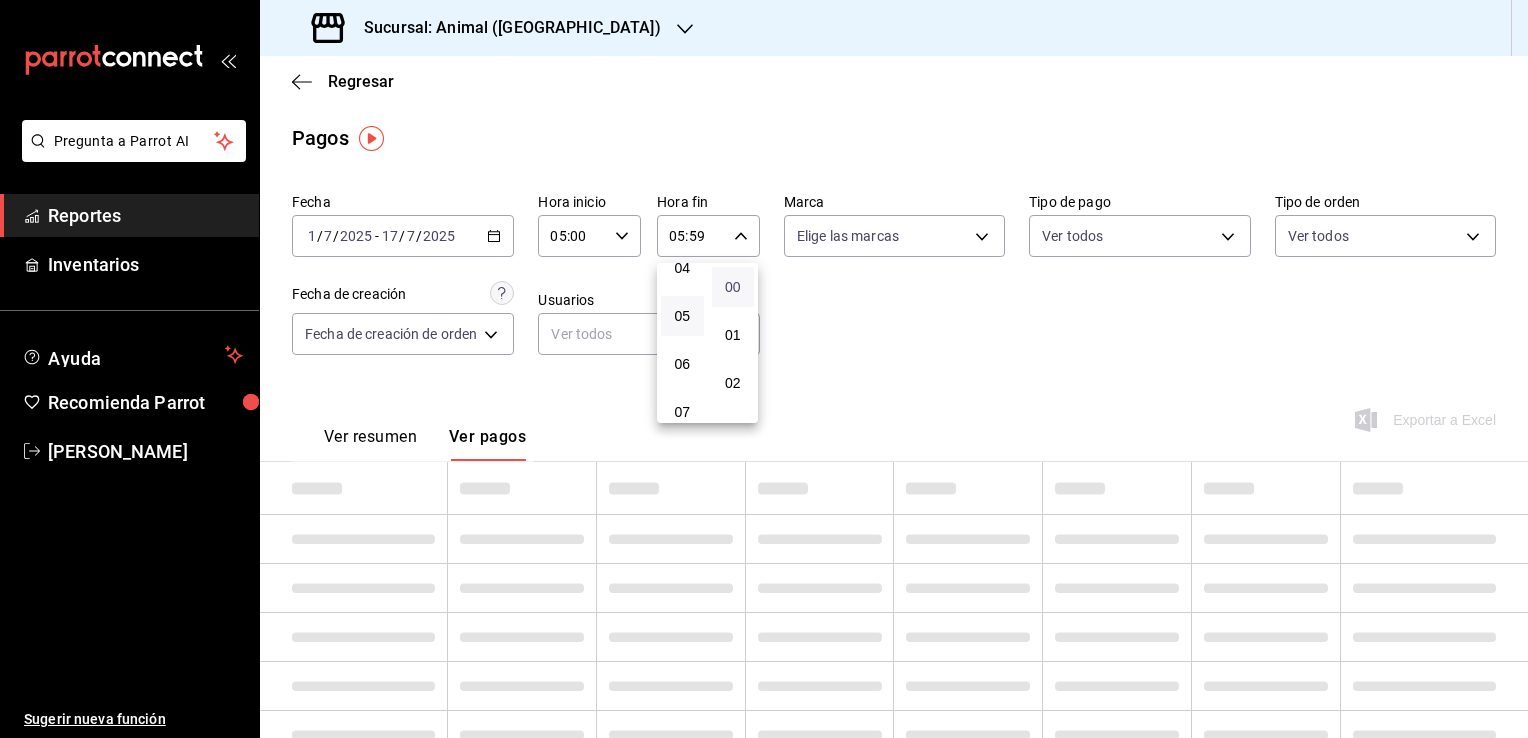 click on "00" at bounding box center (733, 287) 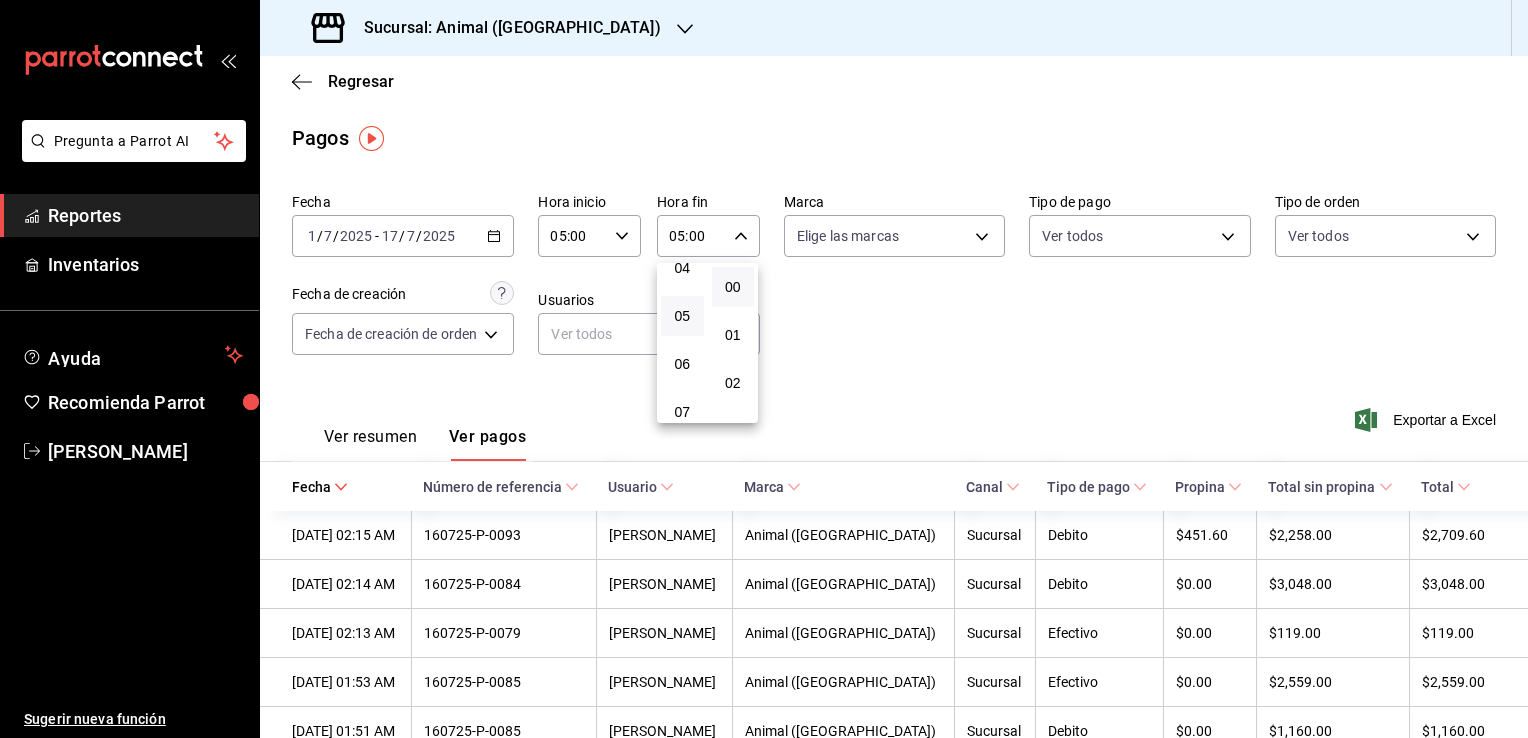 click at bounding box center [764, 369] 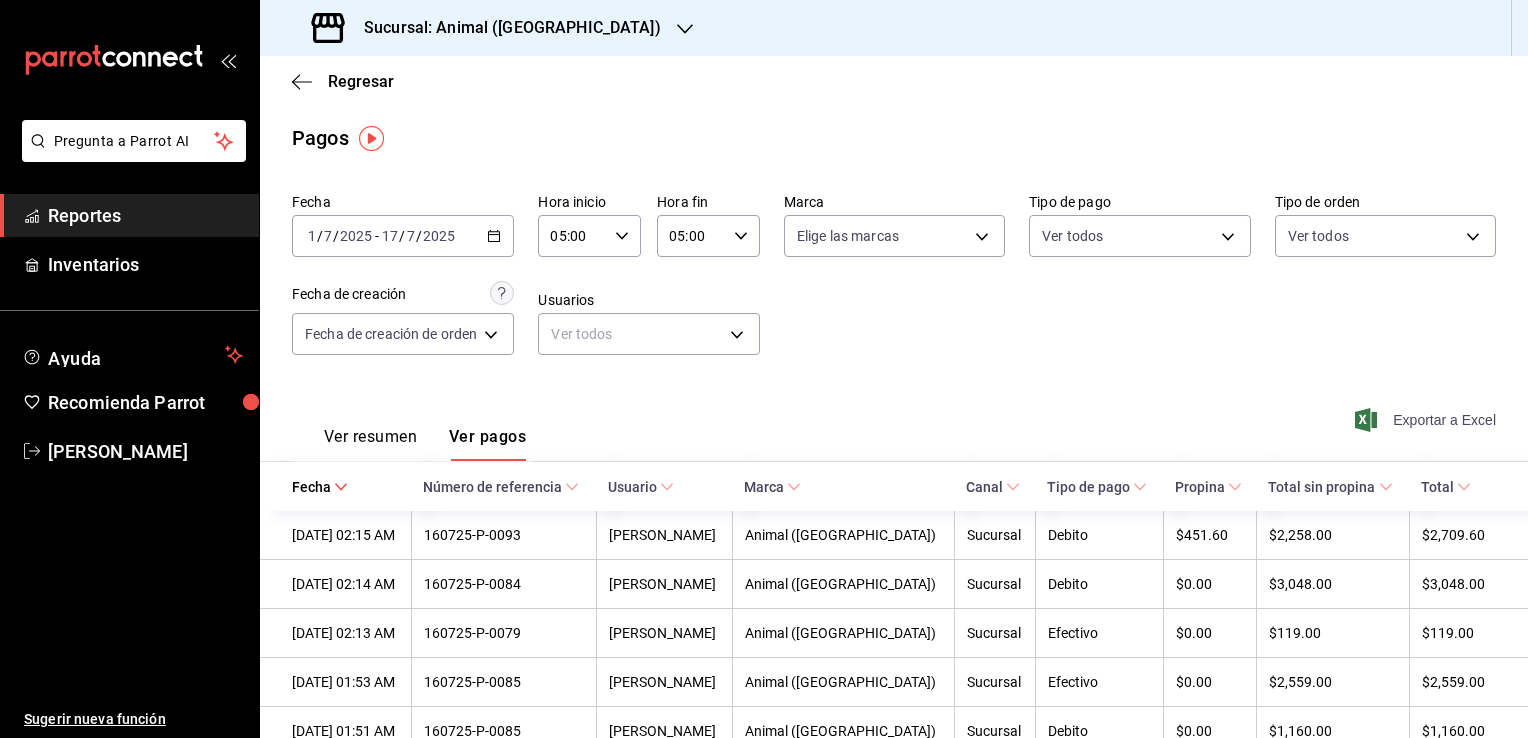click on "Exportar a Excel" at bounding box center (1427, 420) 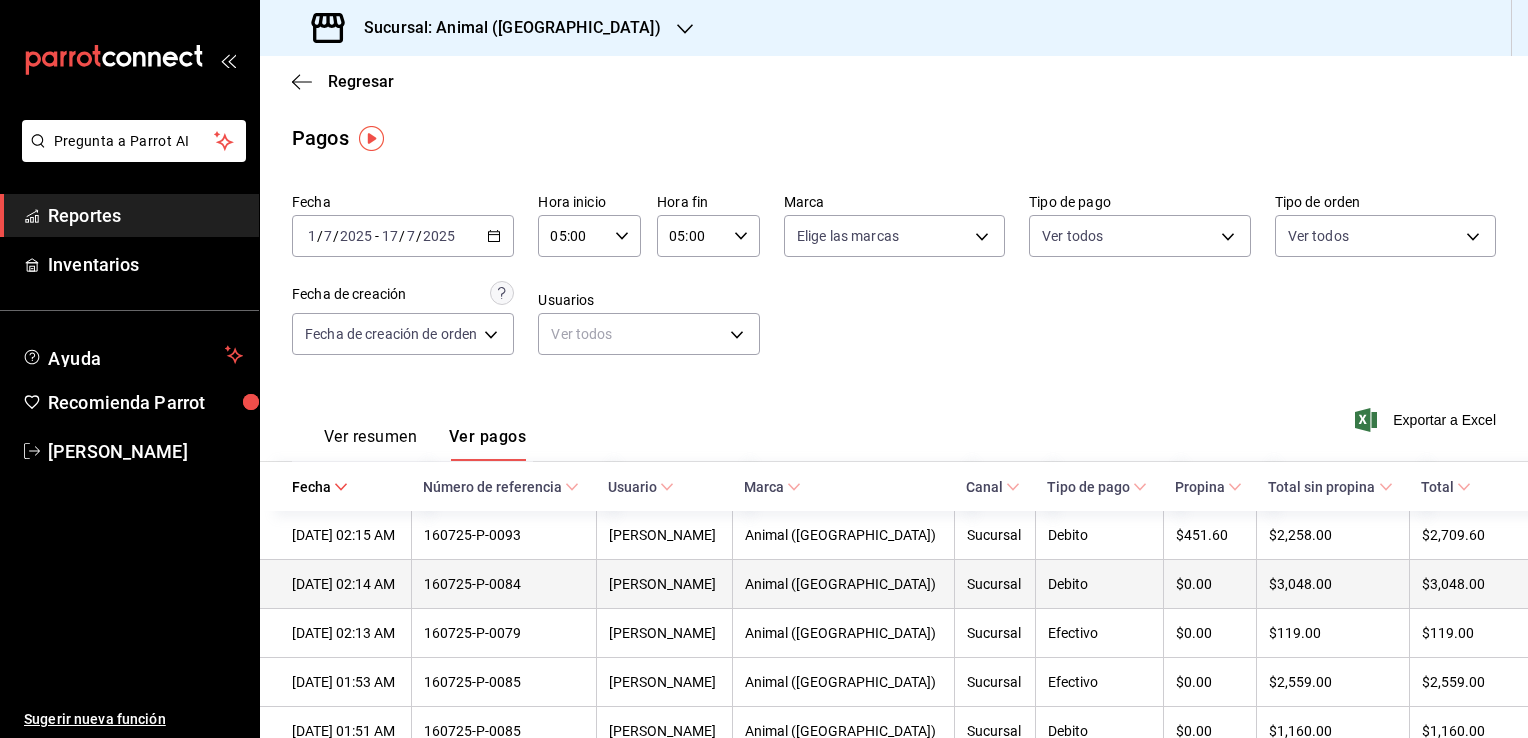 type 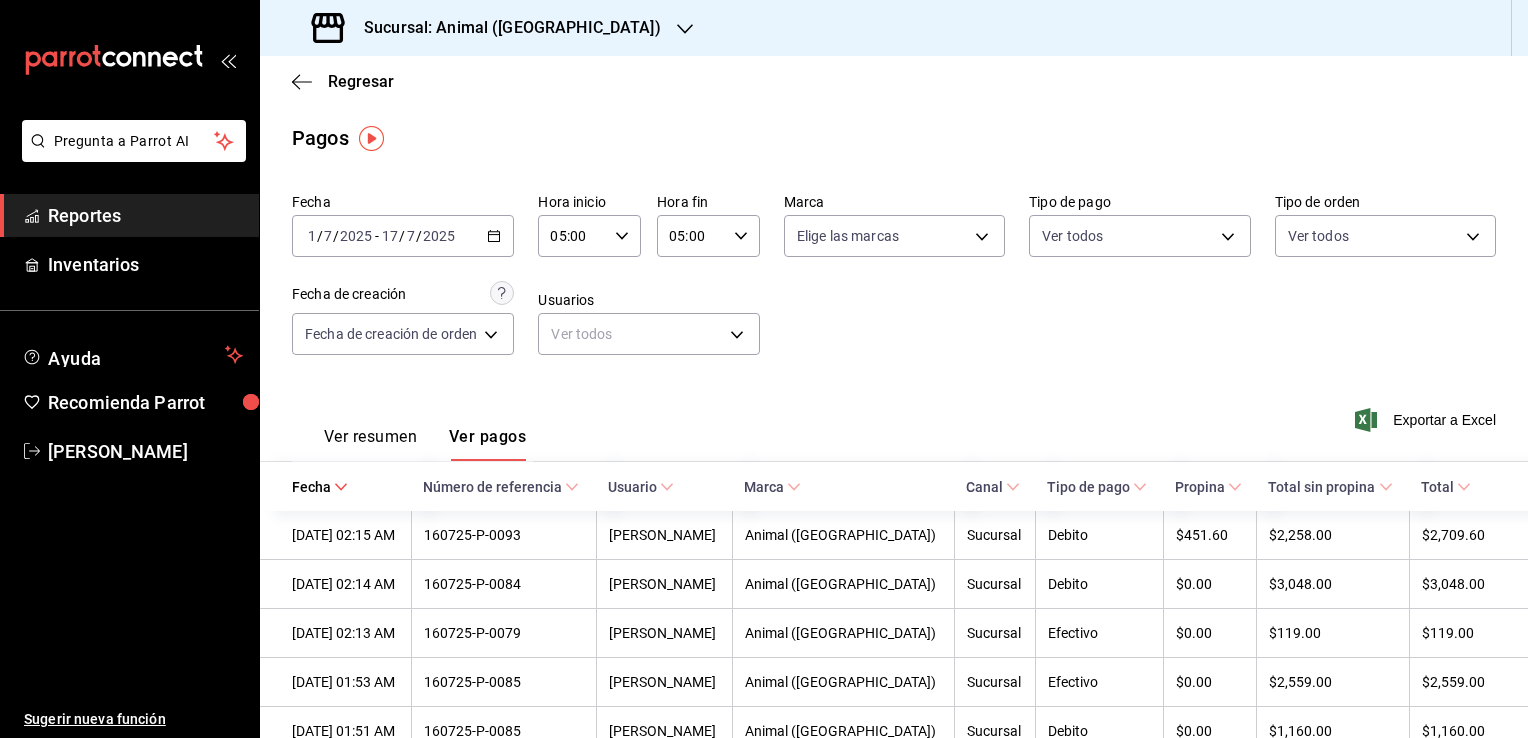 click at bounding box center (685, 28) 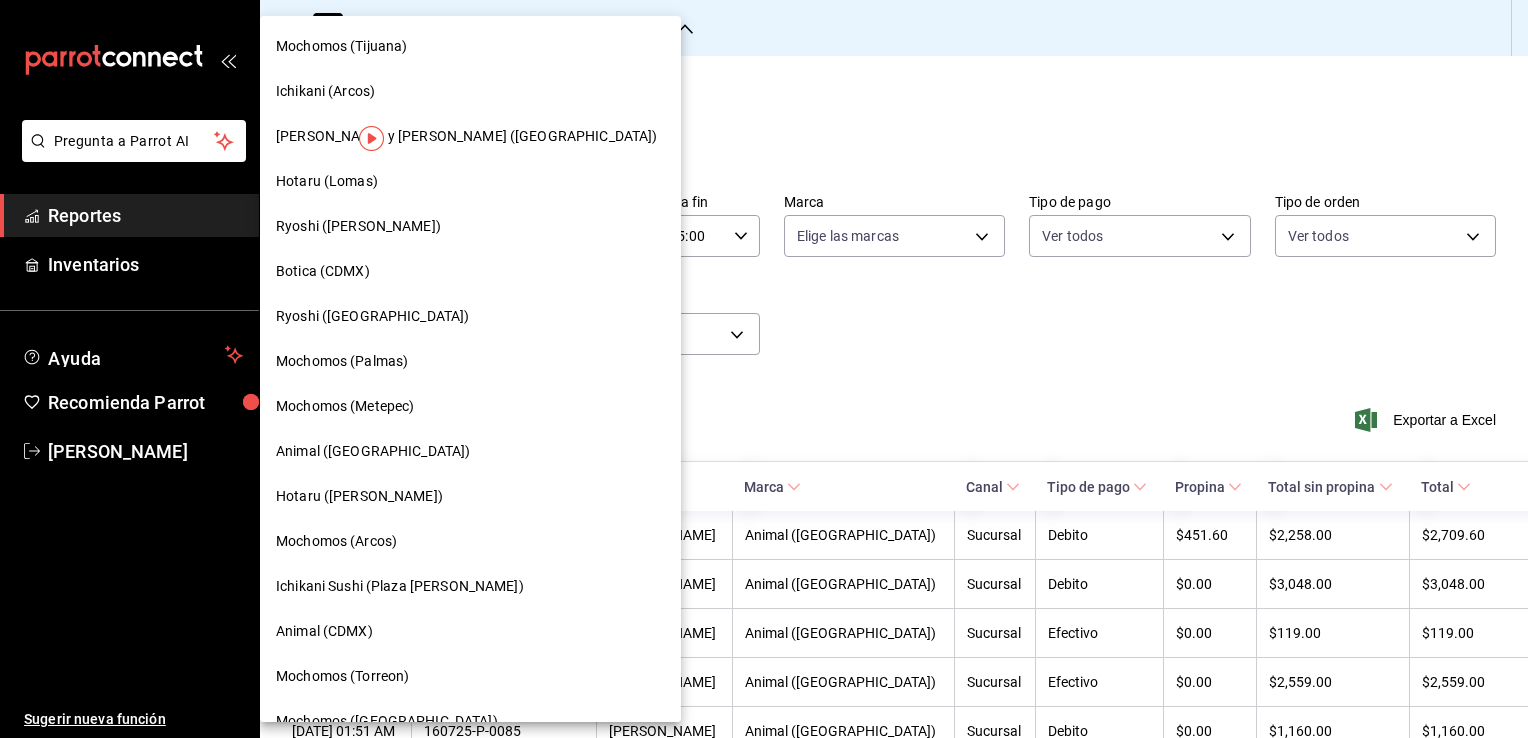 click on "Mochomos (Tijuana)" at bounding box center [341, 46] 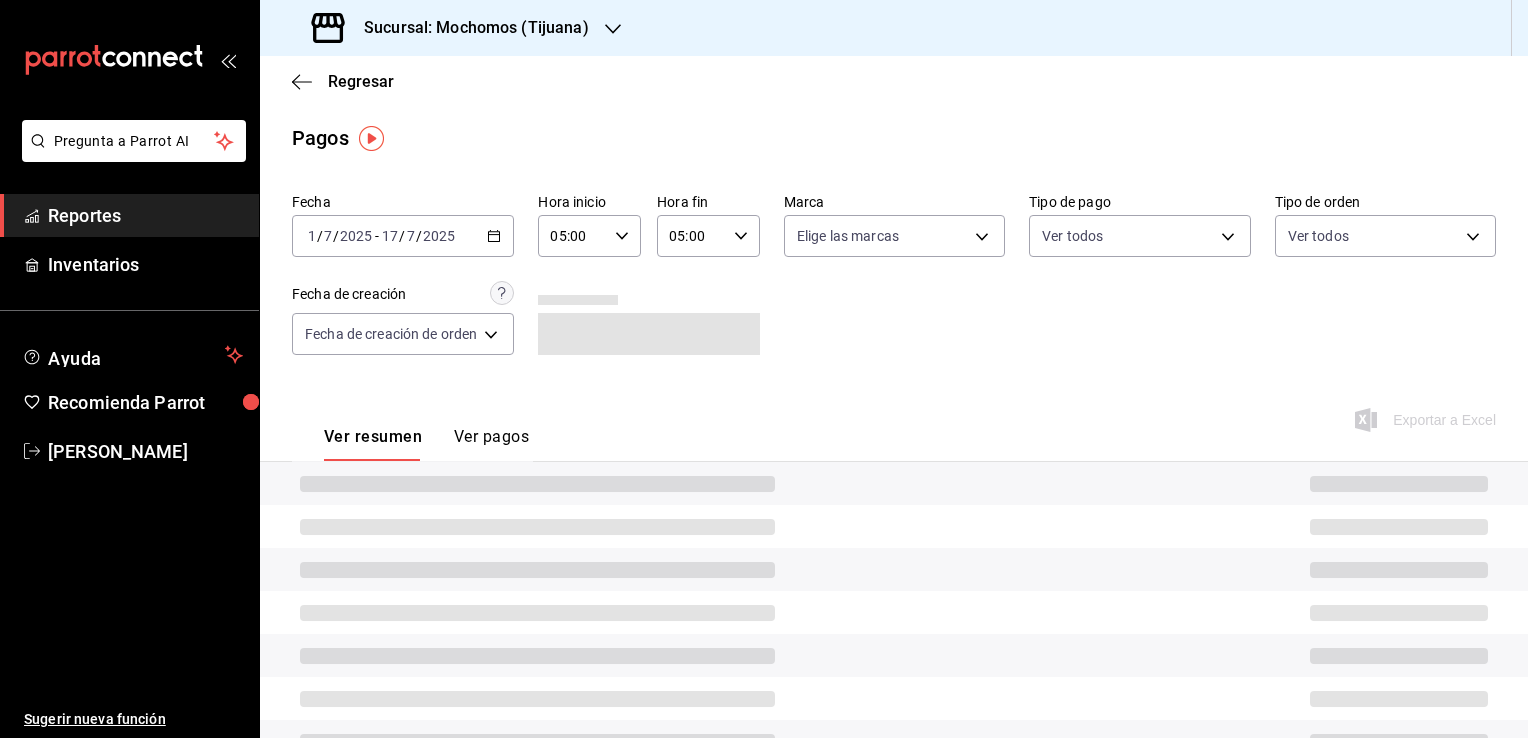 click 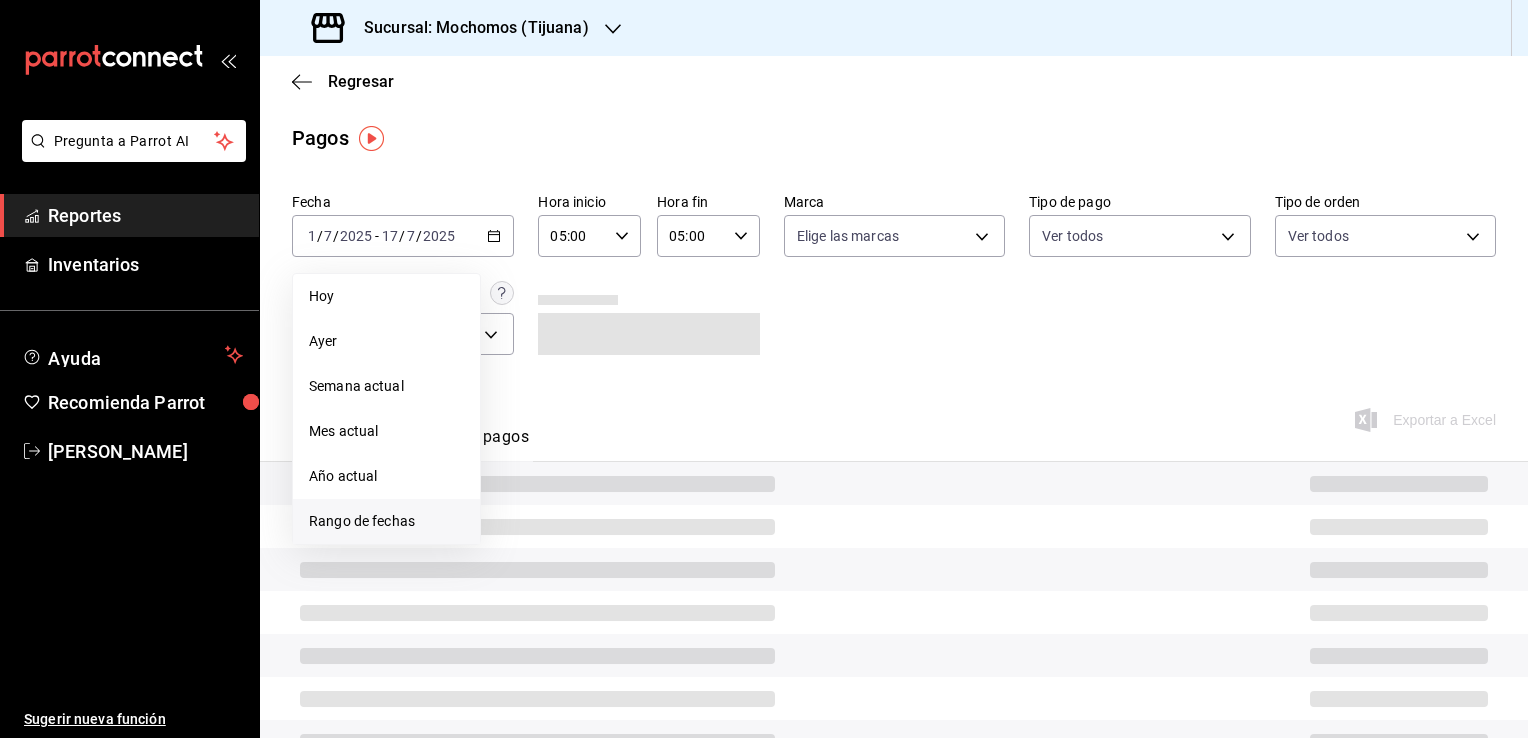 click on "Rango de fechas" at bounding box center (386, 521) 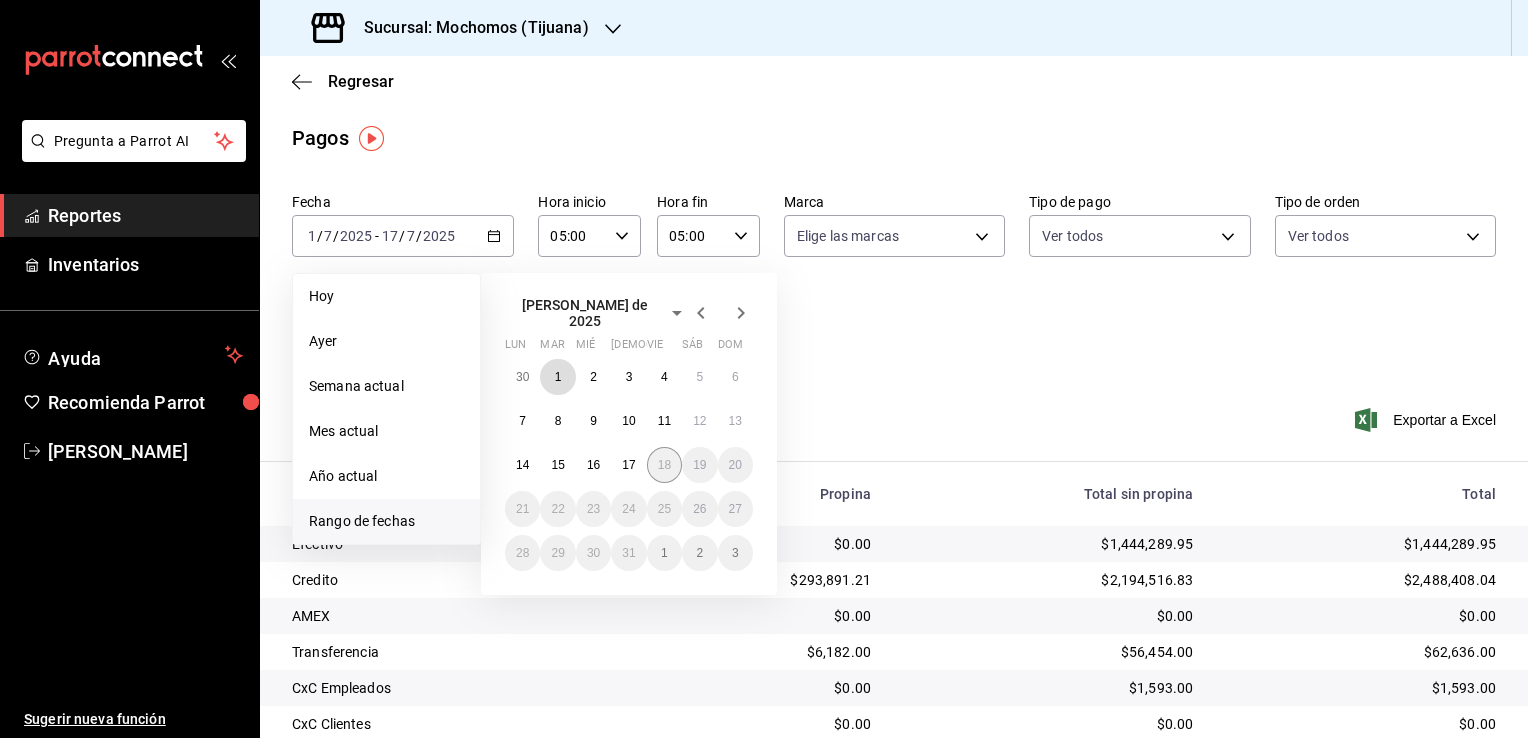 drag, startPoint x: 556, startPoint y: 367, endPoint x: 653, endPoint y: 470, distance: 141.48499 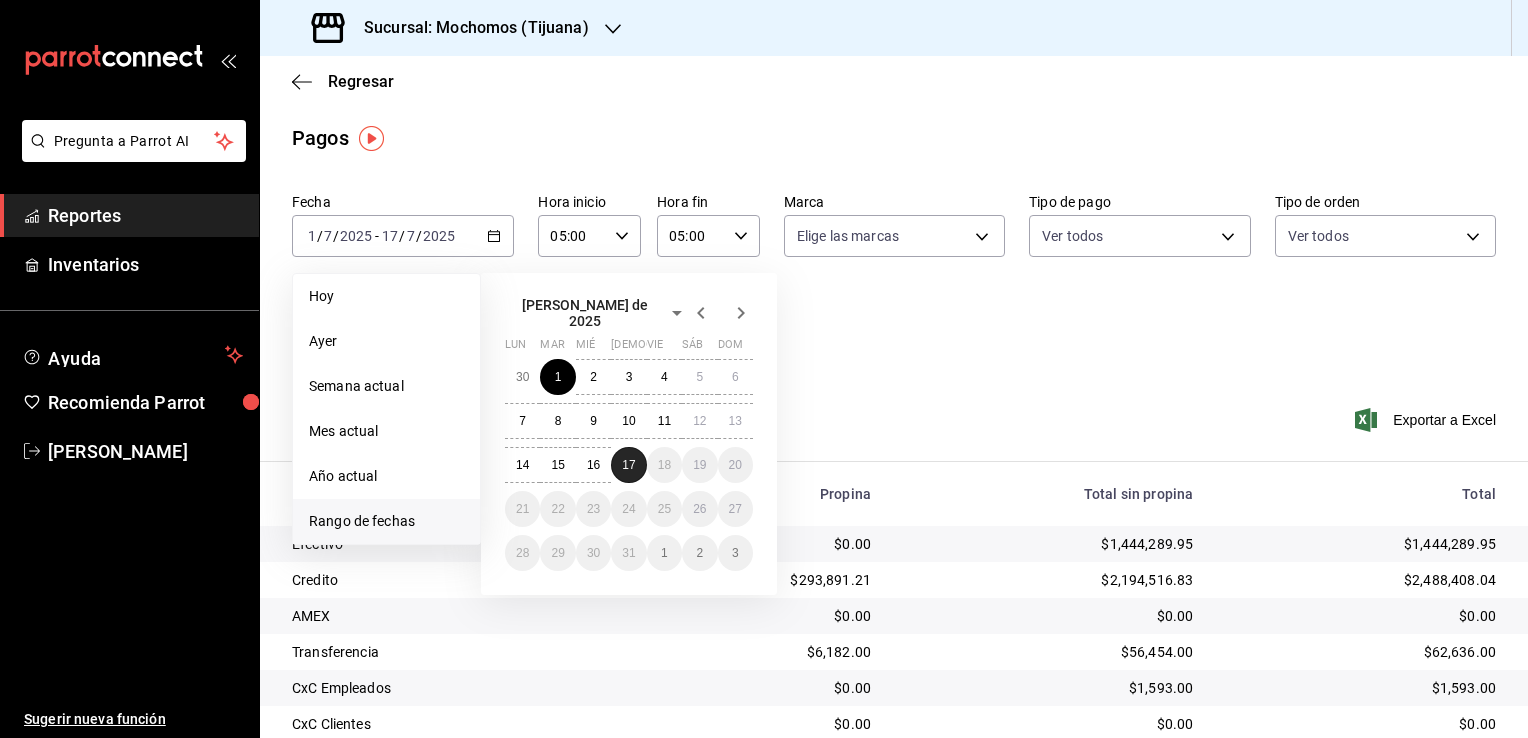 click on "17" at bounding box center [628, 465] 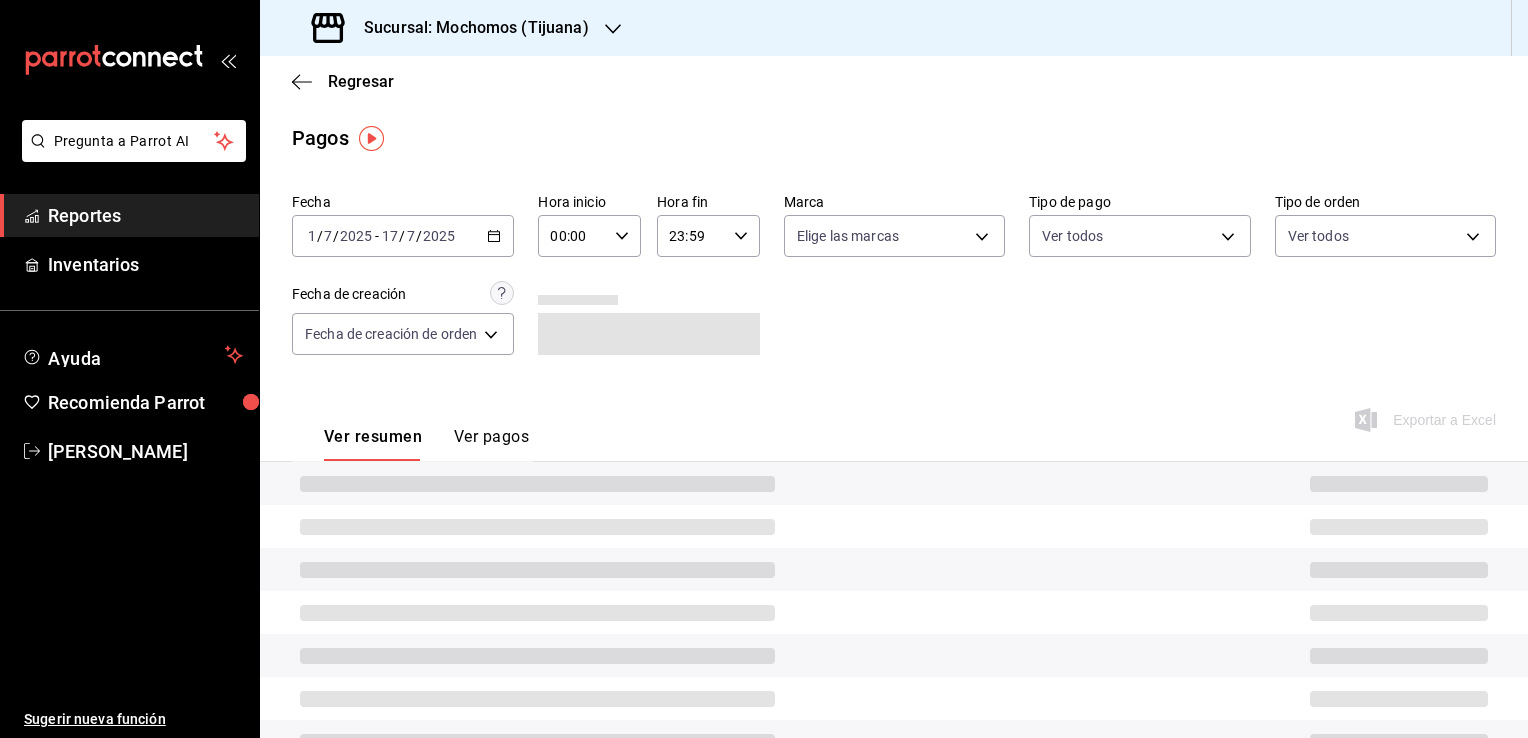 click on "00:00 Hora inicio" at bounding box center (589, 236) 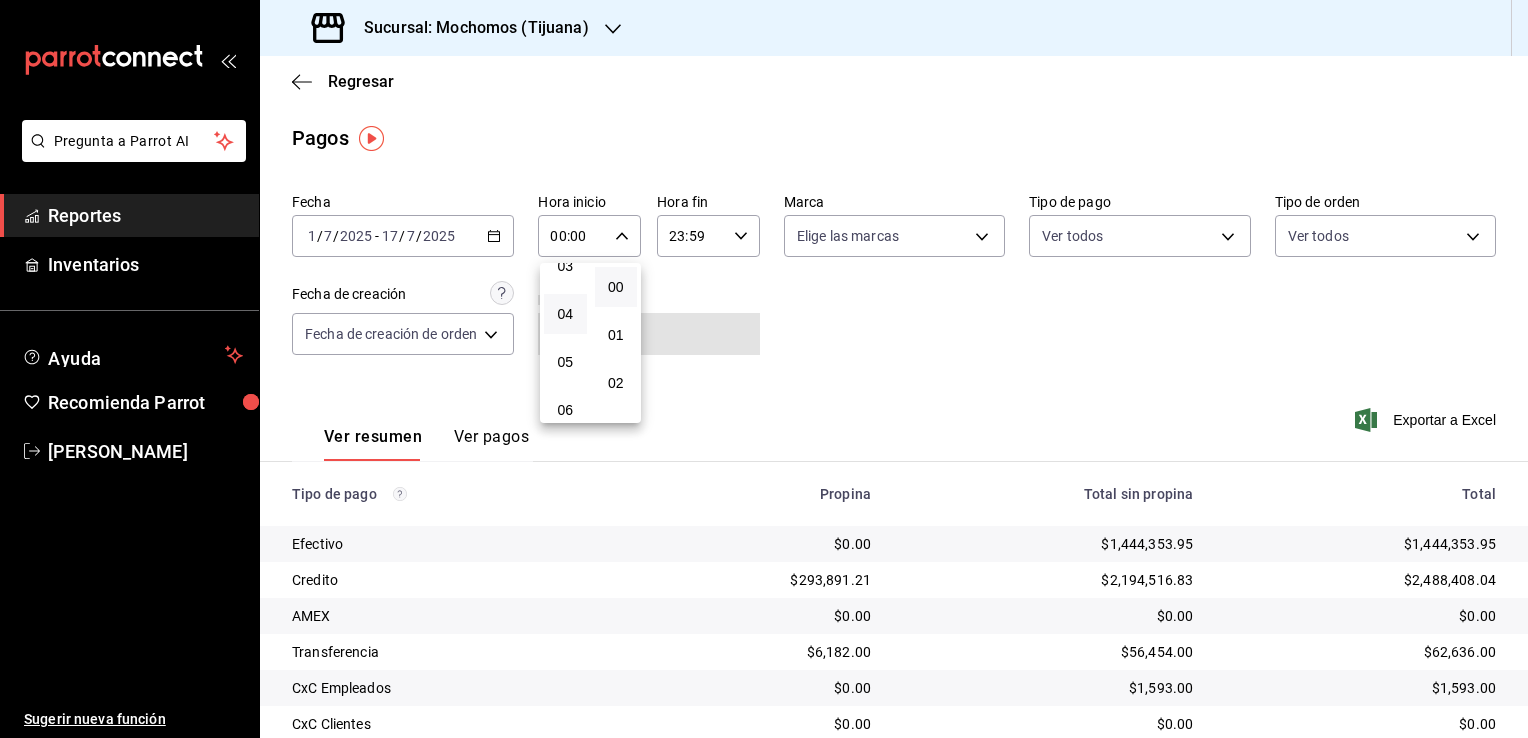 scroll, scrollTop: 200, scrollLeft: 0, axis: vertical 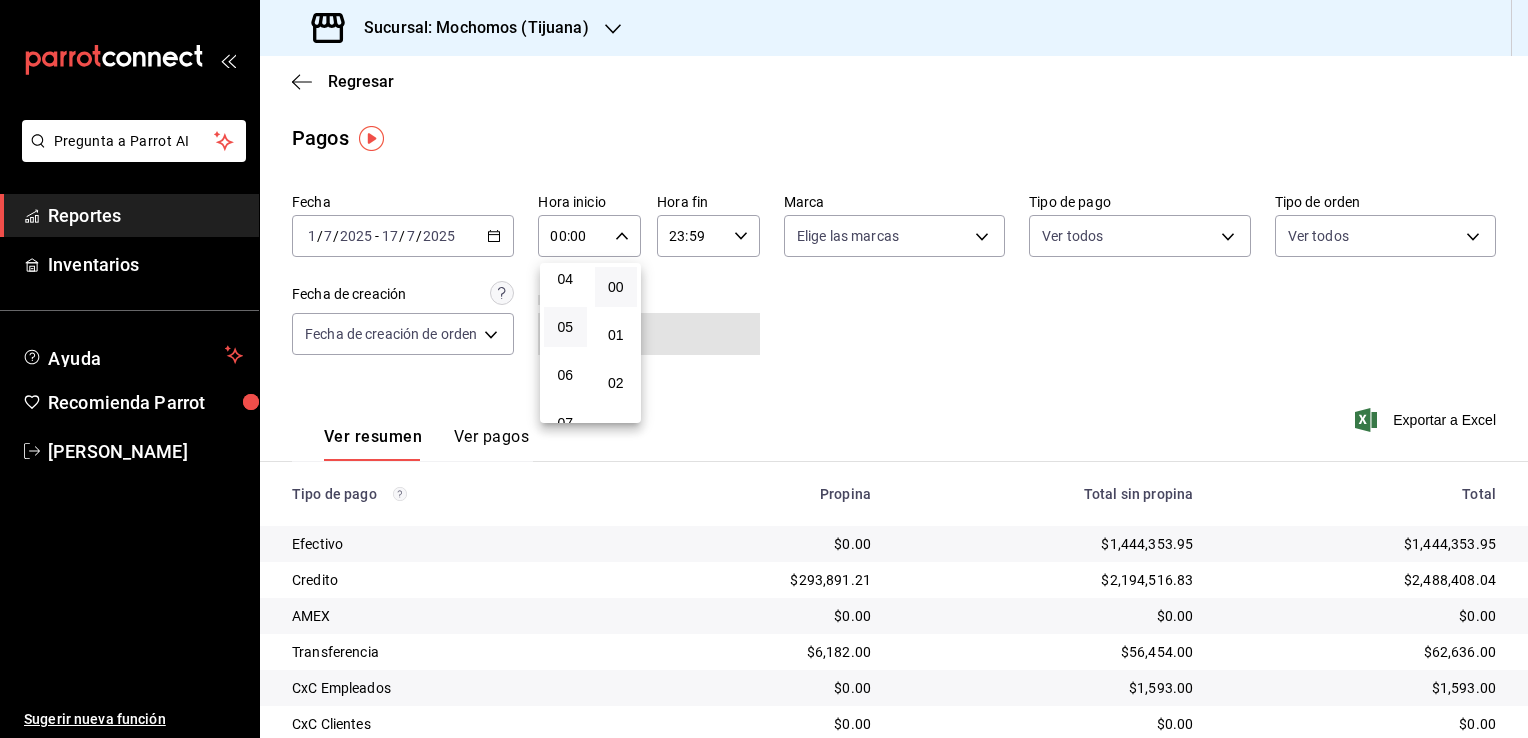 click on "05" at bounding box center (565, 327) 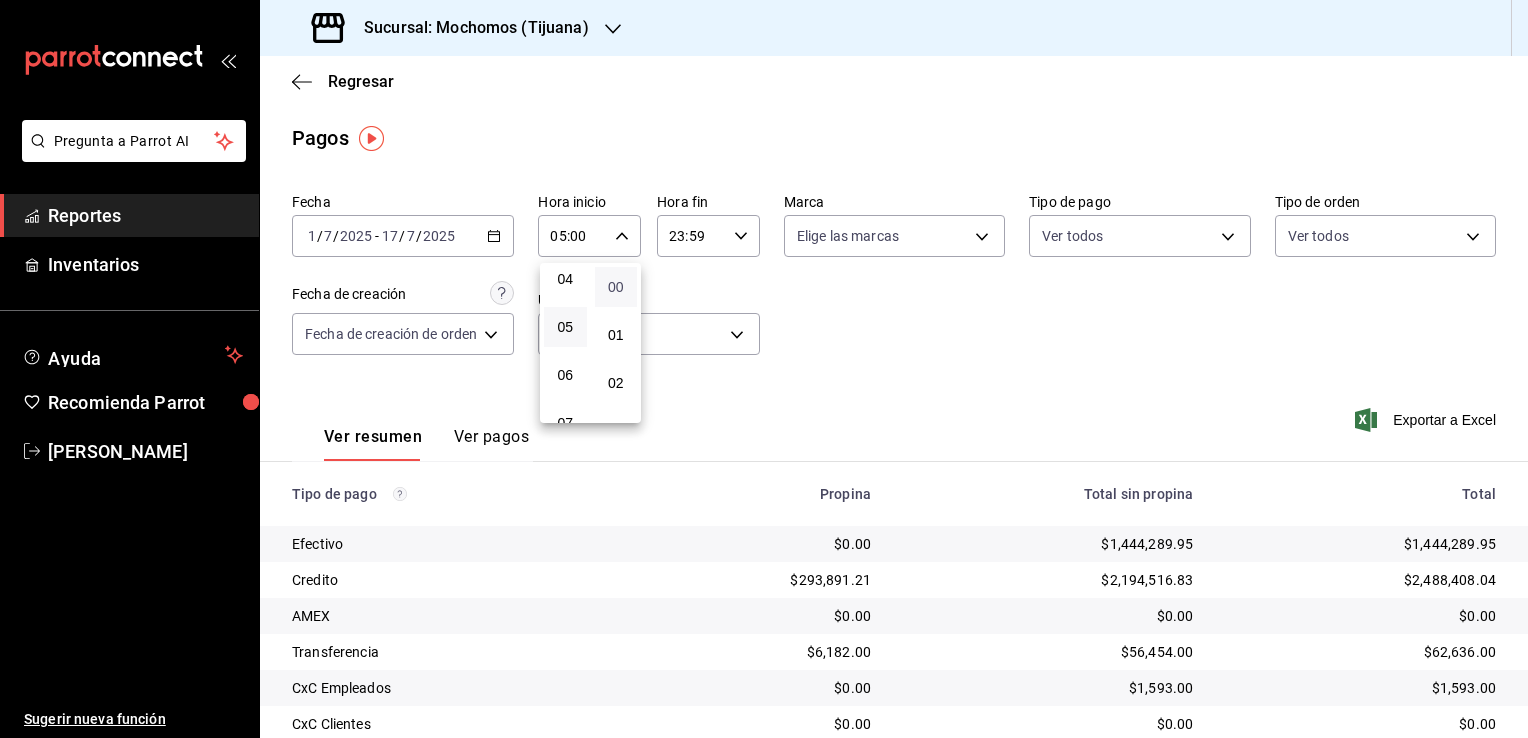 click on "00" at bounding box center [616, 287] 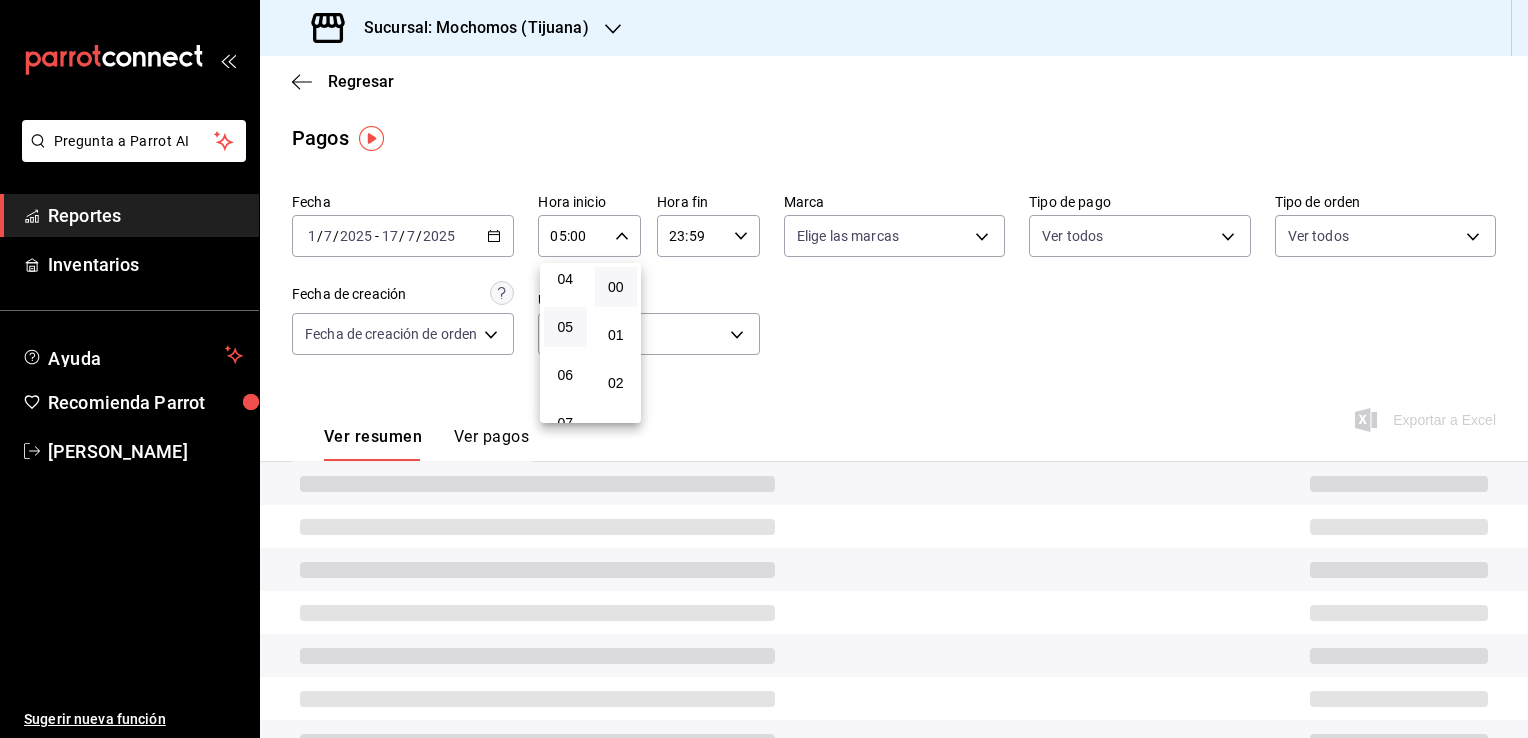 click at bounding box center (764, 369) 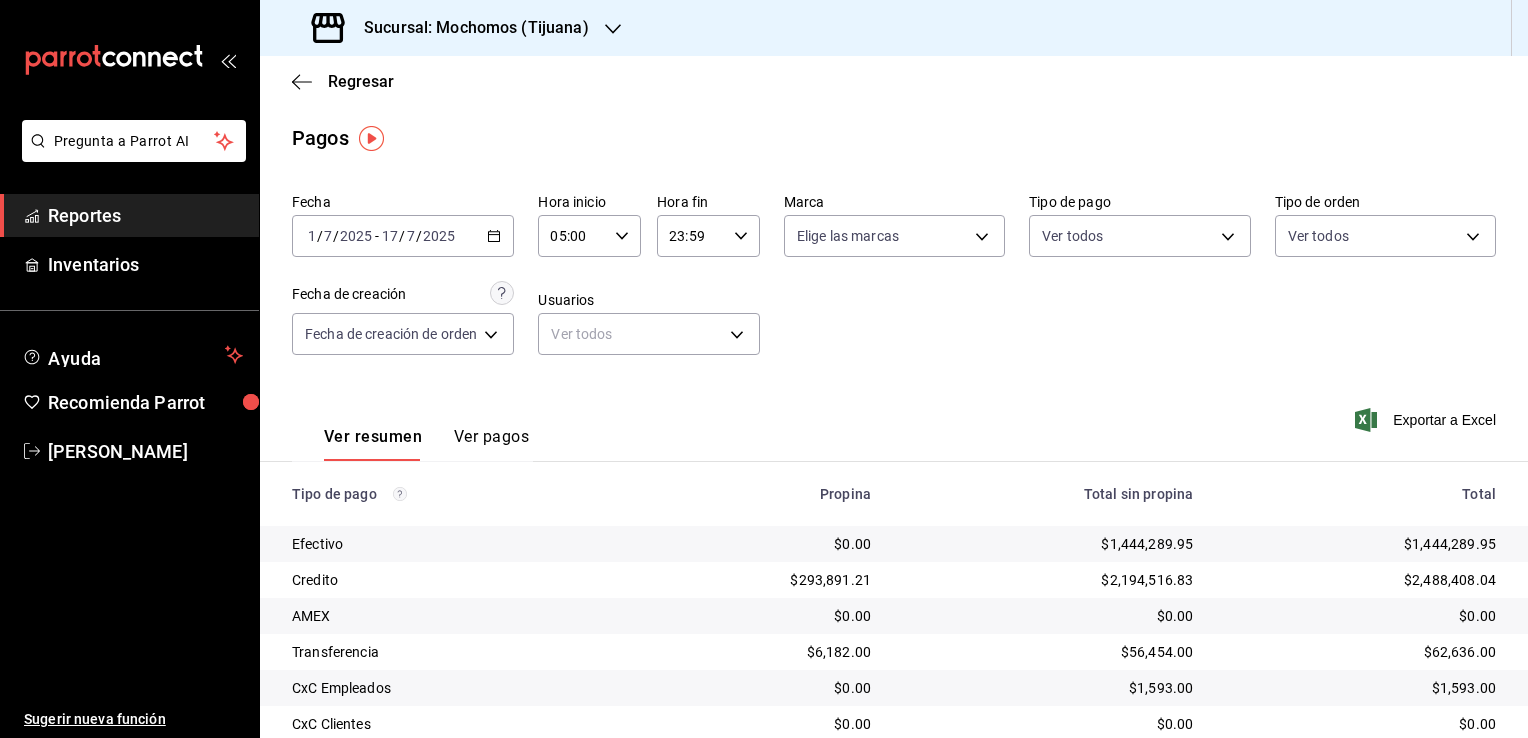 click 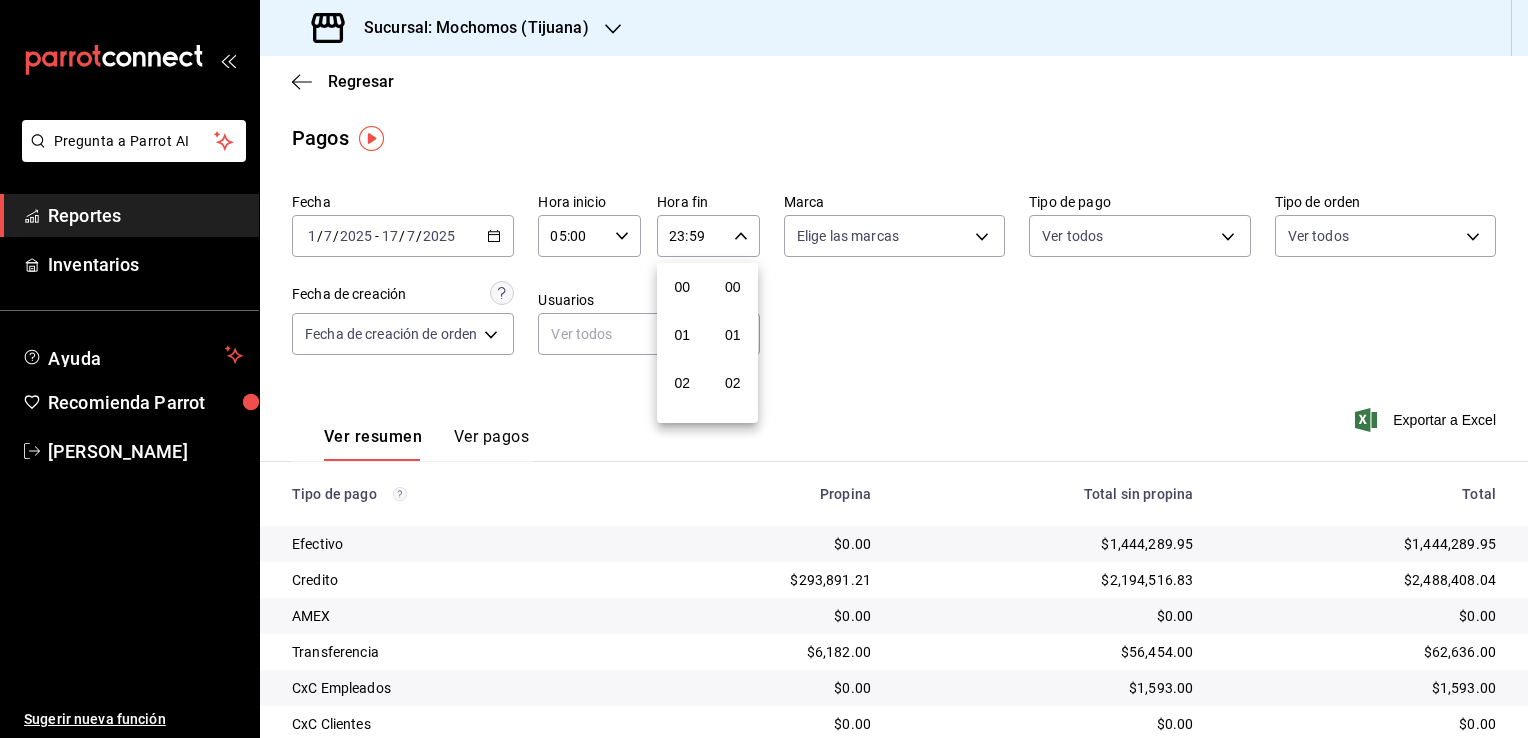 scroll, scrollTop: 1011, scrollLeft: 0, axis: vertical 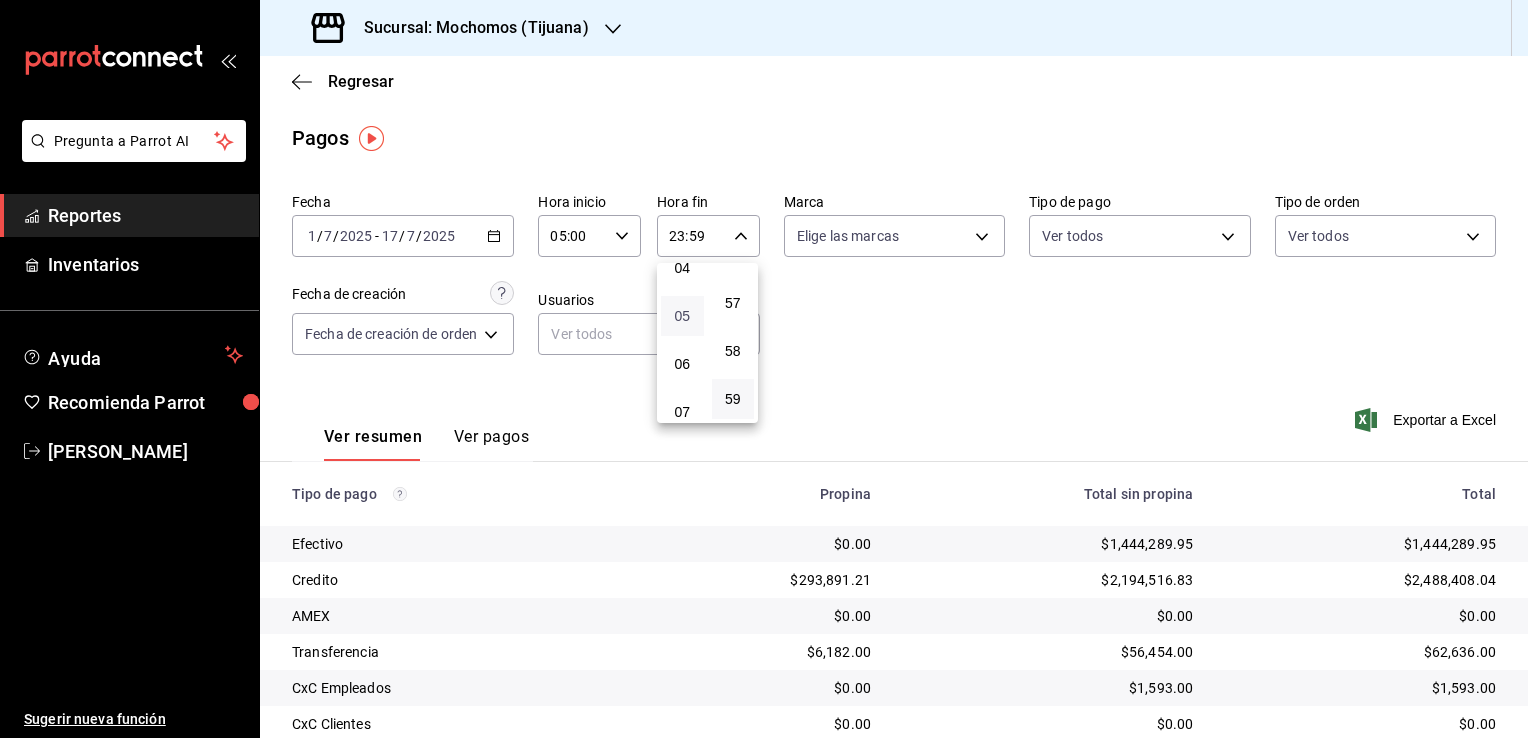 click on "05" at bounding box center [682, 316] 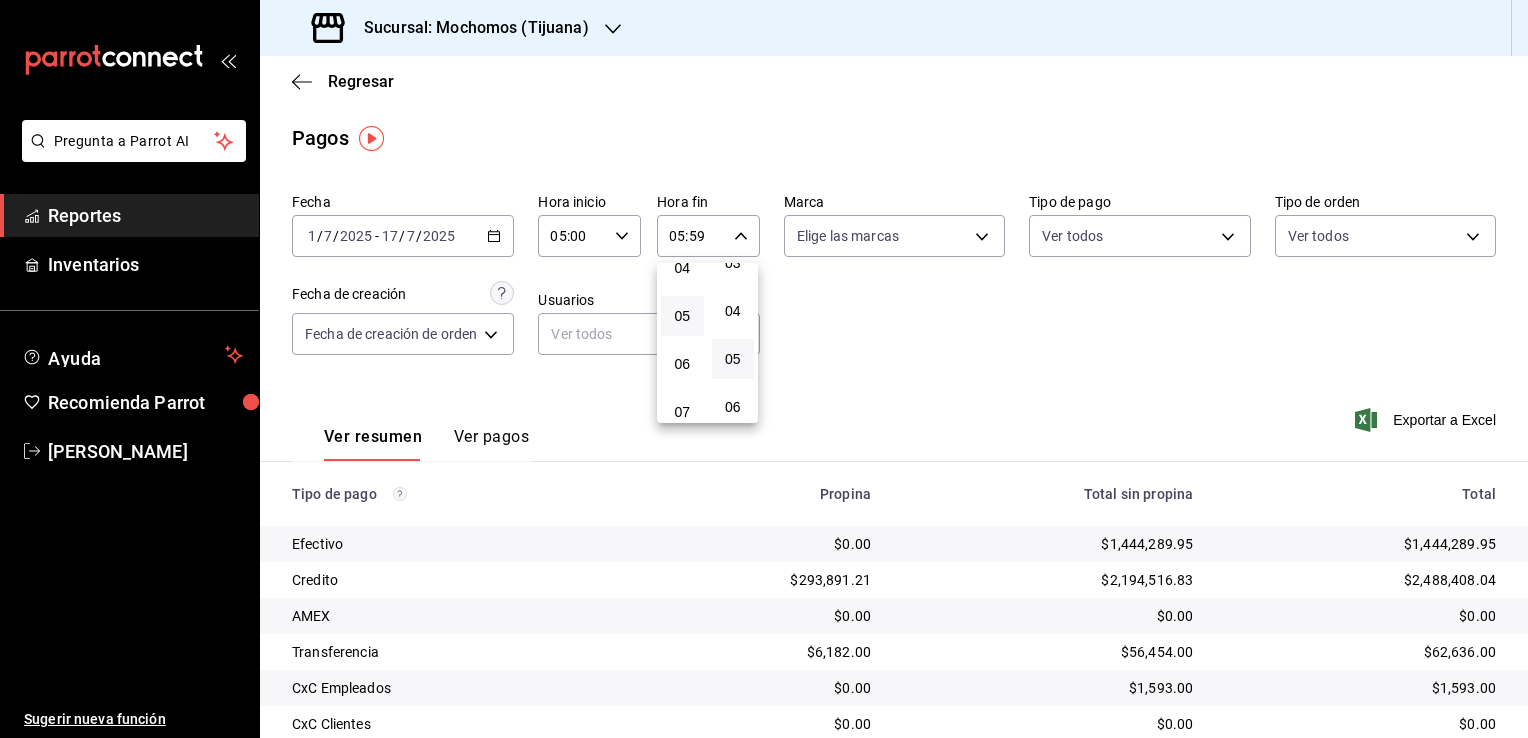 scroll, scrollTop: 0, scrollLeft: 0, axis: both 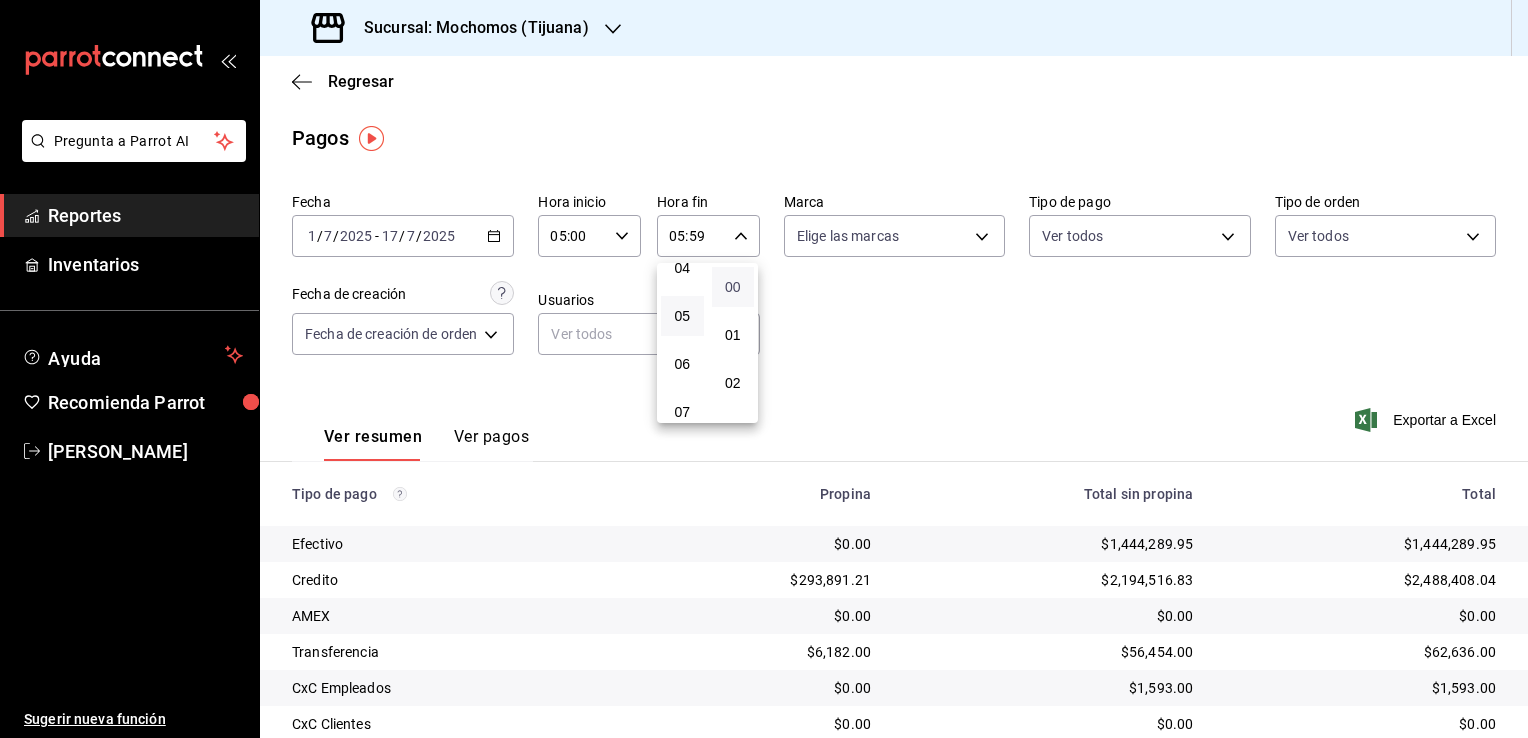 click on "00" at bounding box center [733, 287] 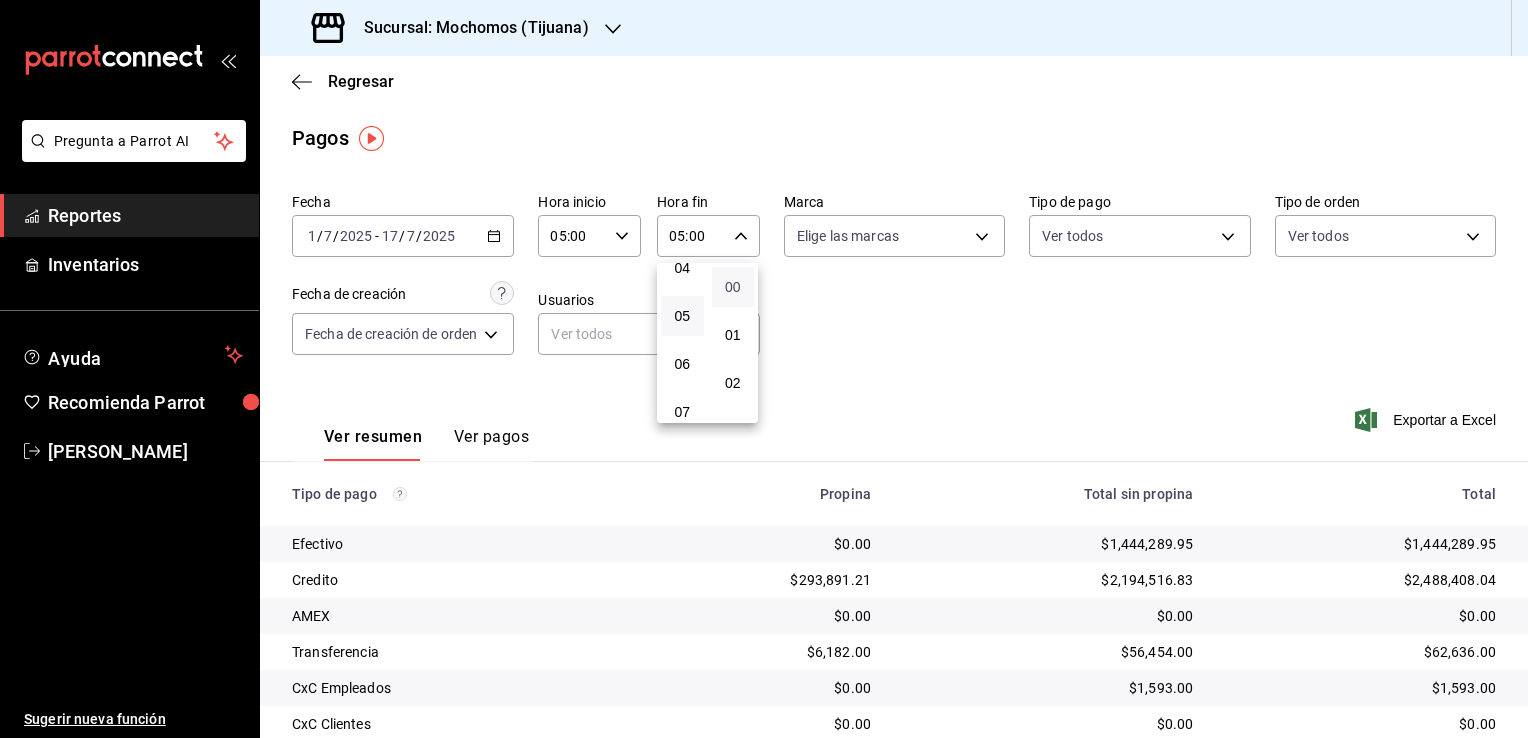 click on "00" at bounding box center (733, 287) 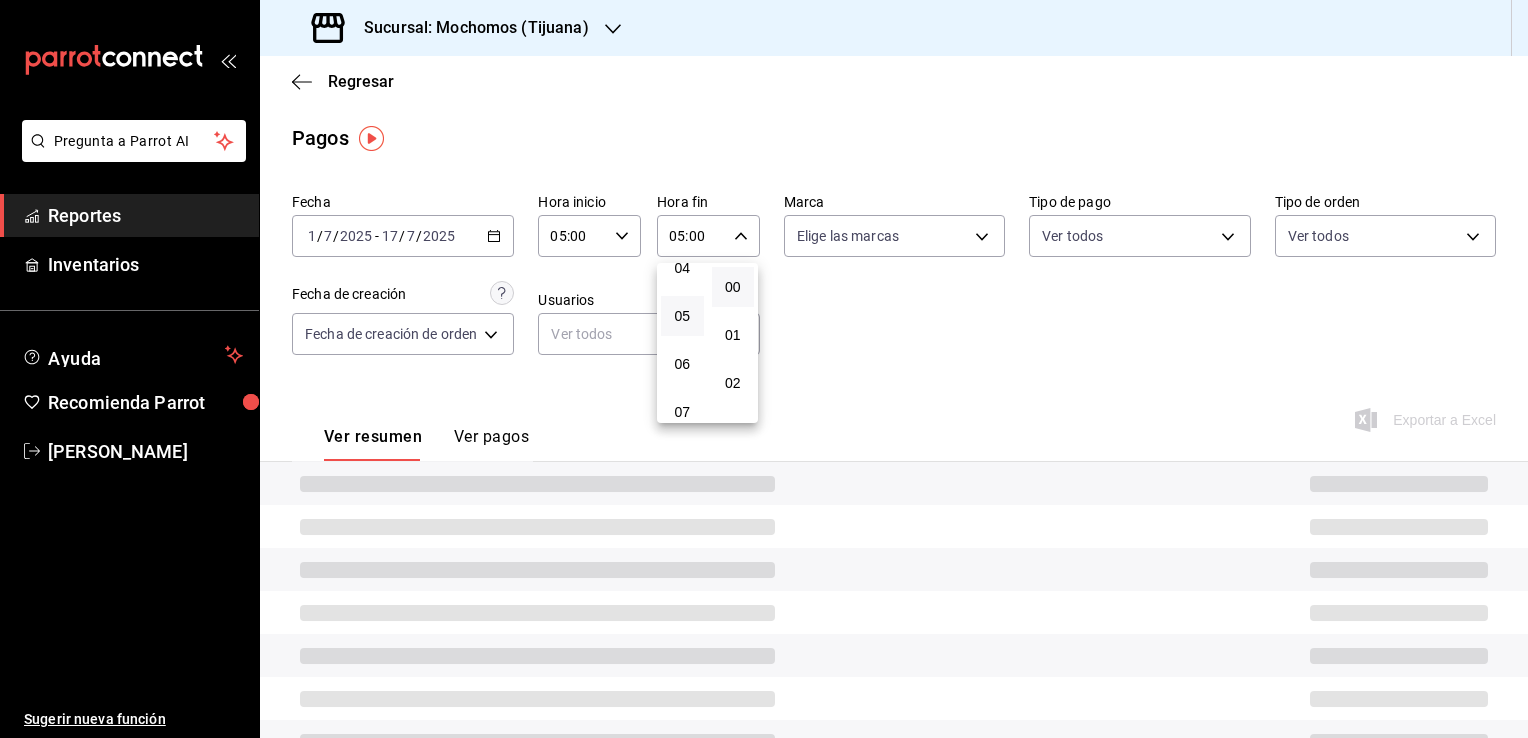 click at bounding box center (764, 369) 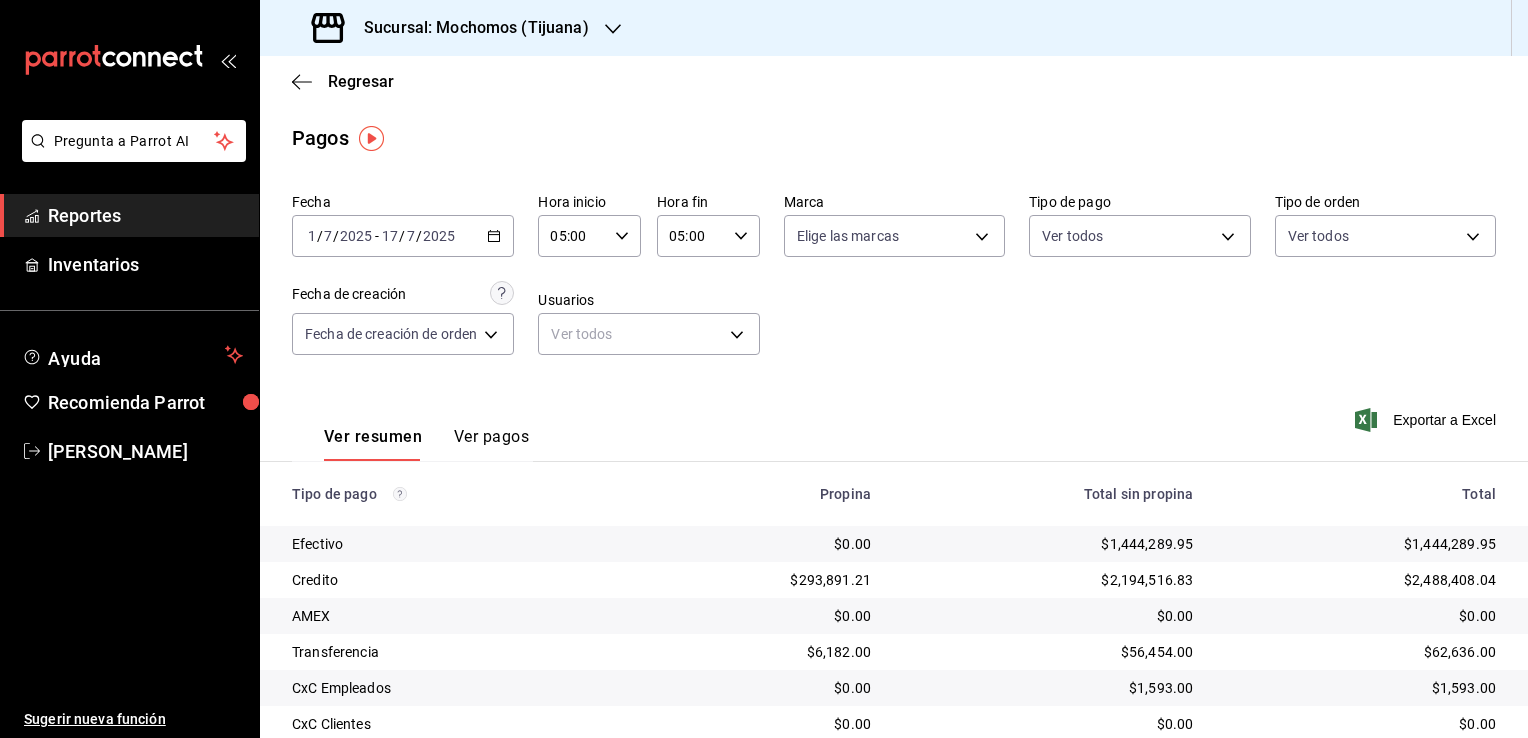 click on "Ver pagos" at bounding box center (491, 444) 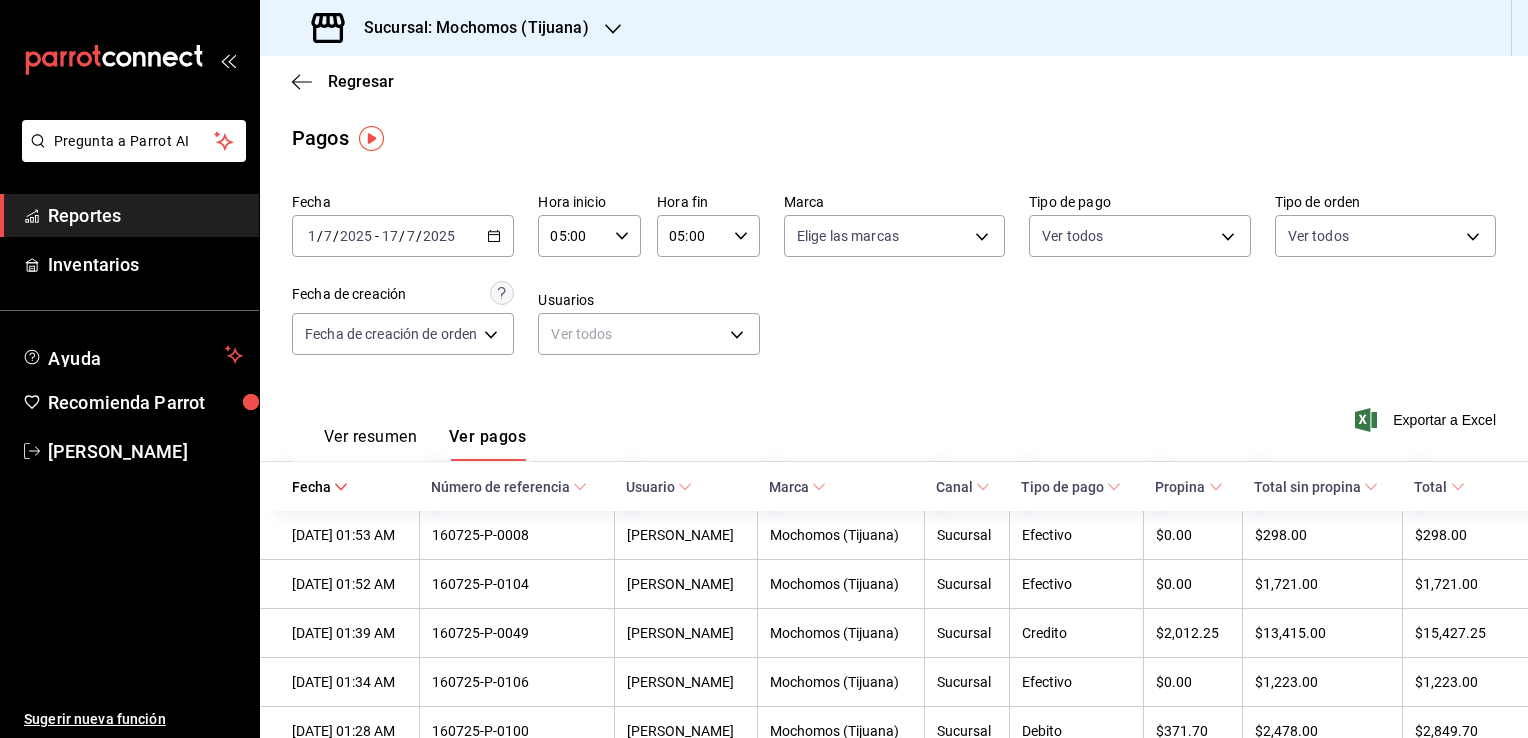 click on "Exportar a Excel" at bounding box center (1427, 420) 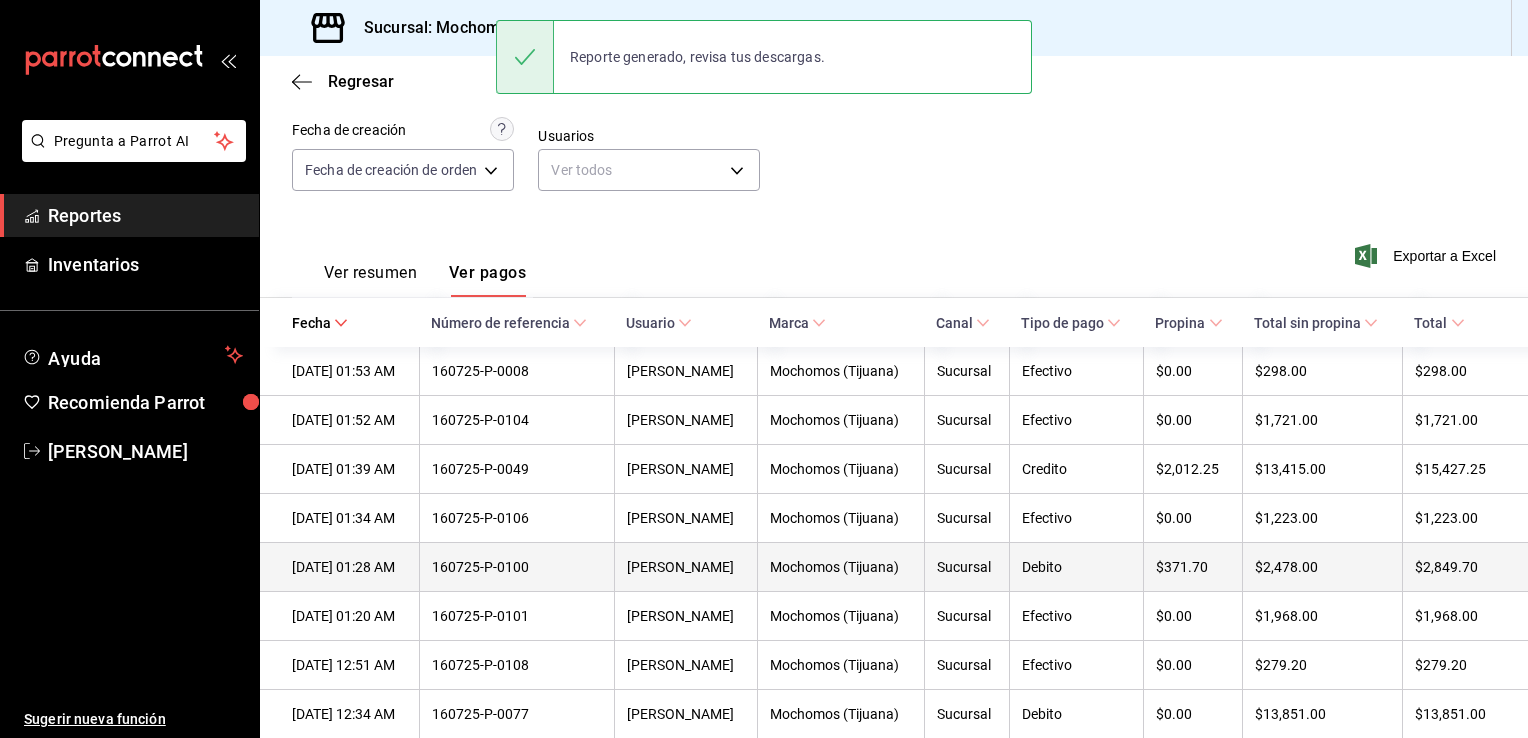scroll, scrollTop: 200, scrollLeft: 0, axis: vertical 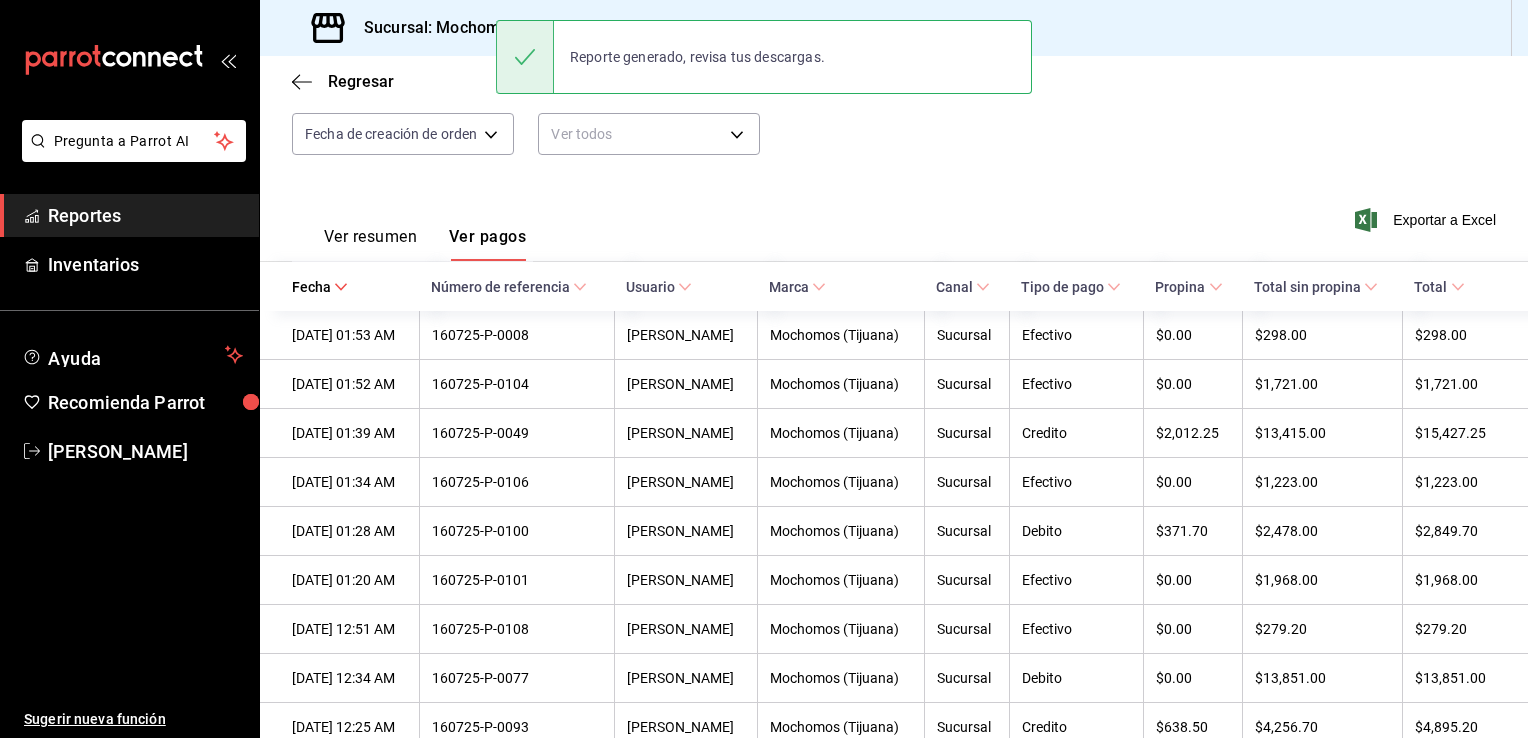 click on "Fecha [DATE] [DATE] - [DATE] [DATE] Hora inicio 05:00 Hora inicio Hora fin 05:00 Hora fin Marca Elige las marcas Tipo de pago Ver todos Tipo de orden Ver todos Fecha de creación   Fecha de creación de orden ORDER Usuarios Ver todos null" at bounding box center [894, 82] 